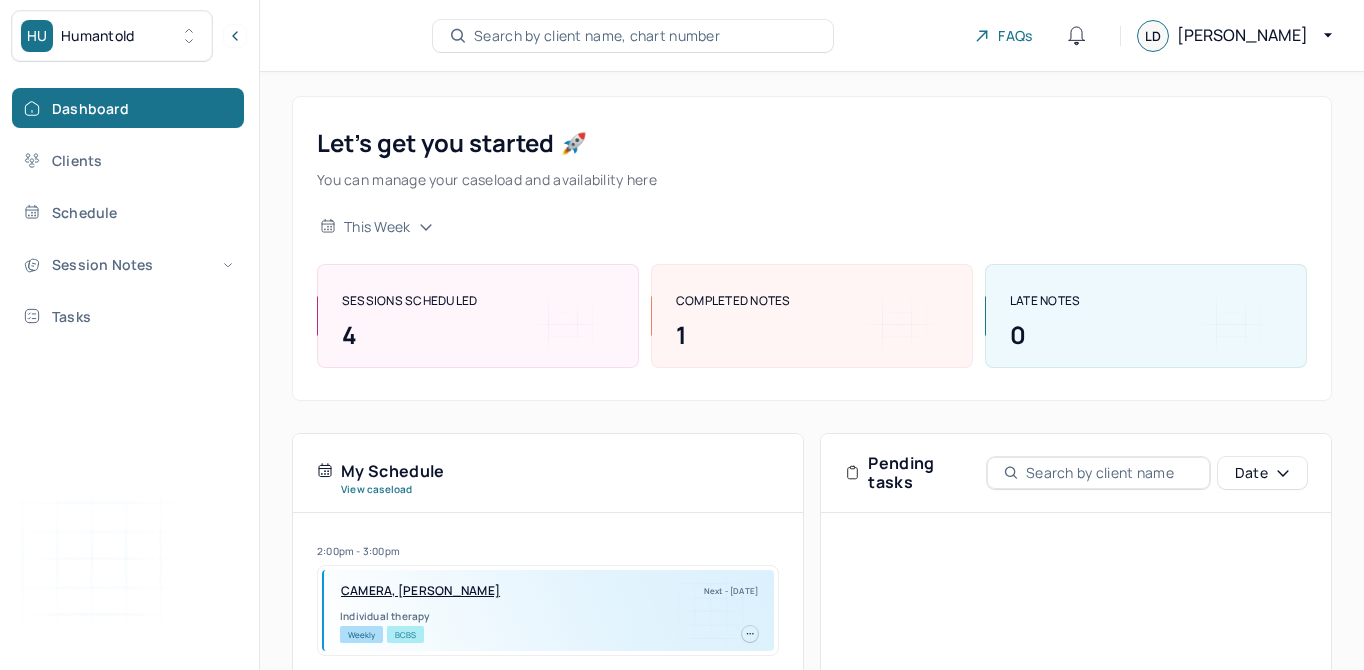 scroll, scrollTop: 0, scrollLeft: 0, axis: both 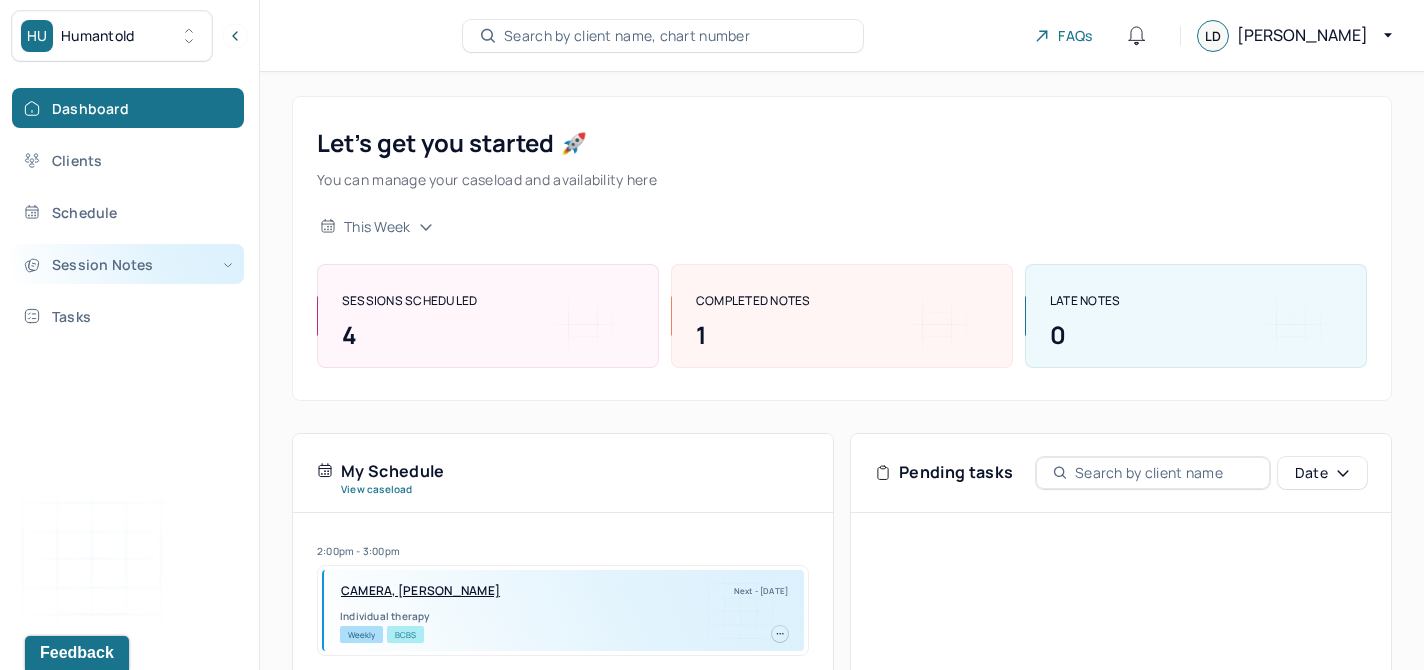 click on "Session Notes" at bounding box center (128, 264) 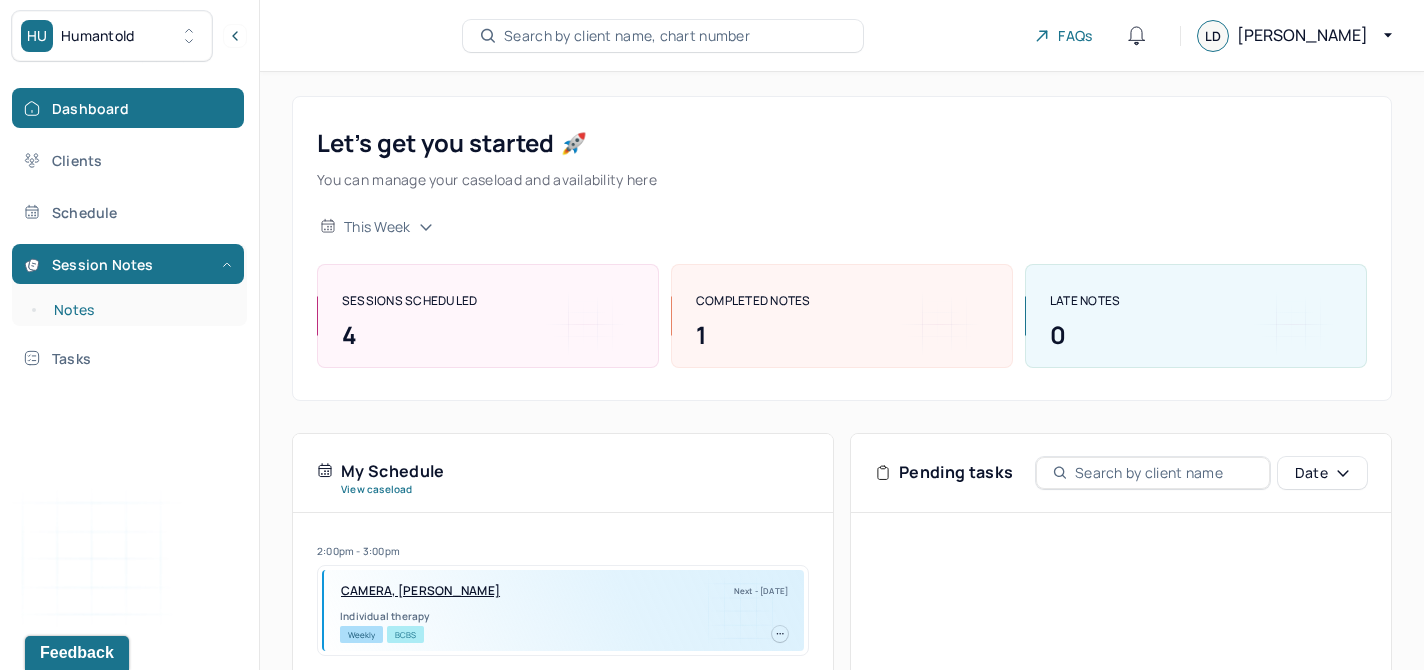 click on "Notes" at bounding box center (139, 310) 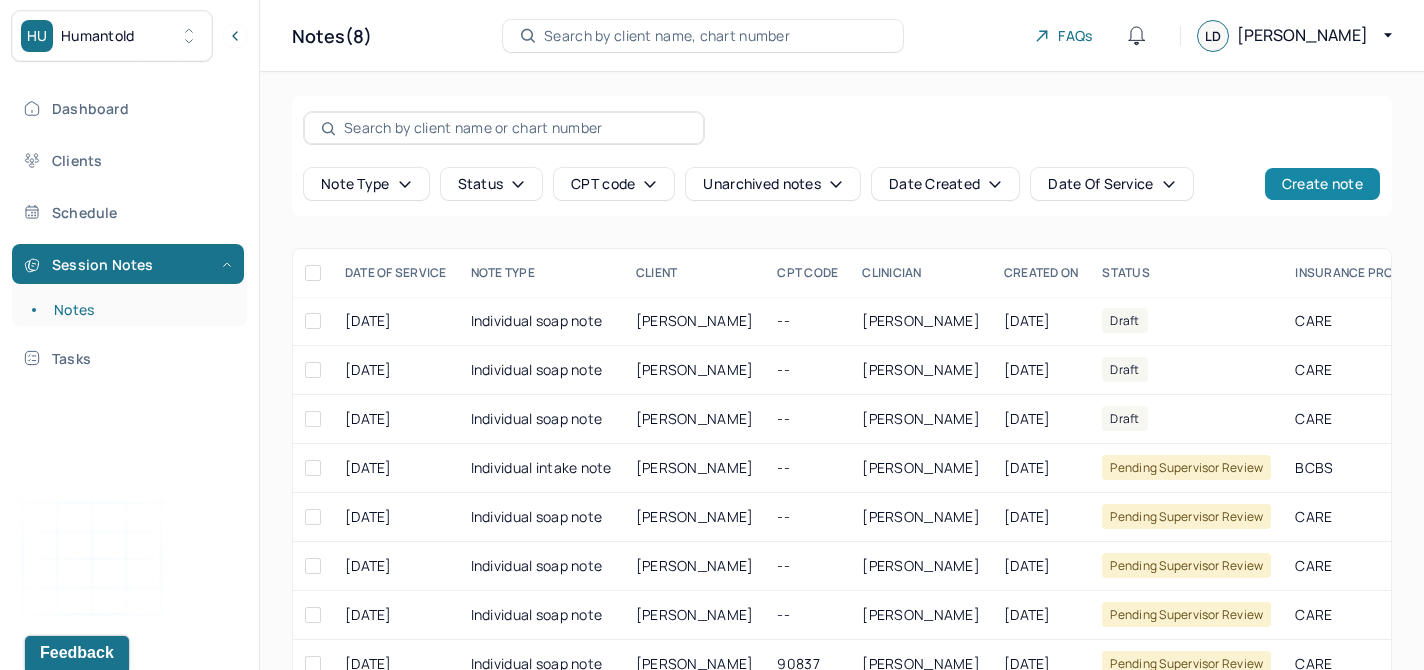 click on "Create note" at bounding box center (1322, 184) 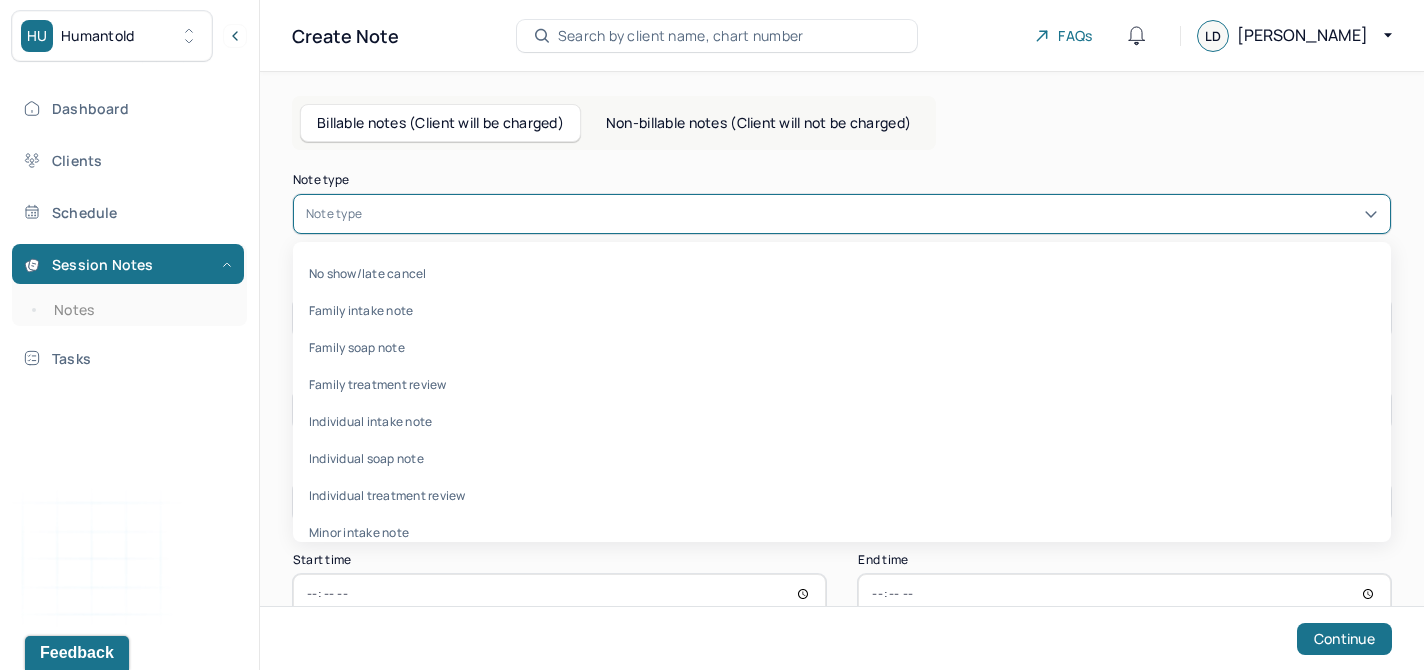 click on "Note type" at bounding box center [842, 214] 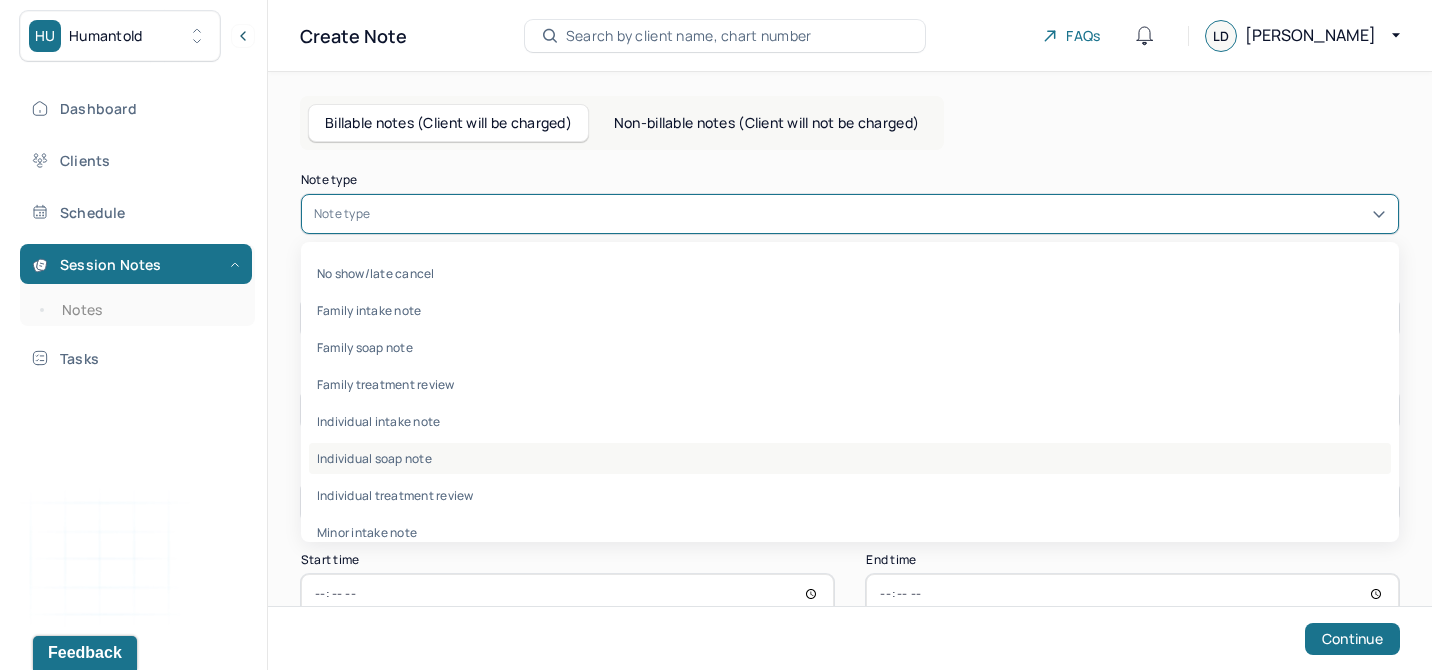 scroll, scrollTop: 96, scrollLeft: 0, axis: vertical 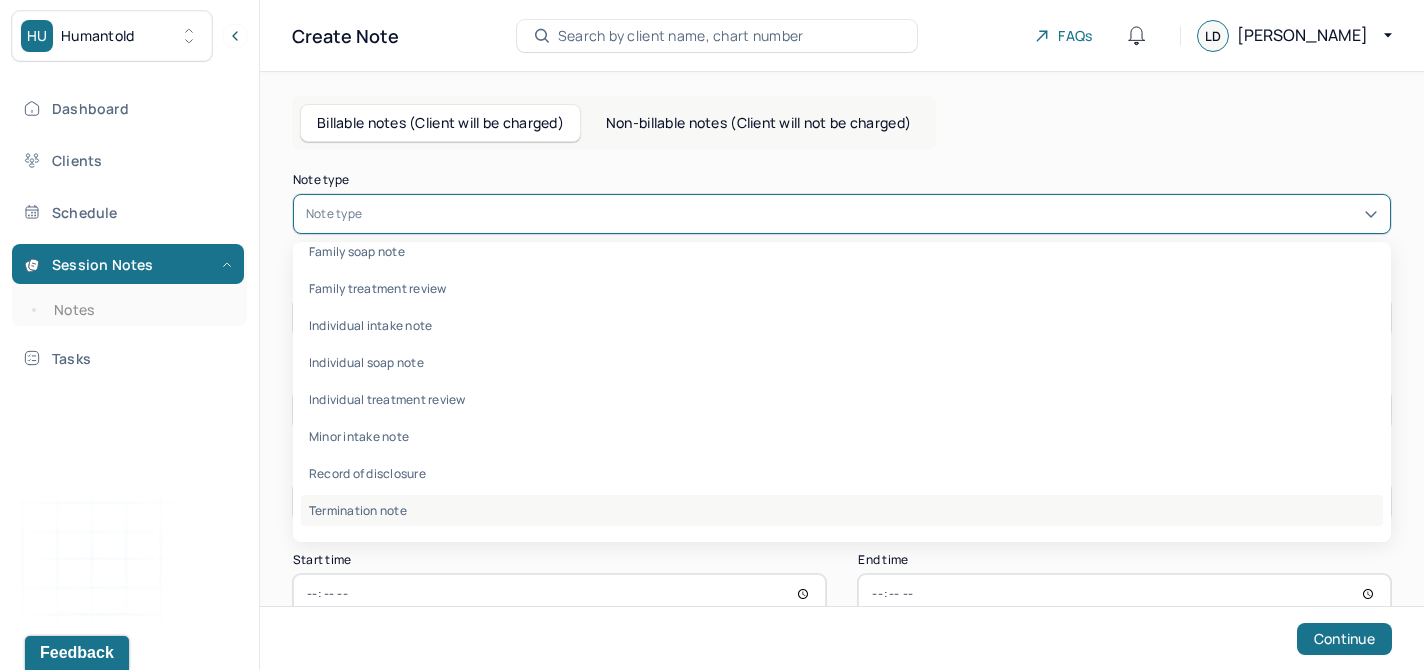 click on "Termination note" at bounding box center [842, 510] 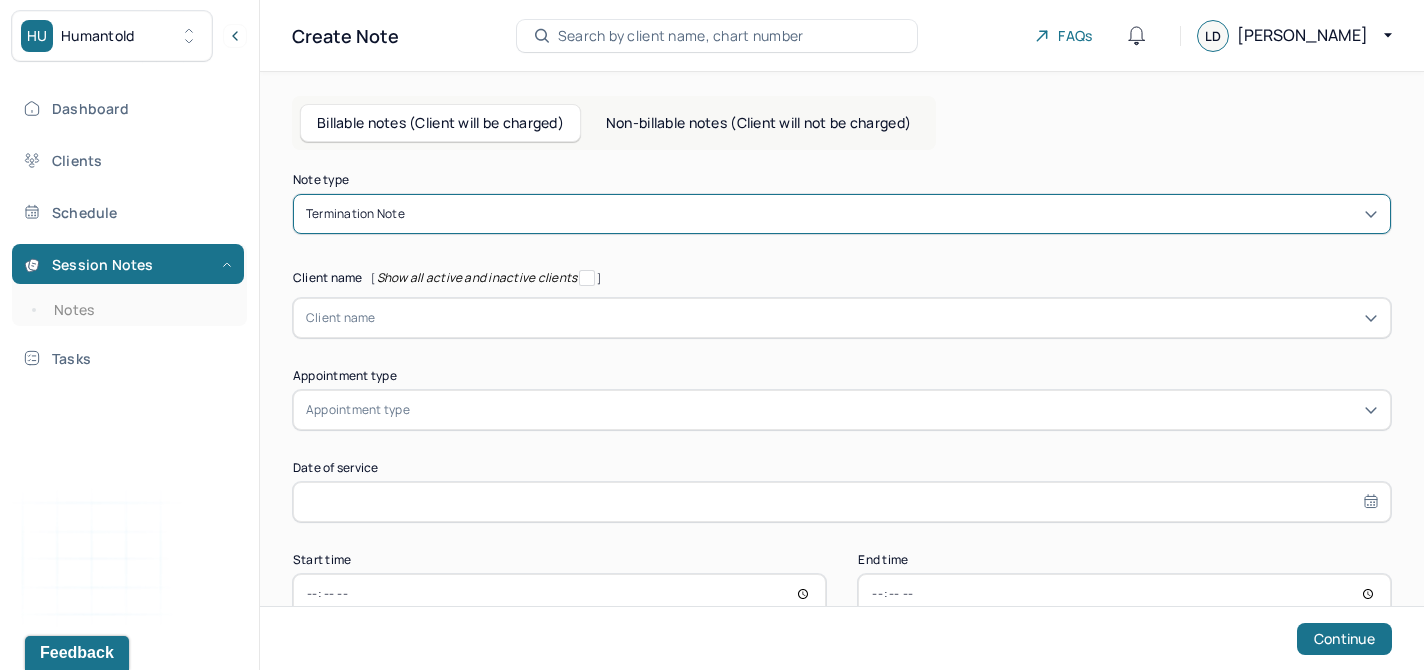 click at bounding box center [877, 318] 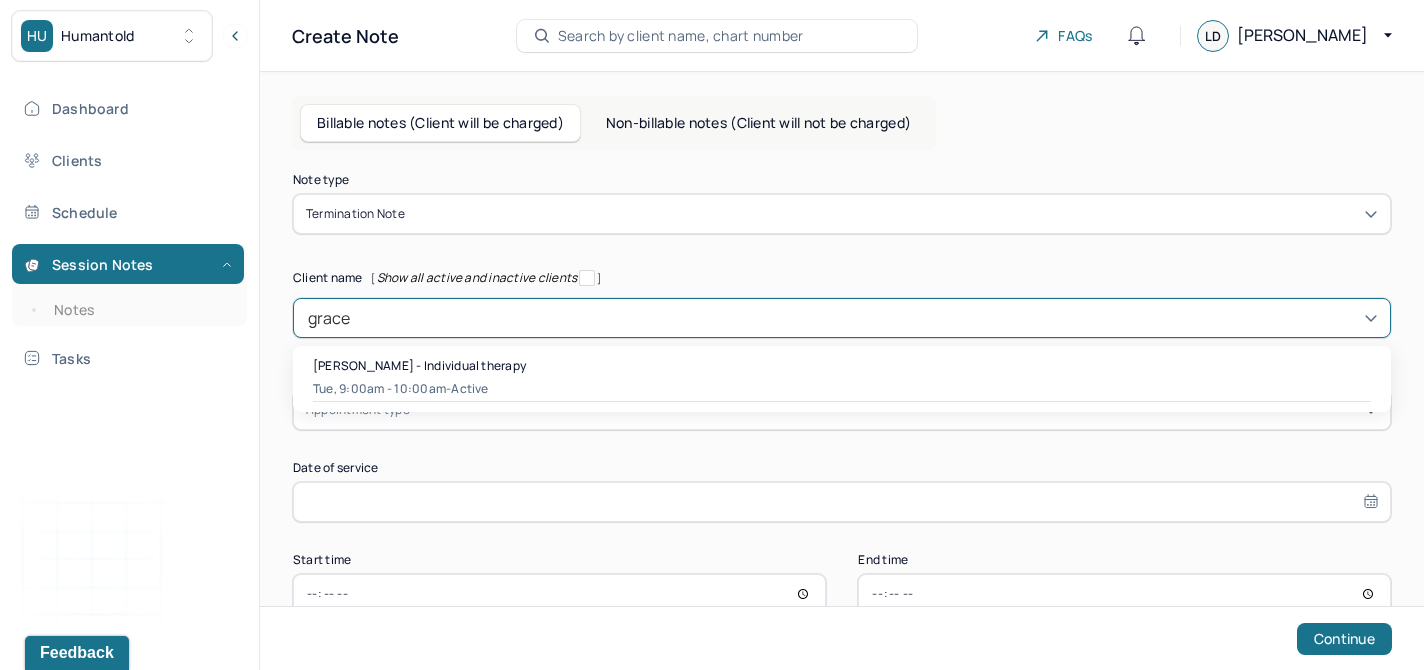 type on "grace" 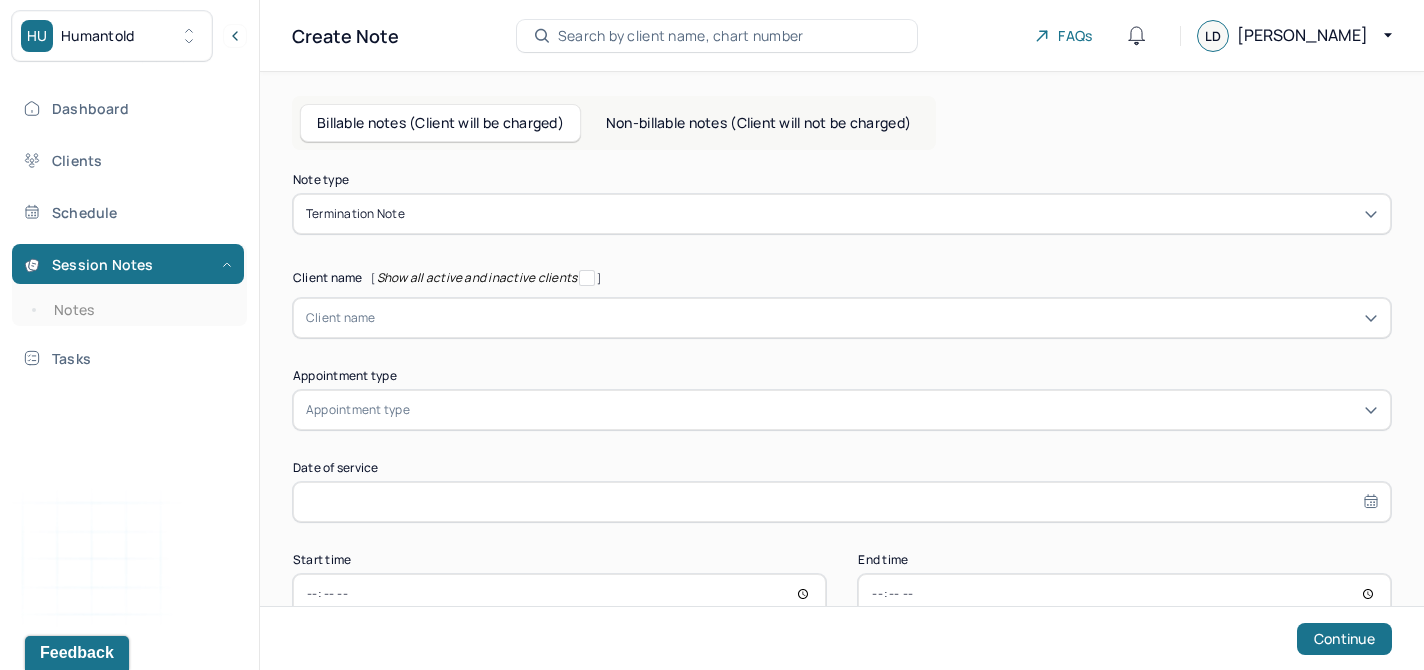click on "Non-billable notes (Client will not be charged)" at bounding box center (758, 123) 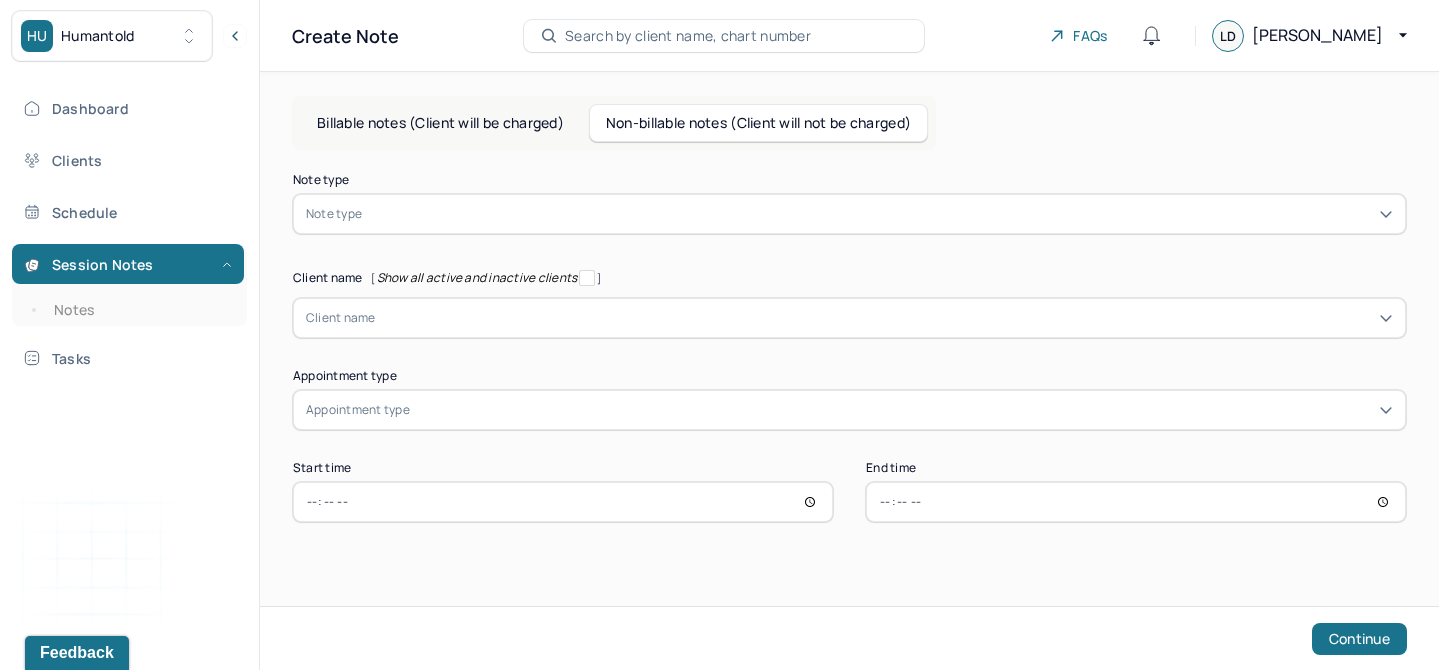 click at bounding box center [879, 214] 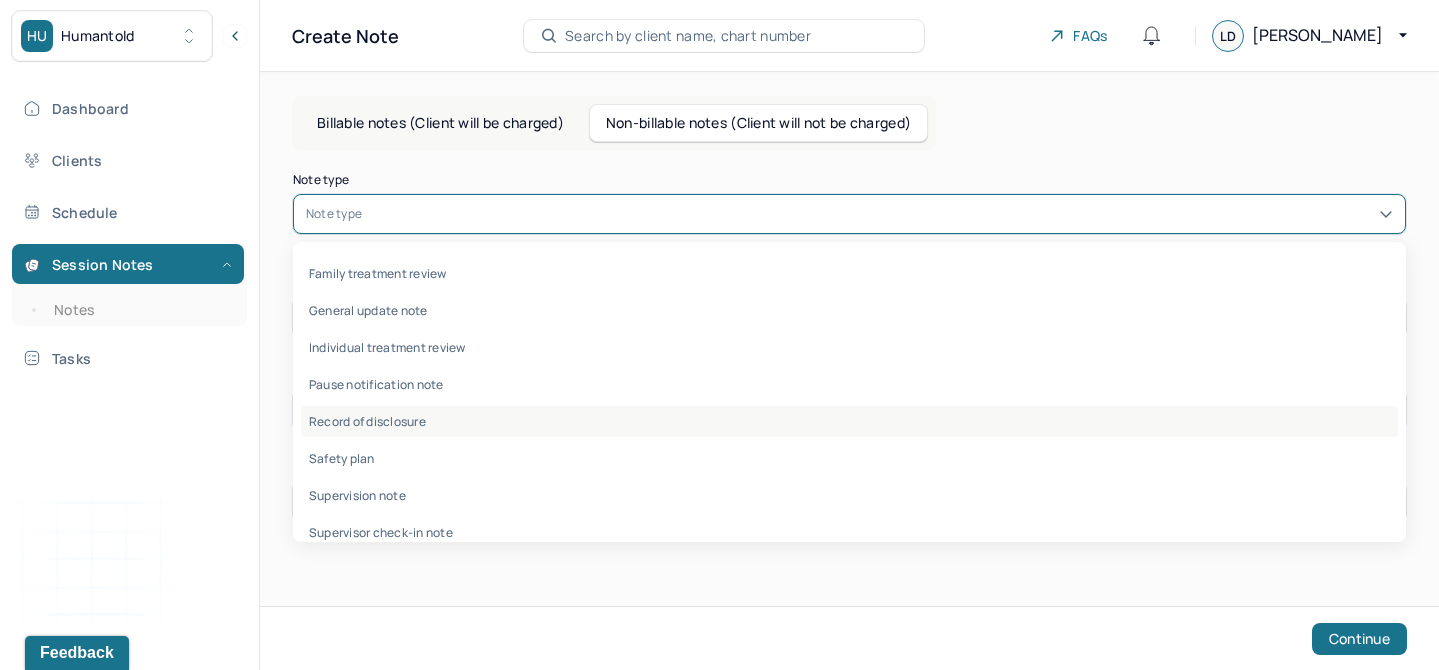 scroll, scrollTop: 59, scrollLeft: 0, axis: vertical 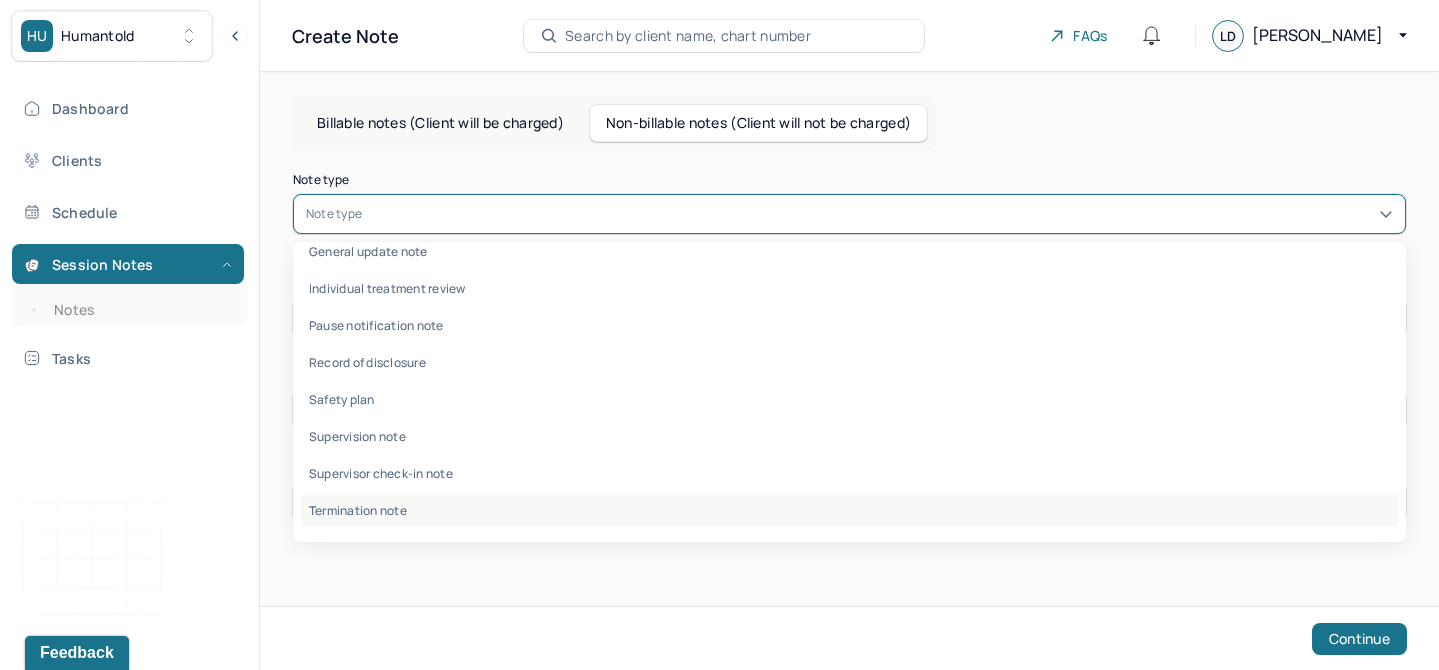 click on "Termination note" at bounding box center [849, 510] 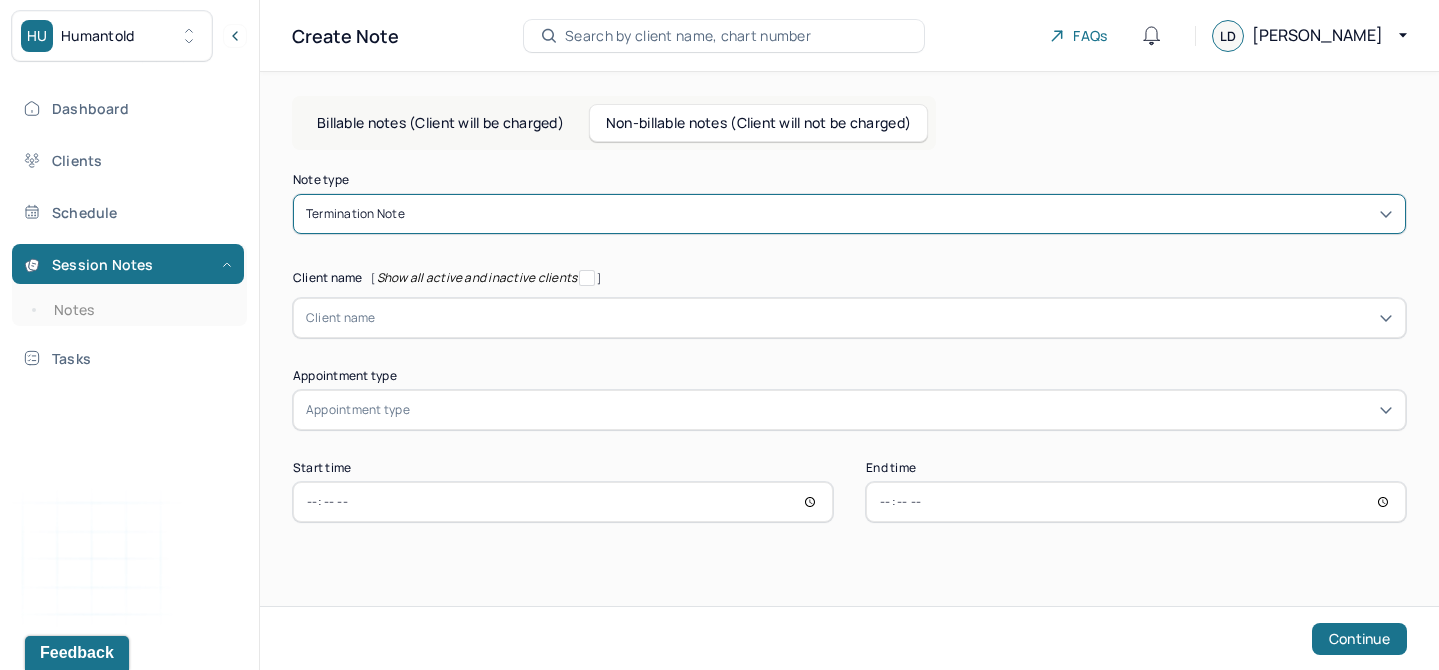 click at bounding box center (884, 318) 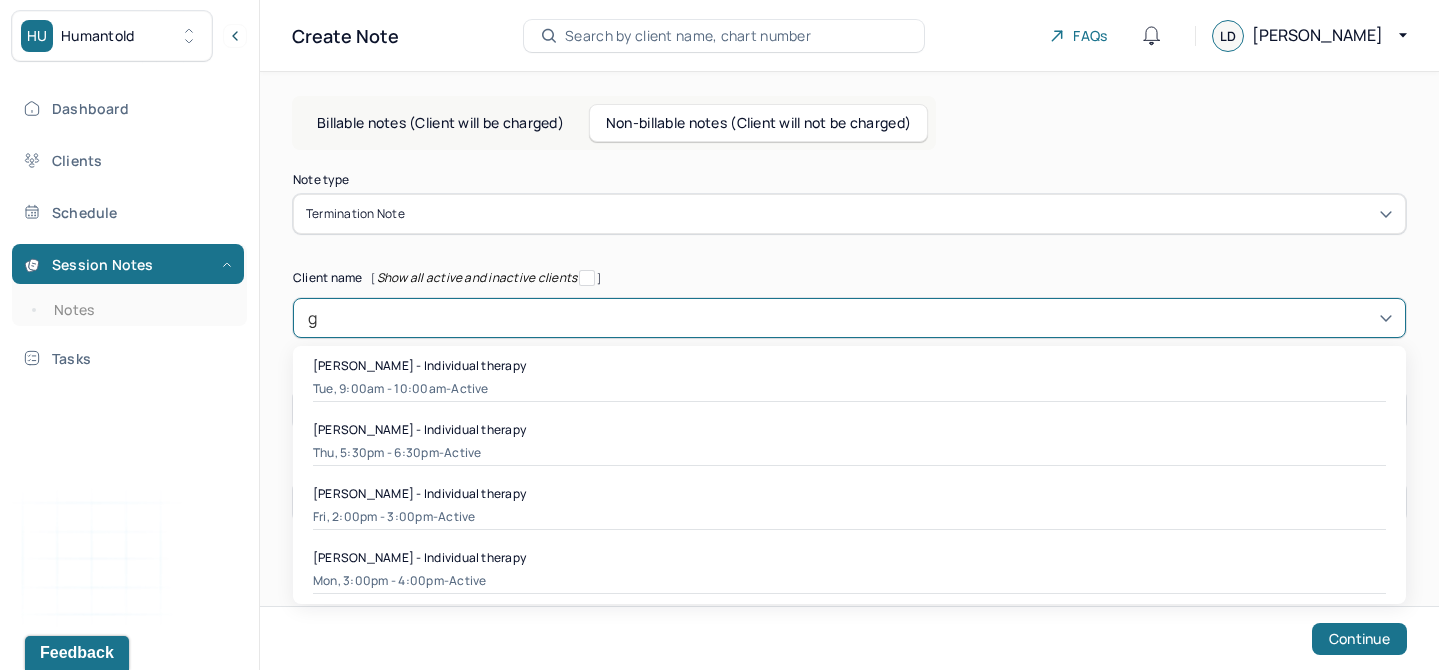 type on "gr" 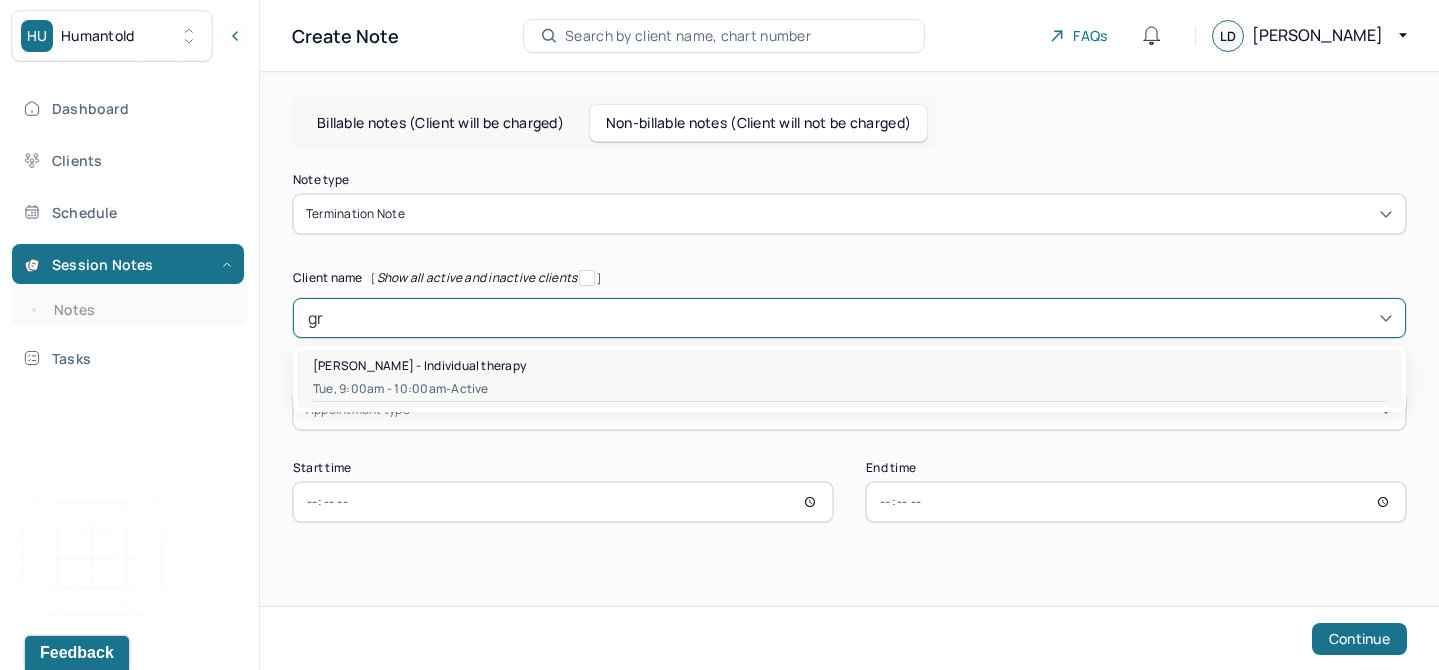 click on "[PERSON_NAME] - Individual therapy" at bounding box center (849, 365) 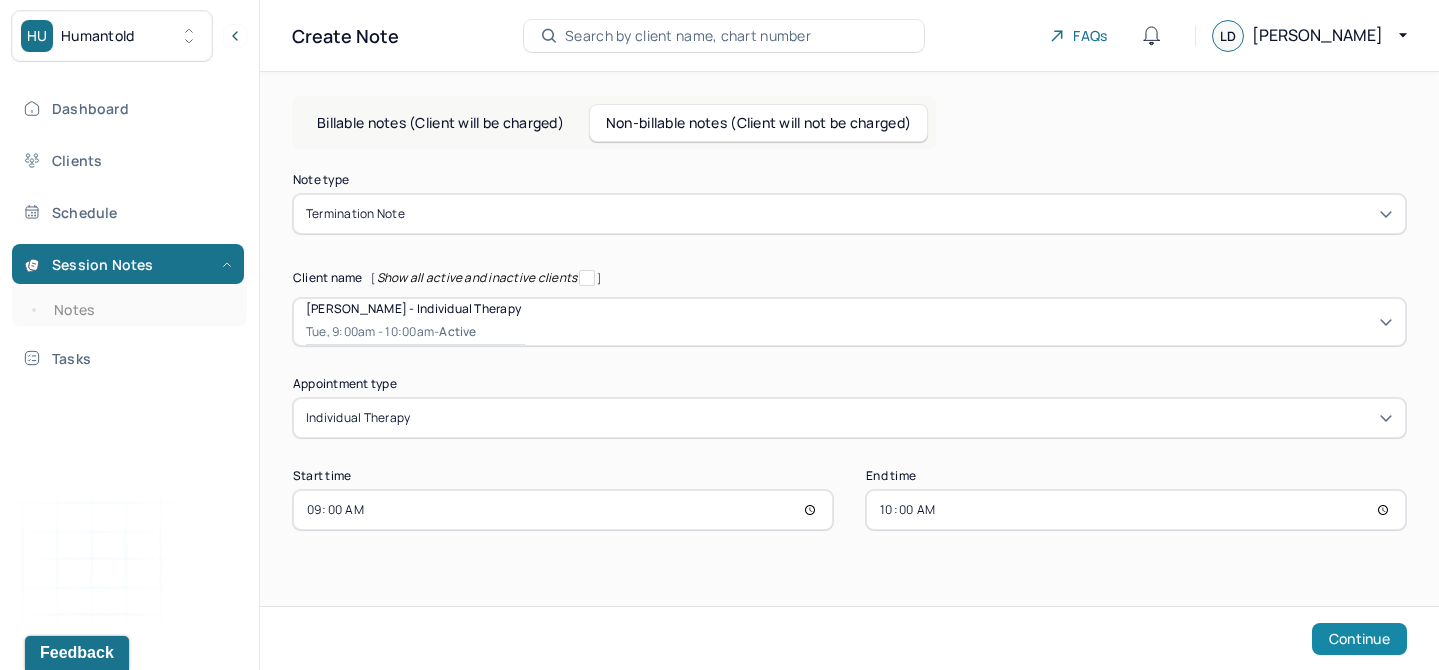 click on "Continue" at bounding box center [1359, 639] 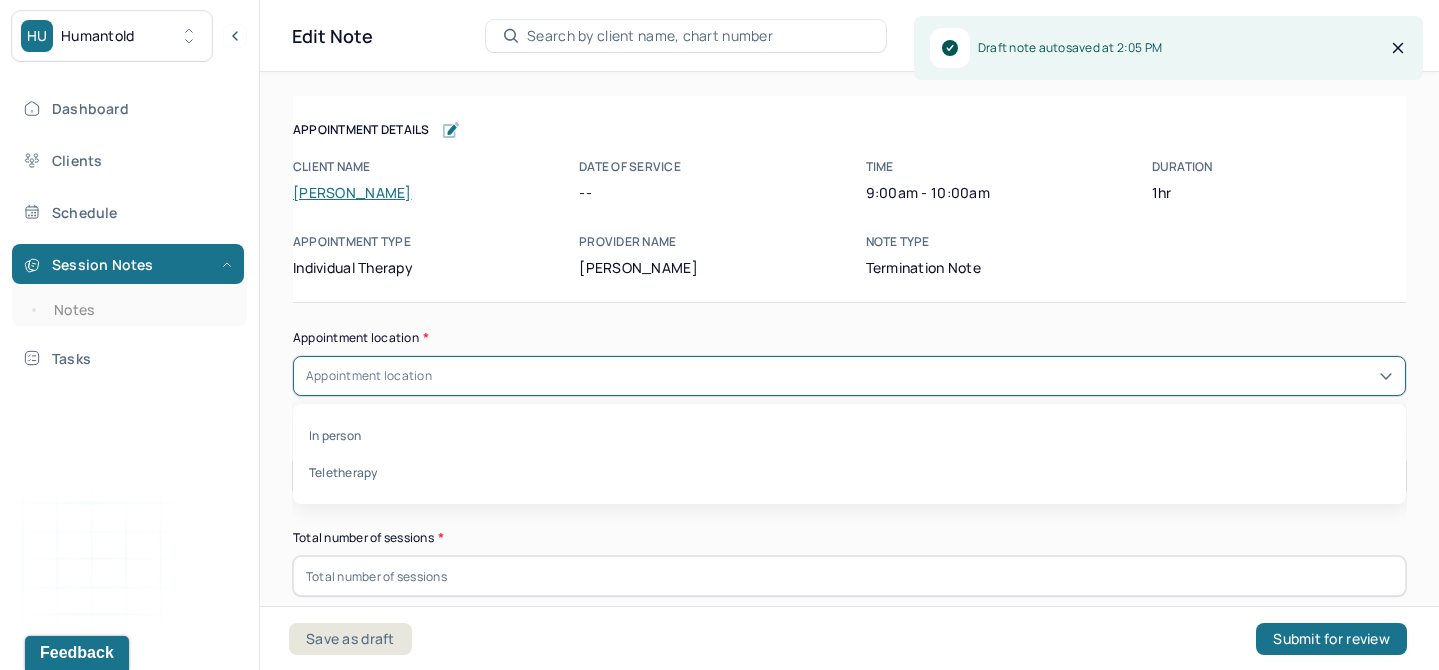 click on "Appointment location" at bounding box center [849, 376] 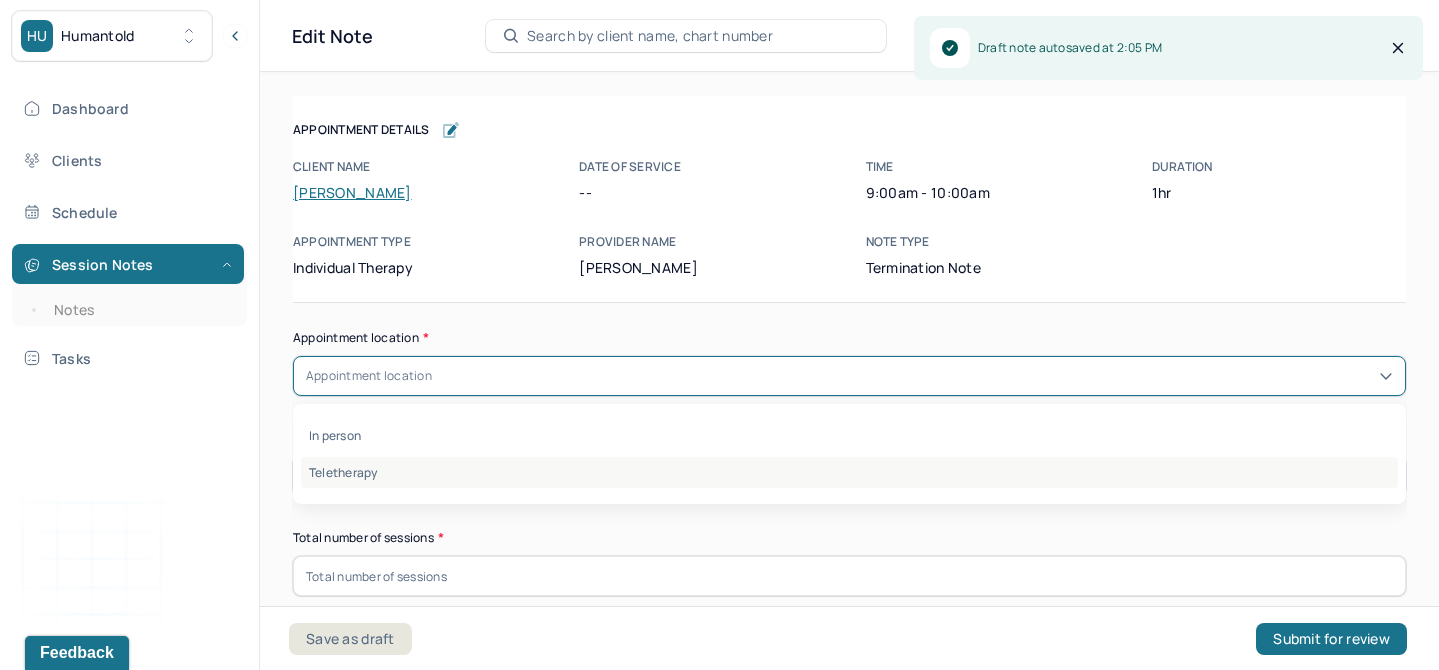 click on "Teletherapy" at bounding box center [849, 472] 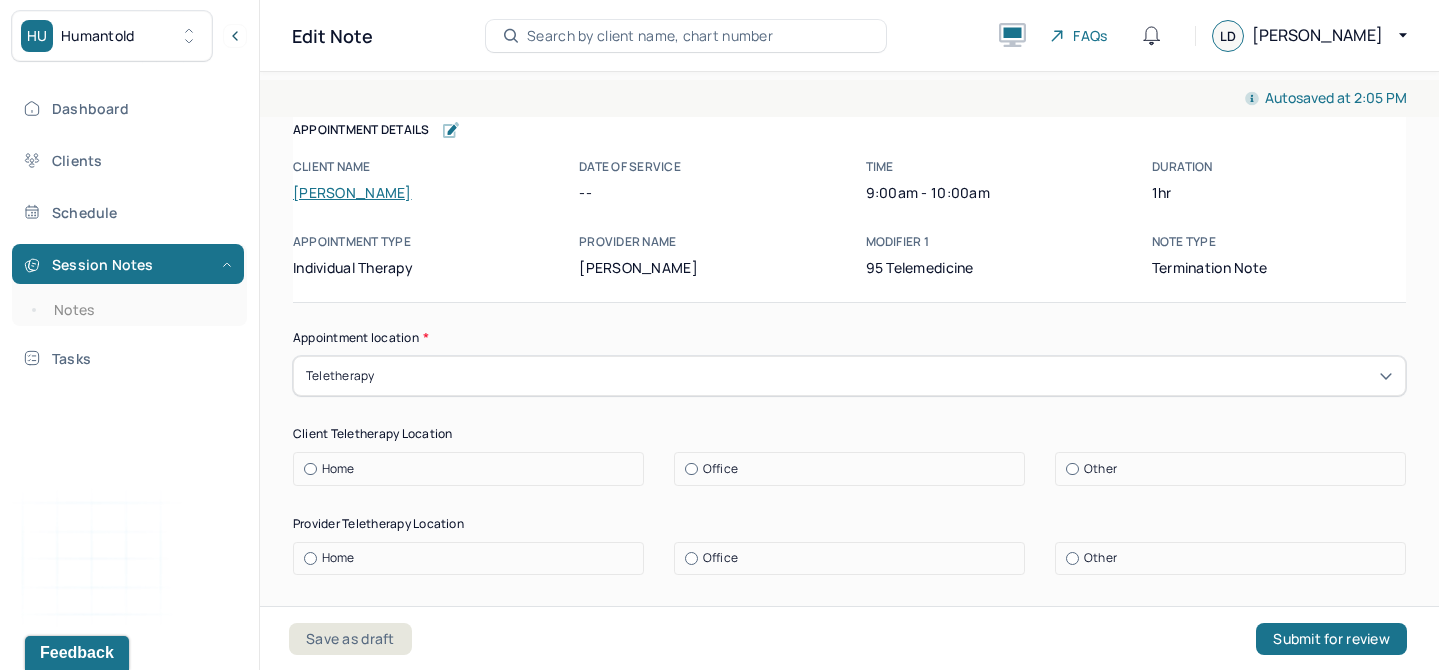 click on "Home" at bounding box center [473, 469] 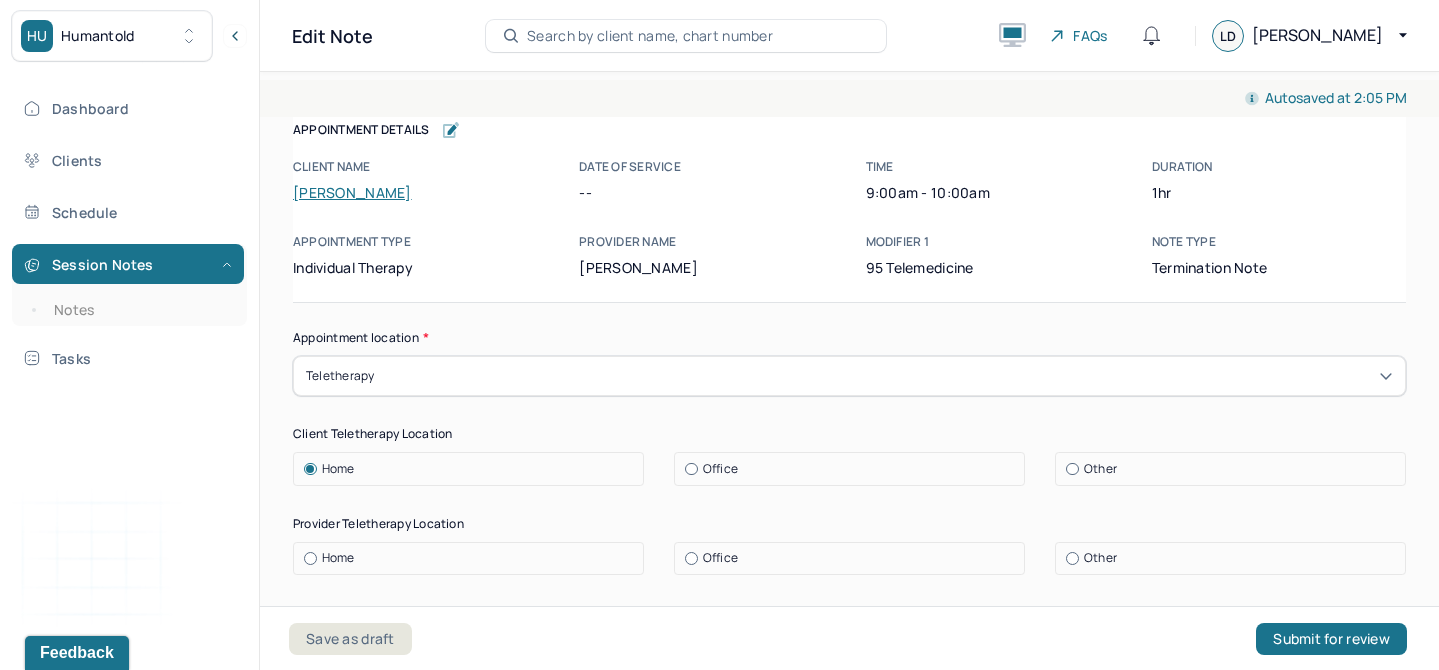 click on "Home" at bounding box center [473, 558] 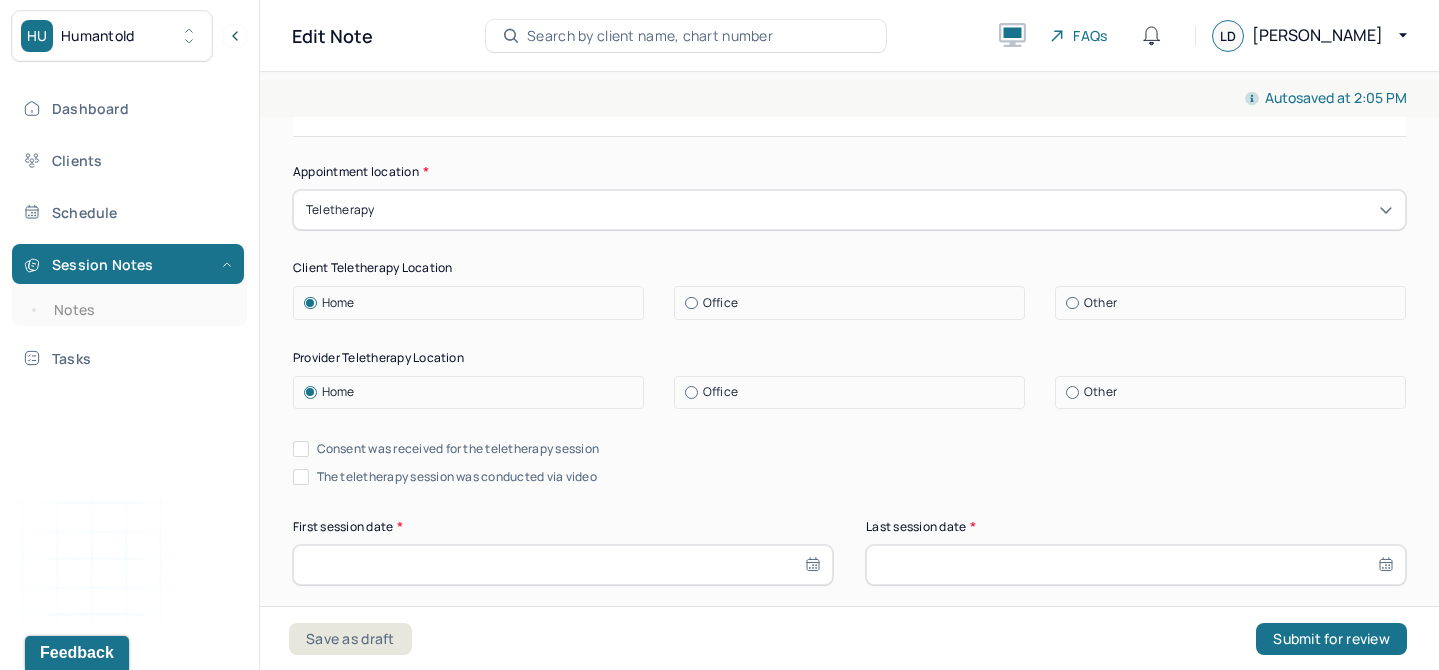 scroll, scrollTop: 171, scrollLeft: 0, axis: vertical 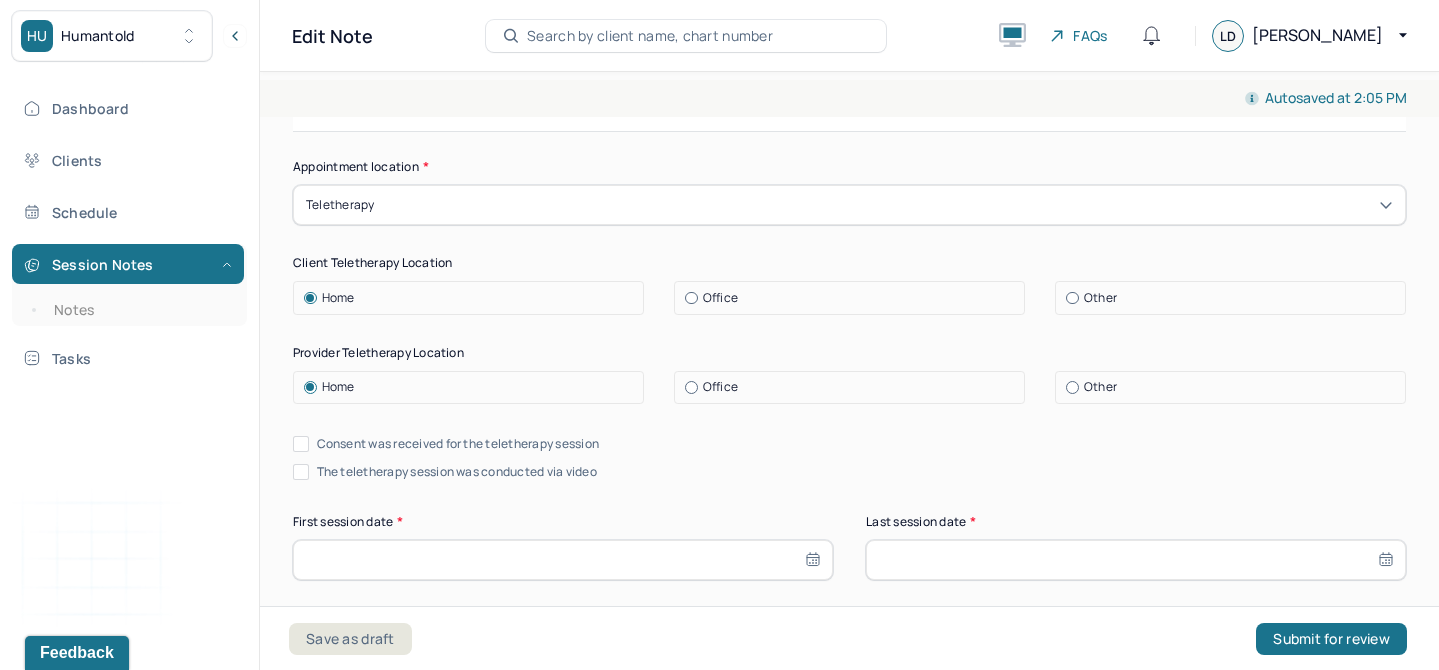 click on "Consent was received for the teletherapy session" at bounding box center (458, 444) 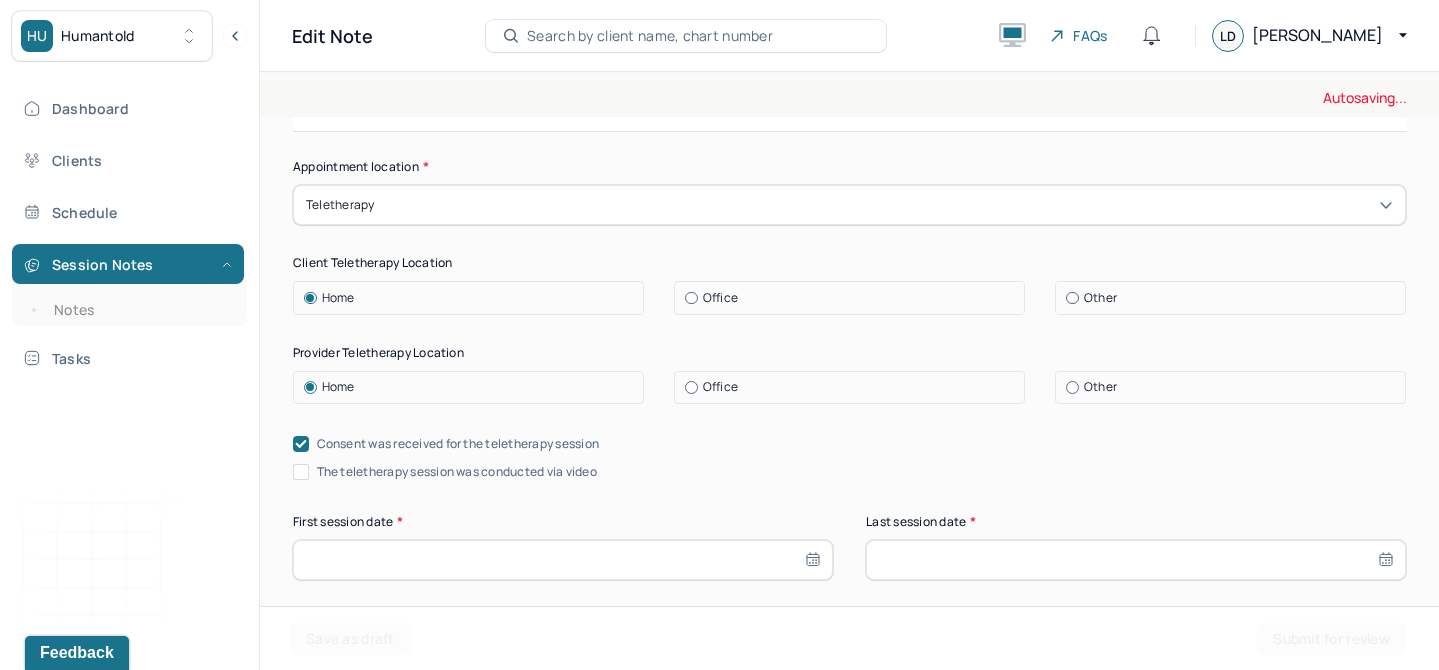 click on "Consent was received for the teletherapy session The teletherapy session was conducted via video" at bounding box center [849, 458] 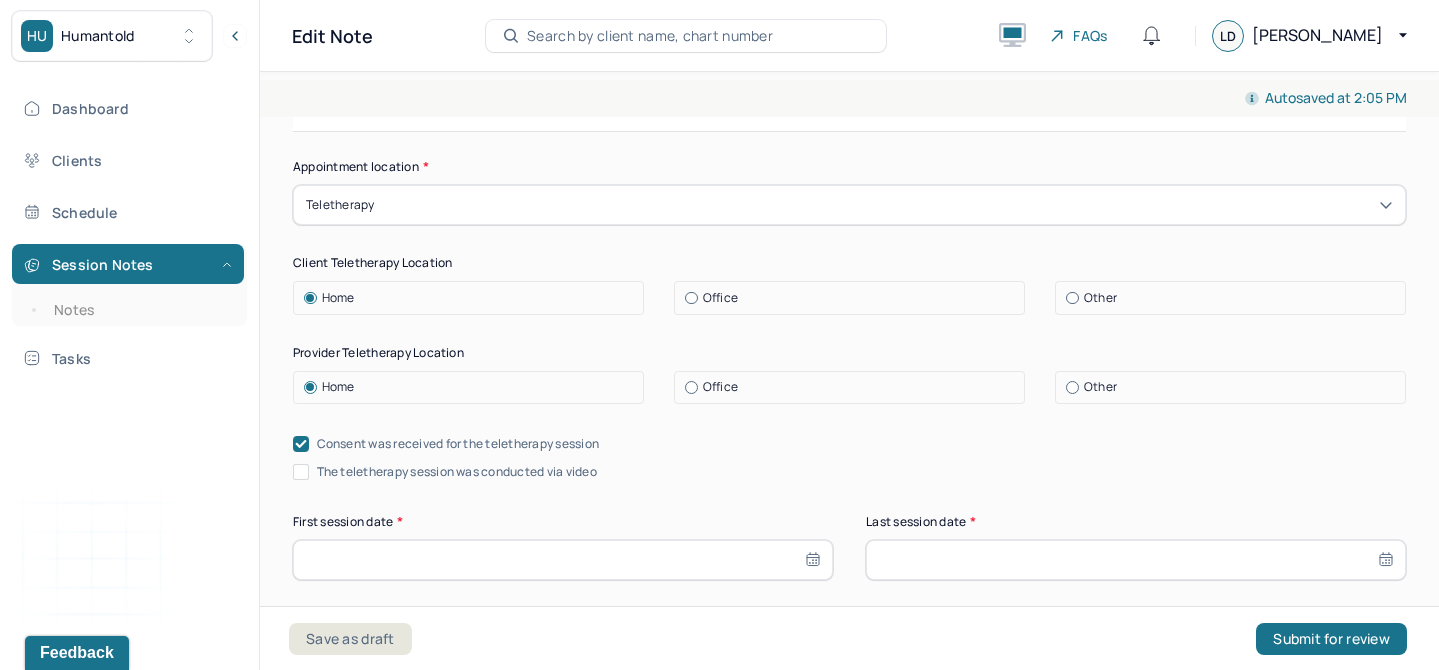 click on "The teletherapy session was conducted via video" at bounding box center [457, 472] 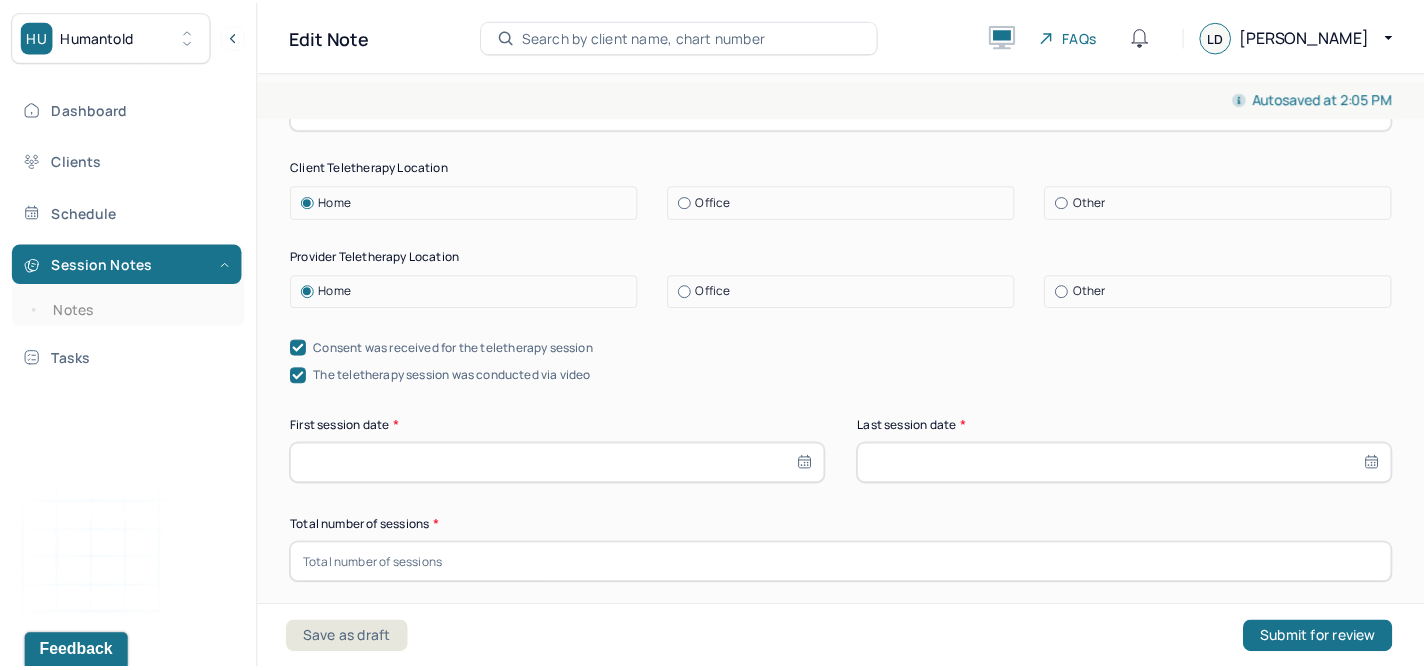 scroll, scrollTop: 267, scrollLeft: 0, axis: vertical 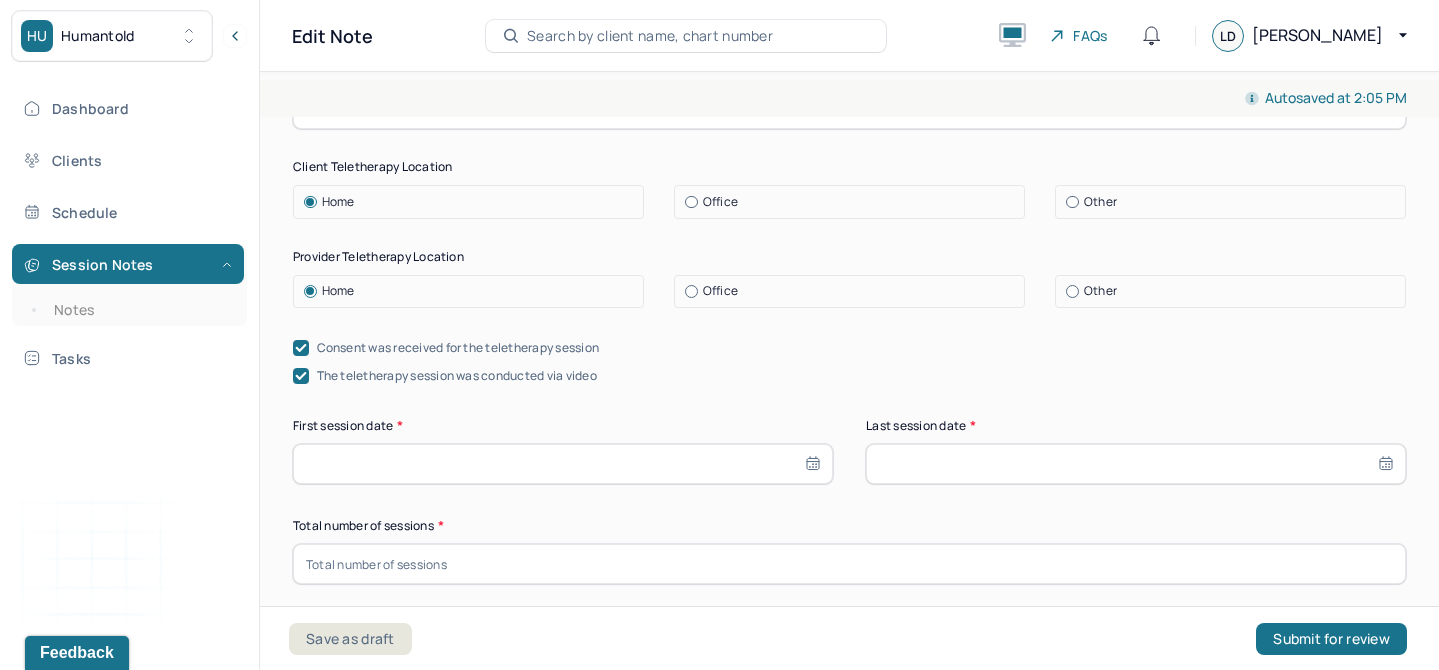 select on "6" 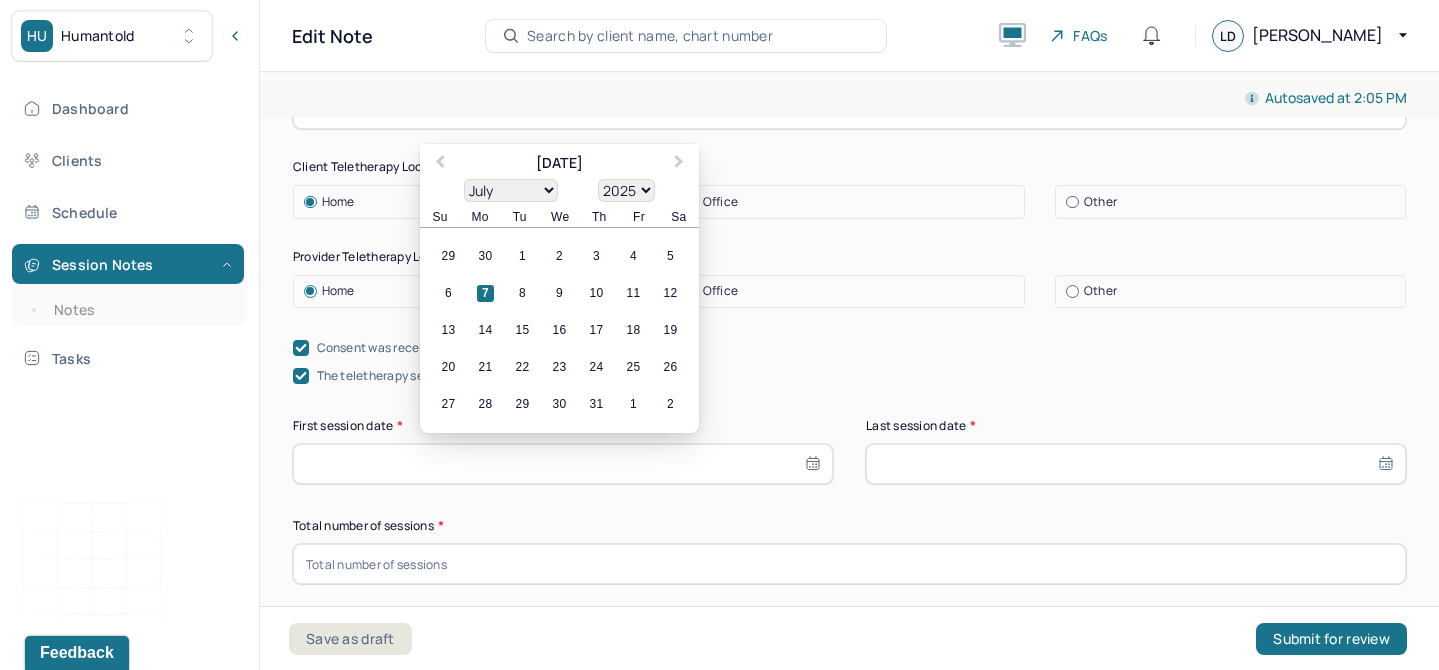 click at bounding box center (563, 464) 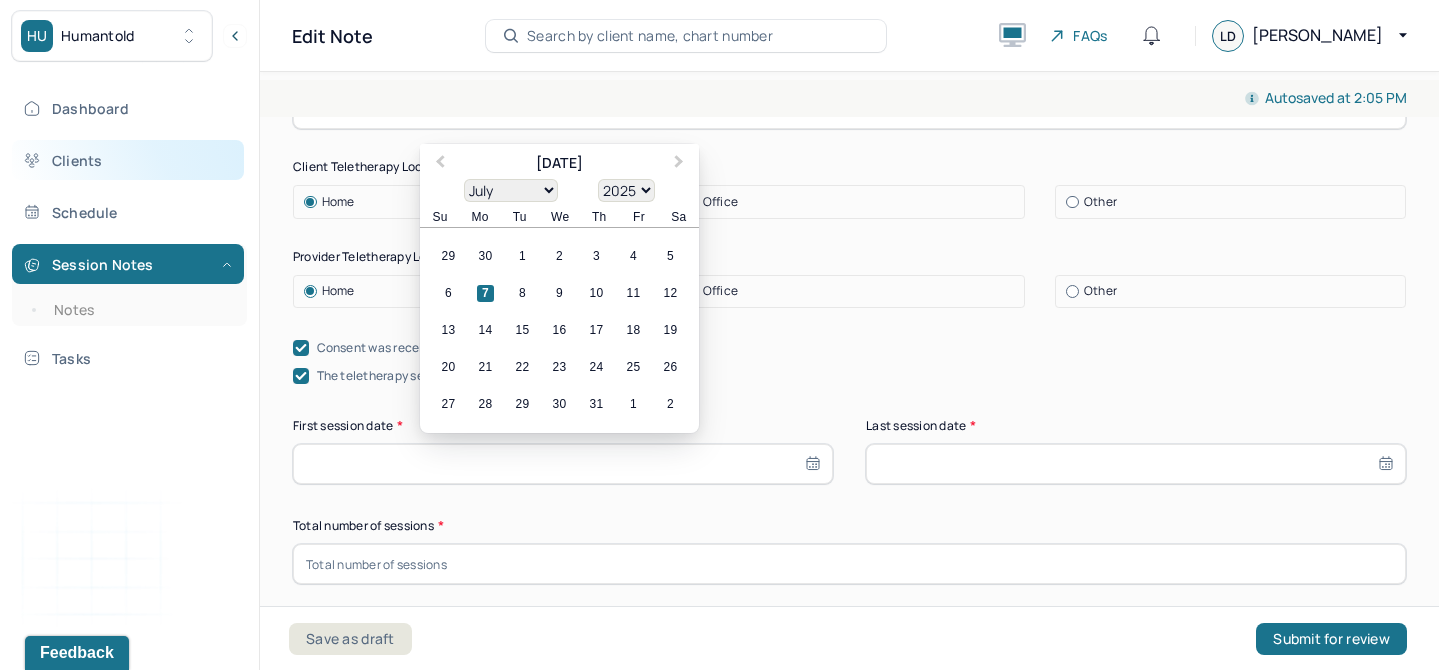 click on "Clients" at bounding box center [128, 160] 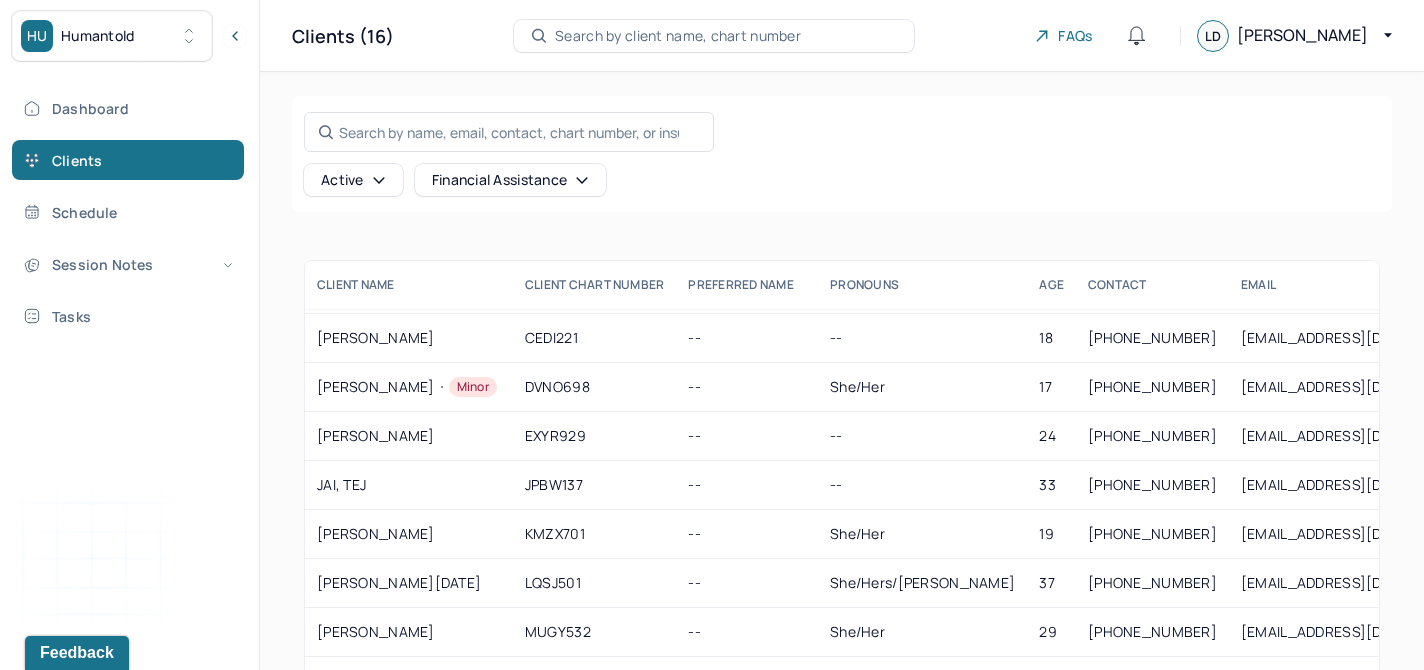 scroll, scrollTop: 313, scrollLeft: 0, axis: vertical 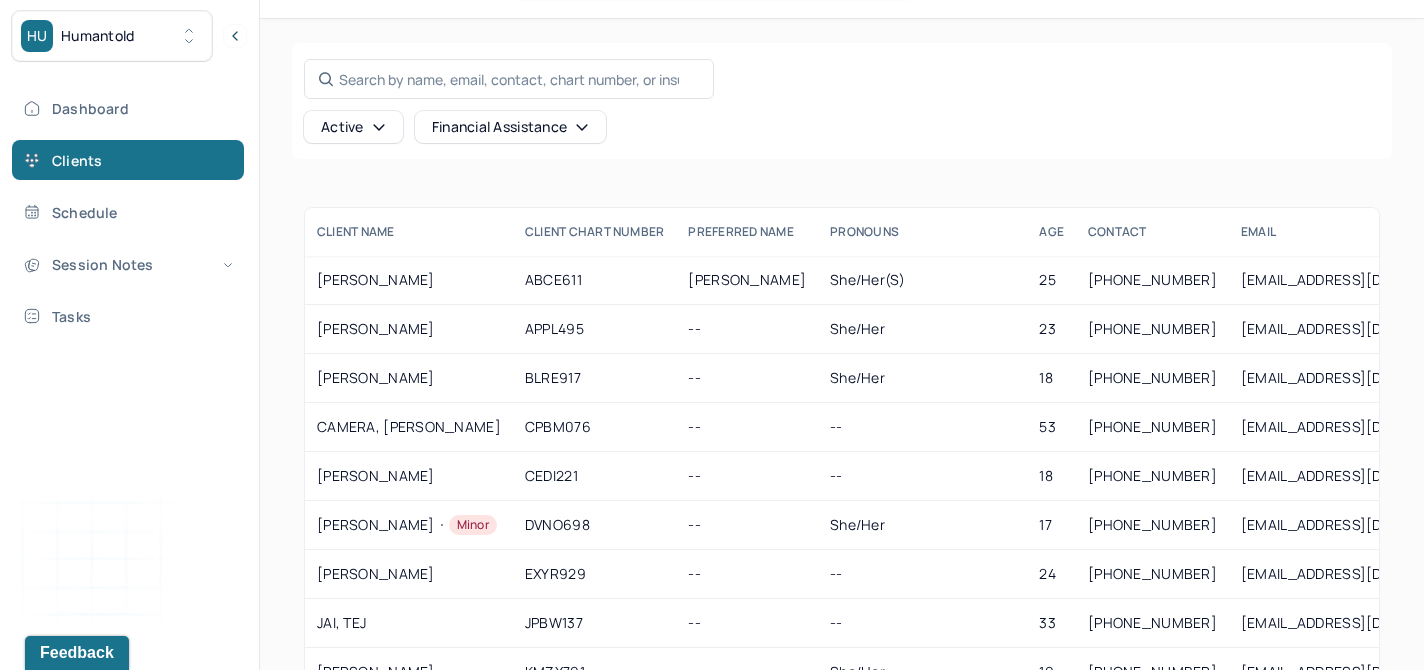 click 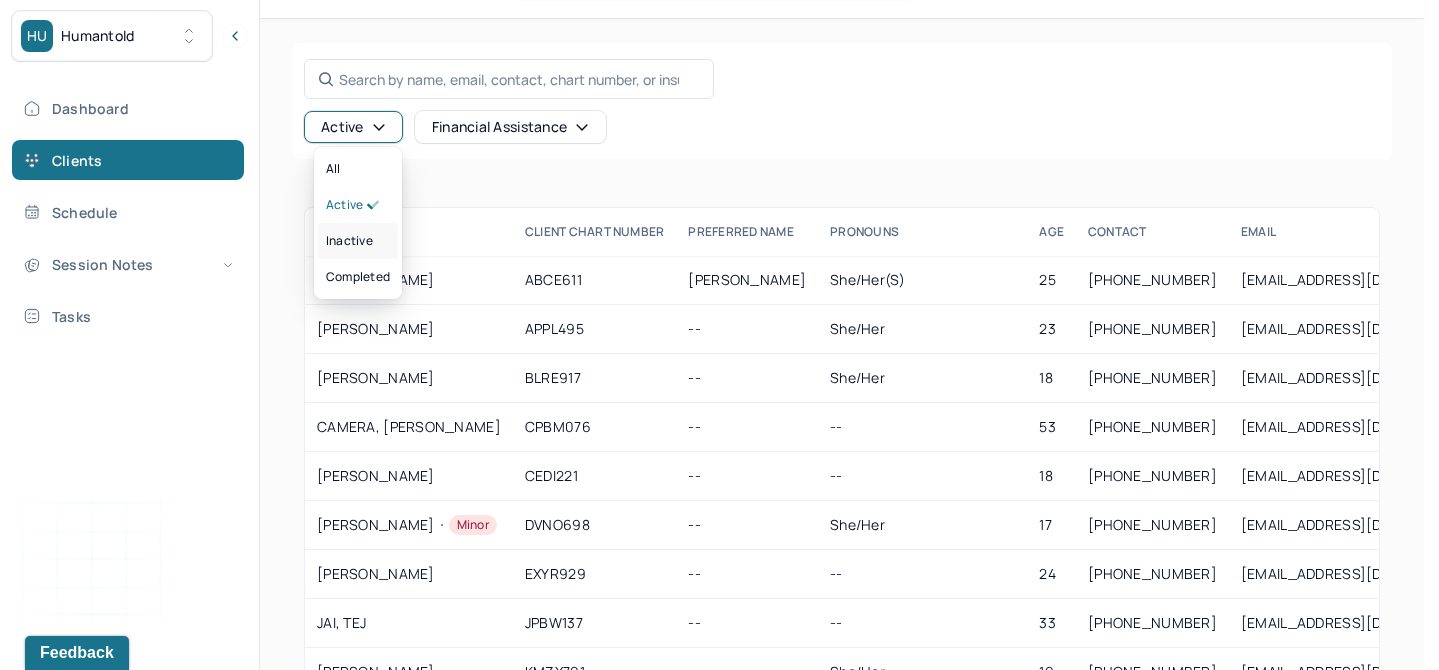 click on "inactive" at bounding box center [358, 241] 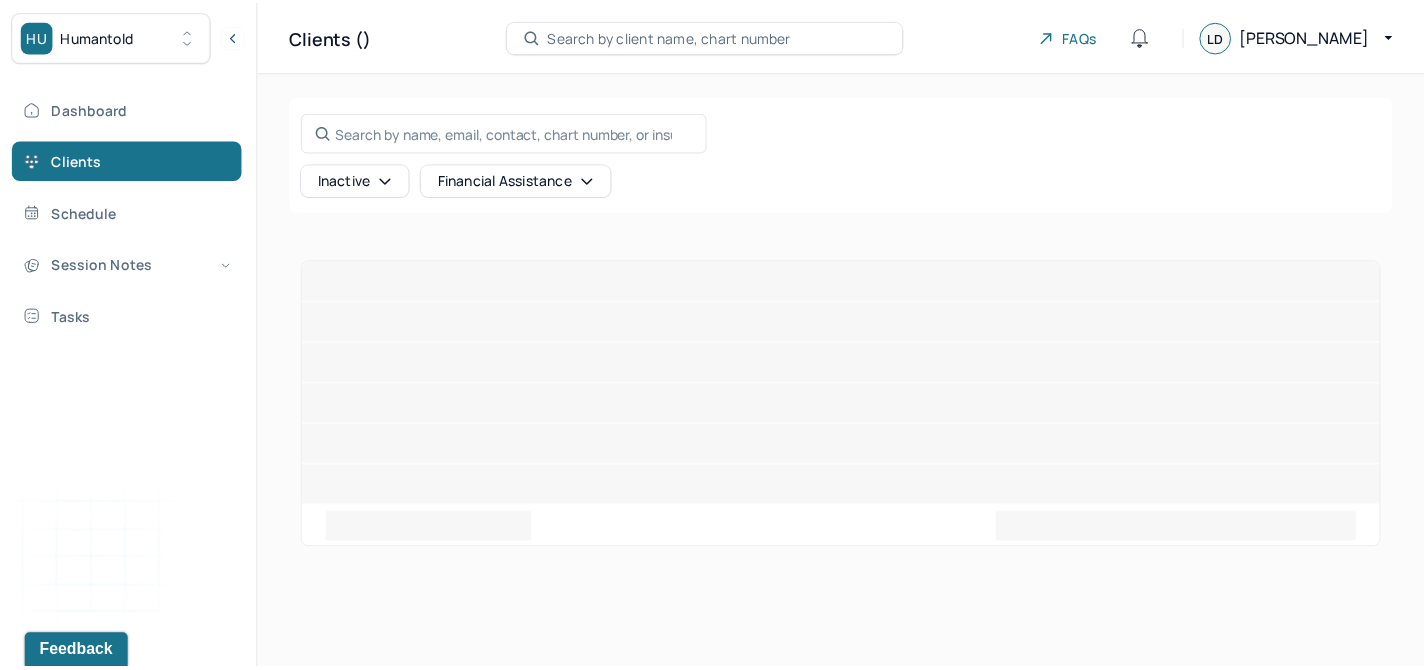 scroll, scrollTop: 0, scrollLeft: 0, axis: both 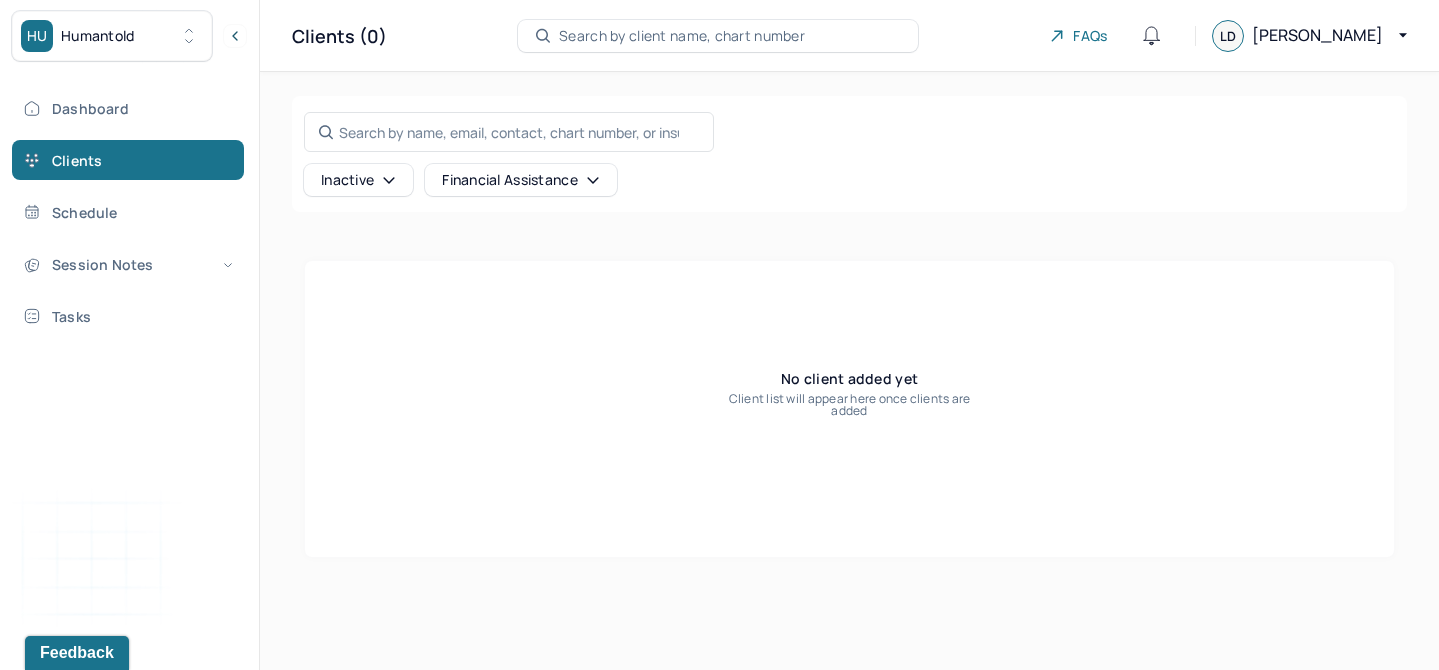 click 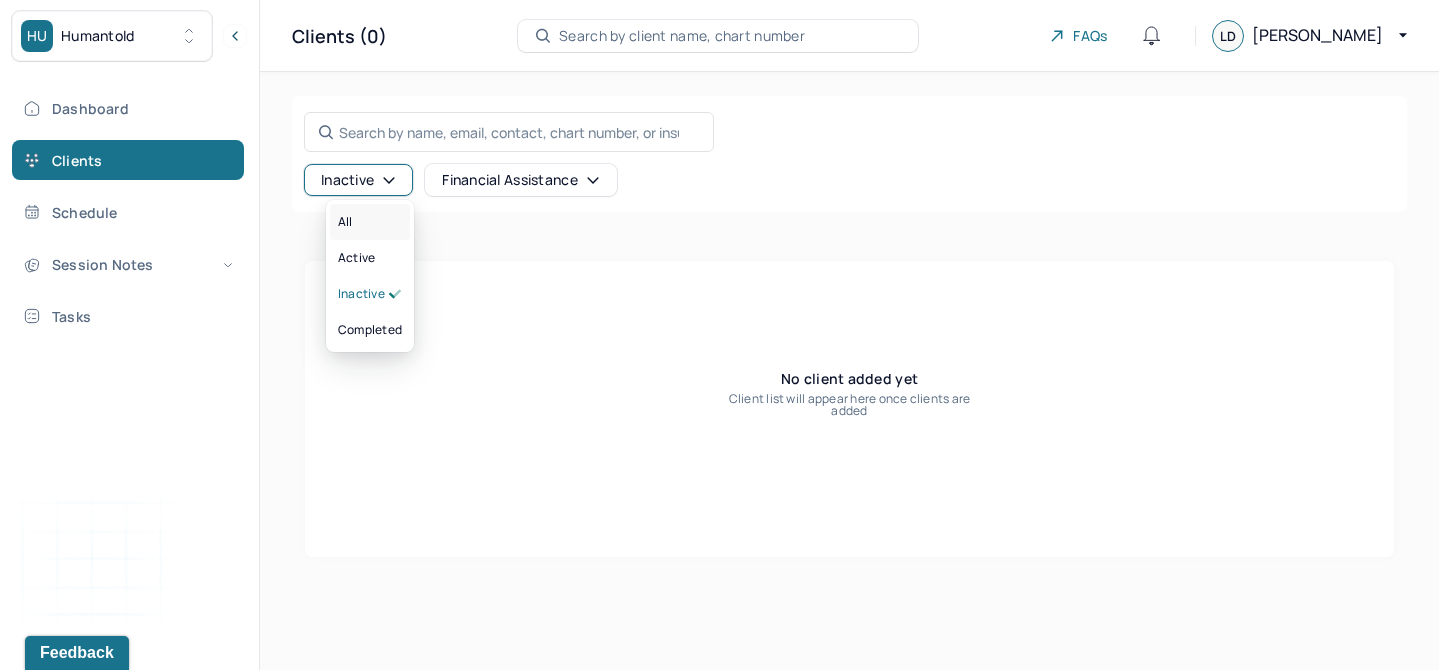 click on "All" at bounding box center [370, 222] 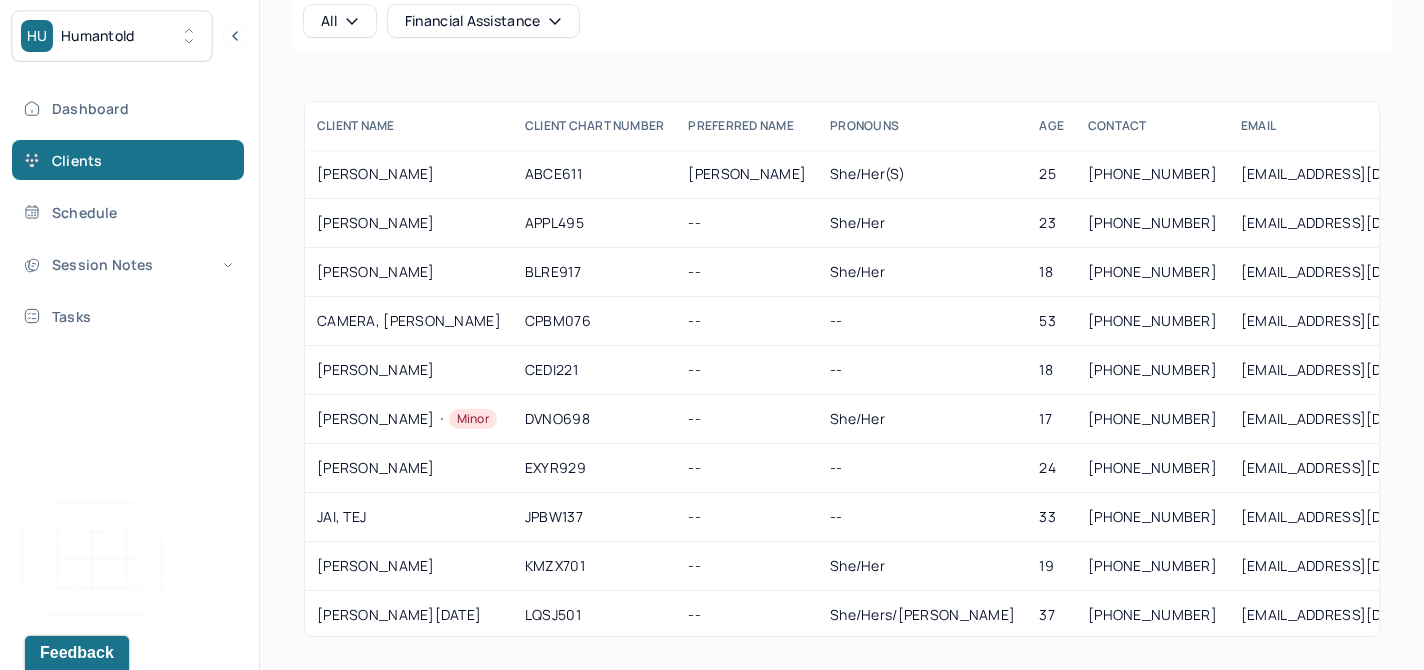 scroll, scrollTop: 164, scrollLeft: 0, axis: vertical 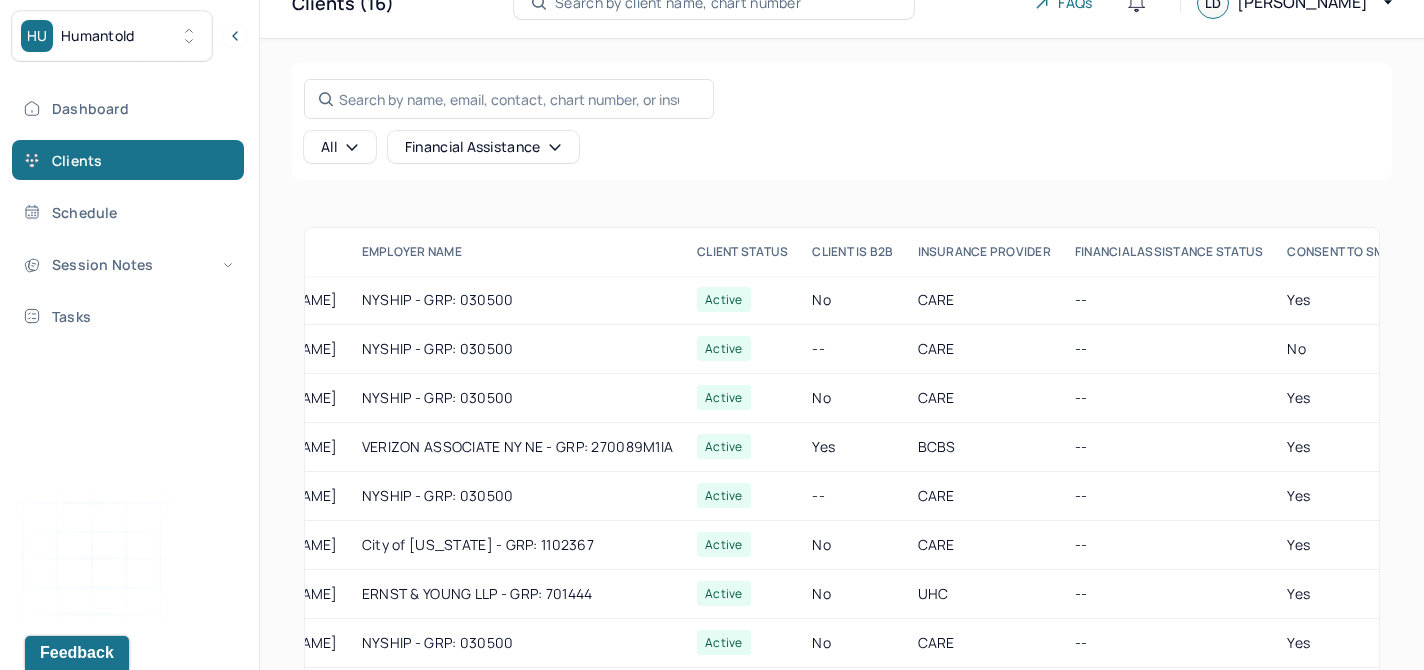 click on "All" at bounding box center [340, 147] 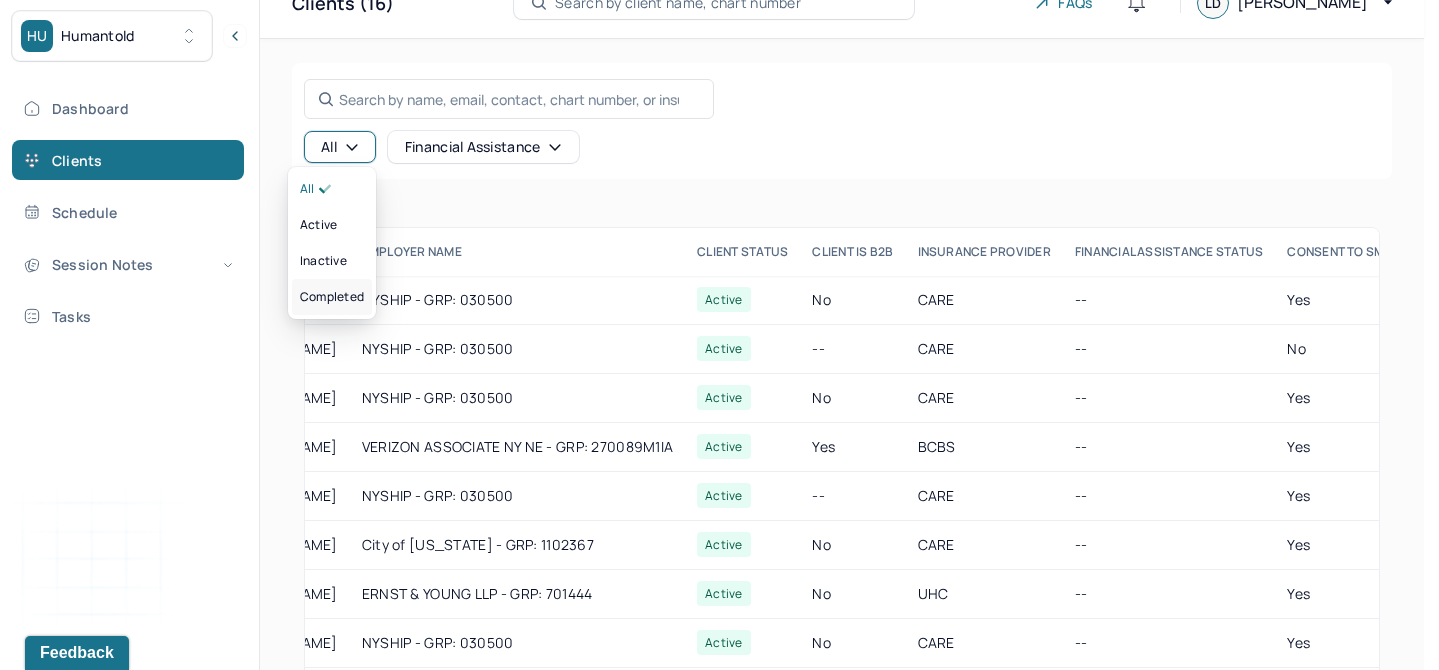 click on "completed" at bounding box center [332, 297] 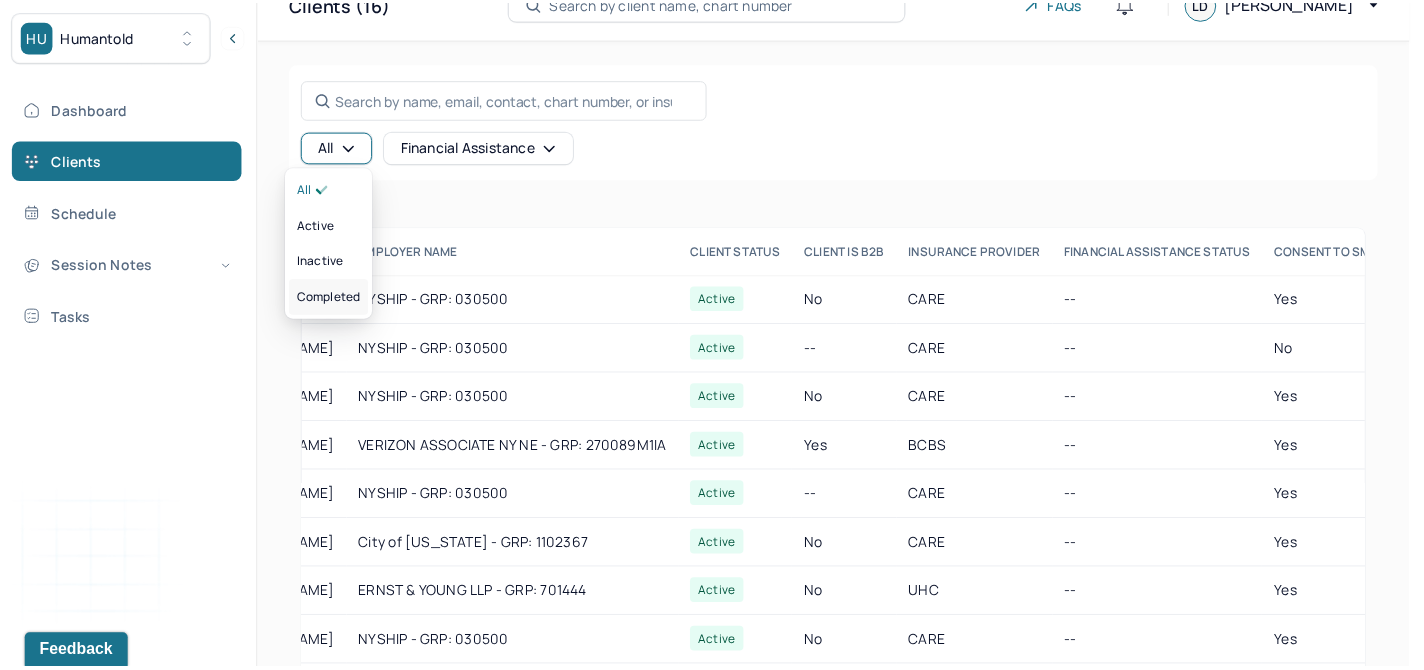 scroll, scrollTop: 0, scrollLeft: 0, axis: both 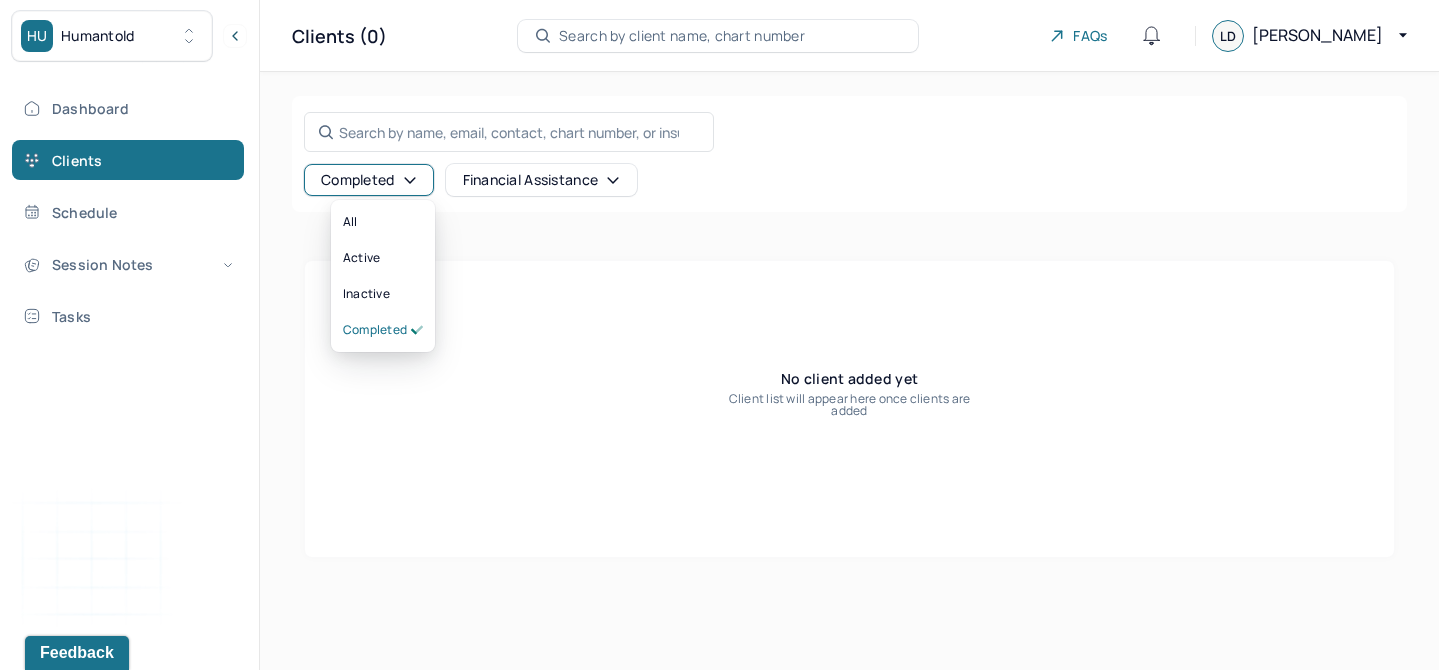 click on "Completed" at bounding box center (369, 180) 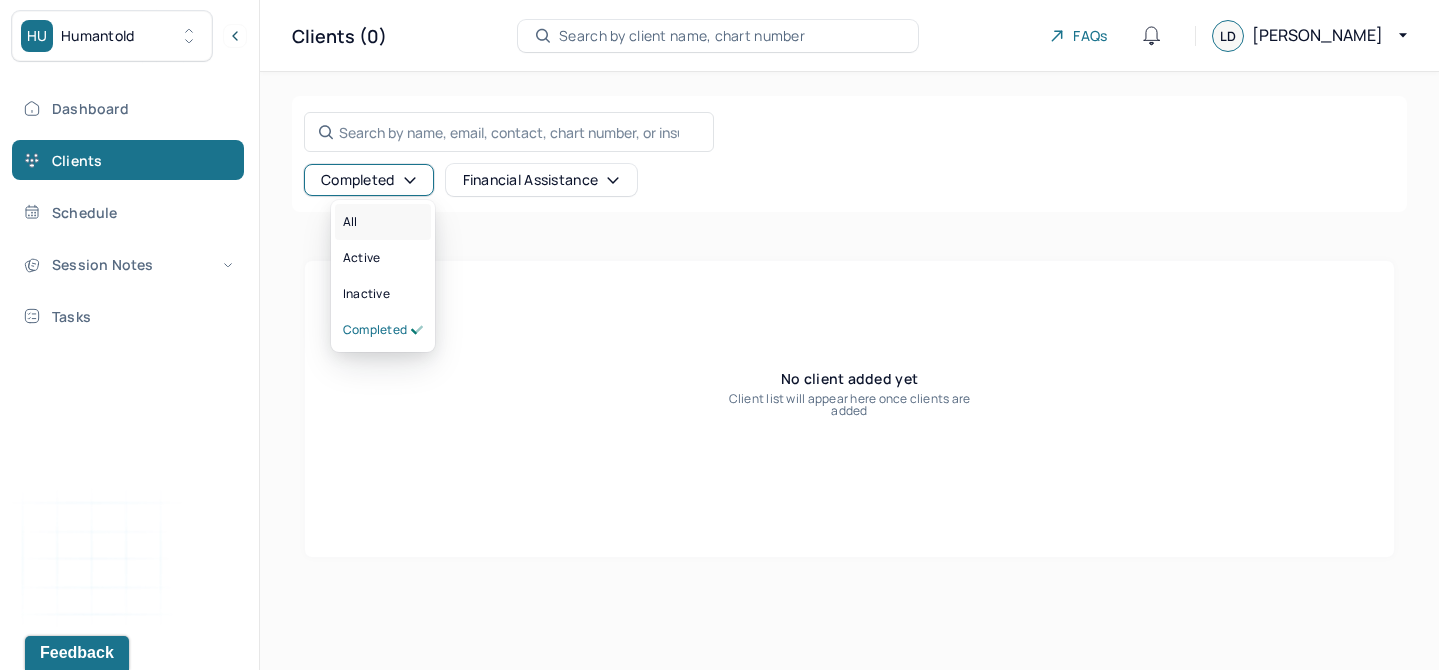 click on "All" at bounding box center [383, 222] 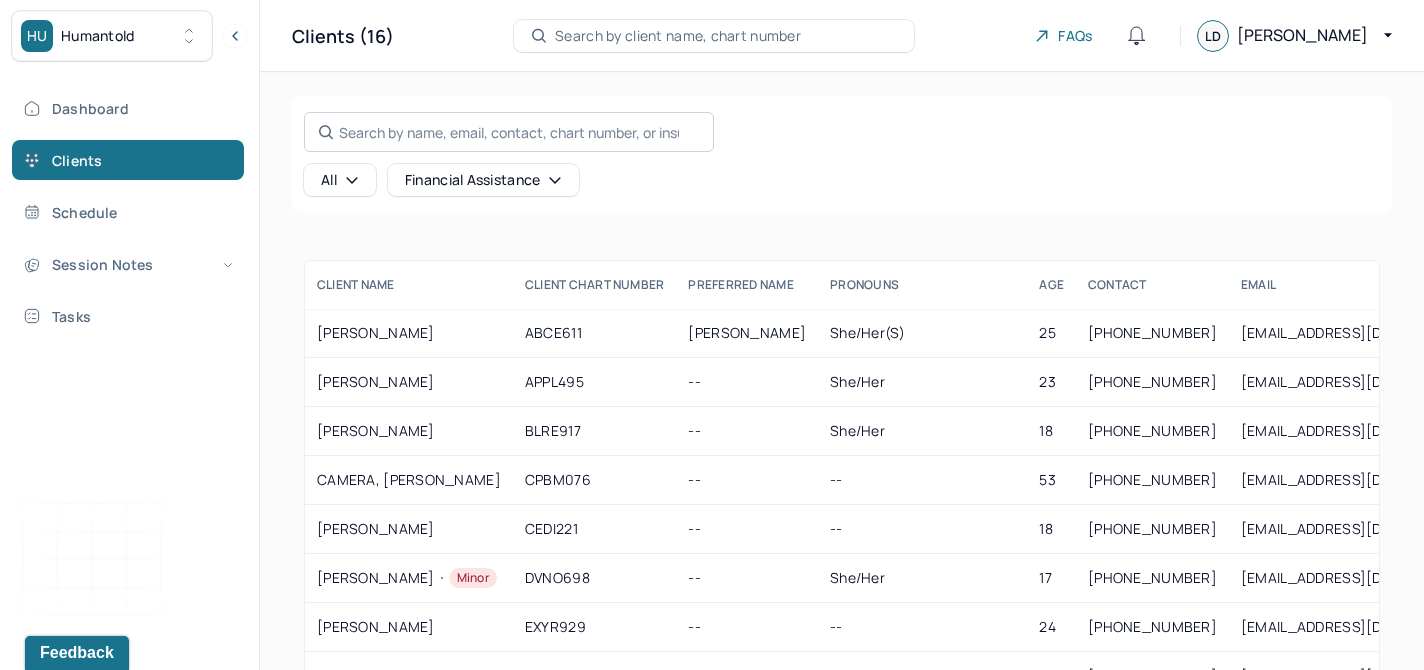 click on "Search by name, email, contact, chart number, or insurance id..." at bounding box center [509, 132] 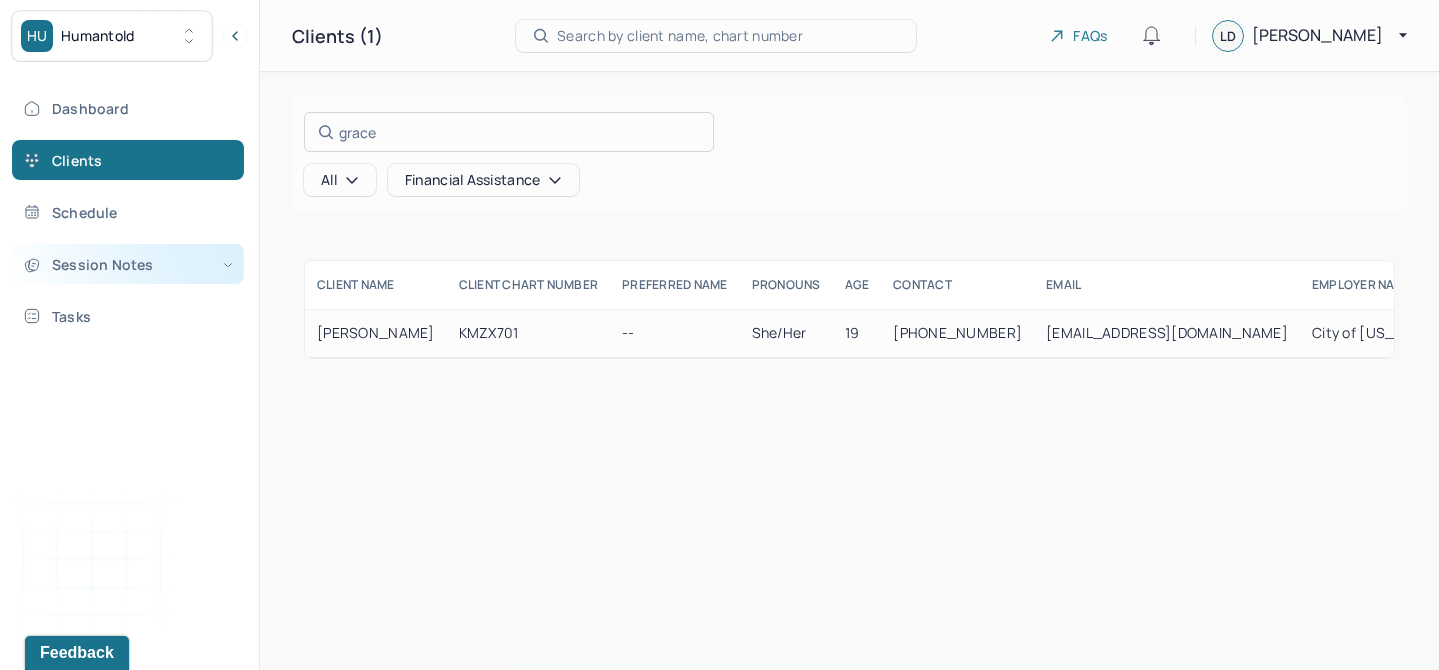 type on "grace" 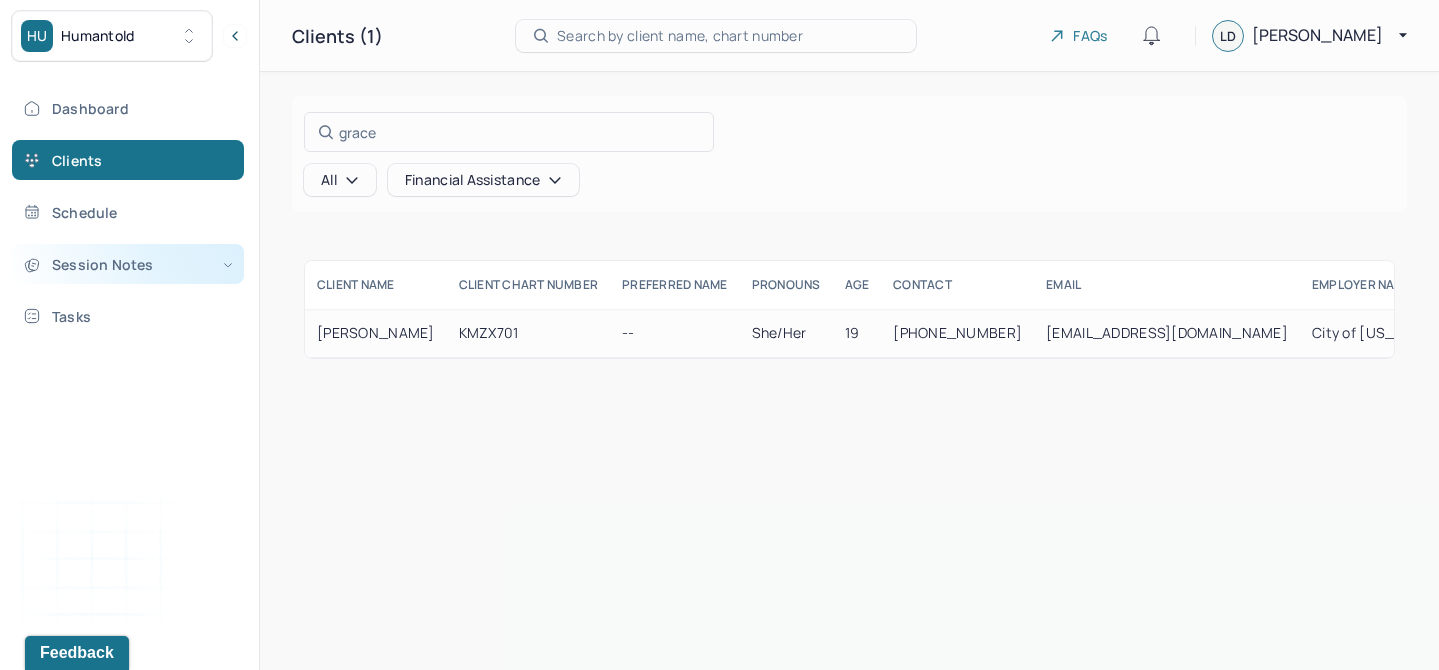 click on "Session Notes" at bounding box center [128, 264] 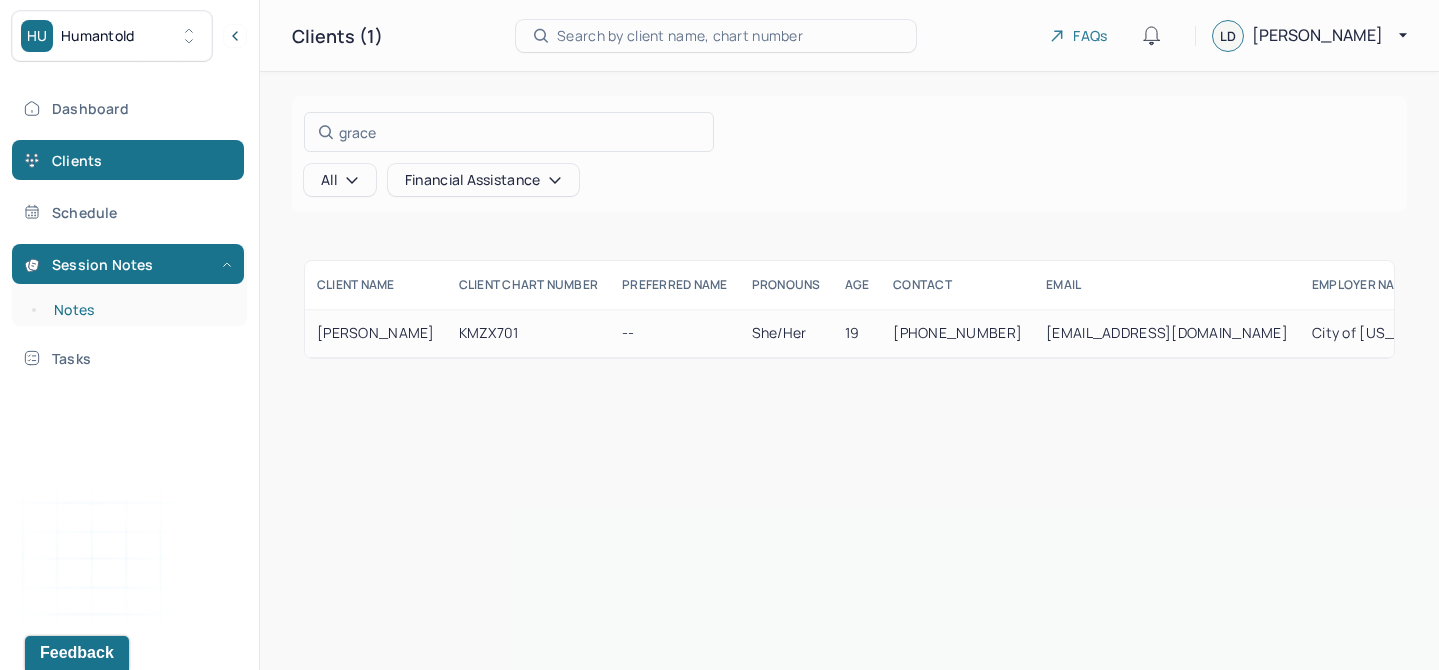 click on "Notes" at bounding box center (139, 310) 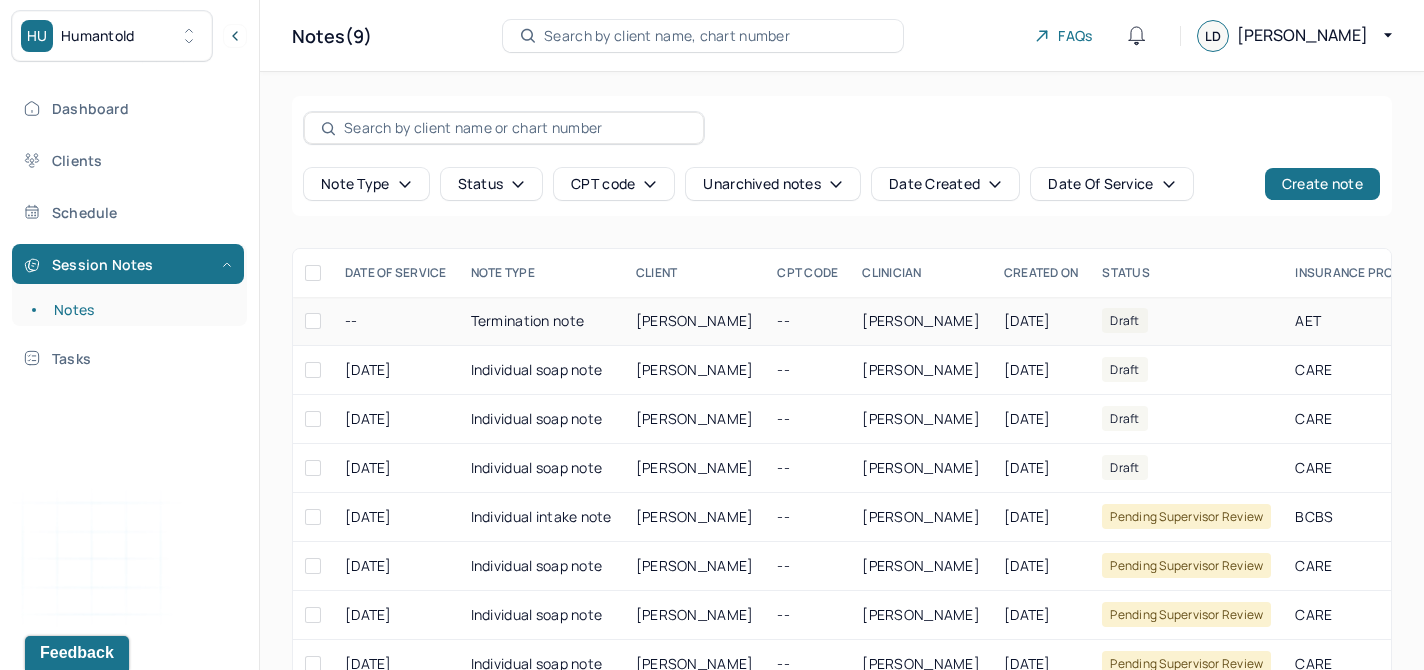 click at bounding box center (313, 321) 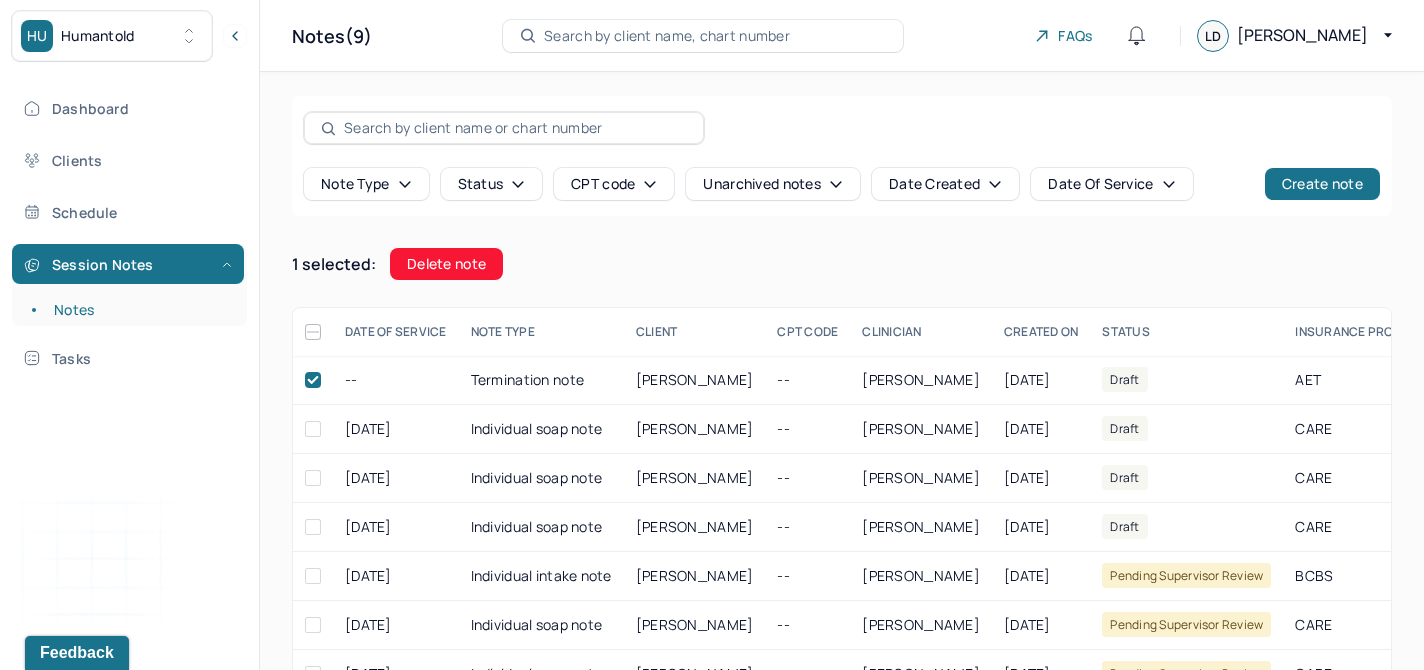 click on "Delete note" at bounding box center [446, 264] 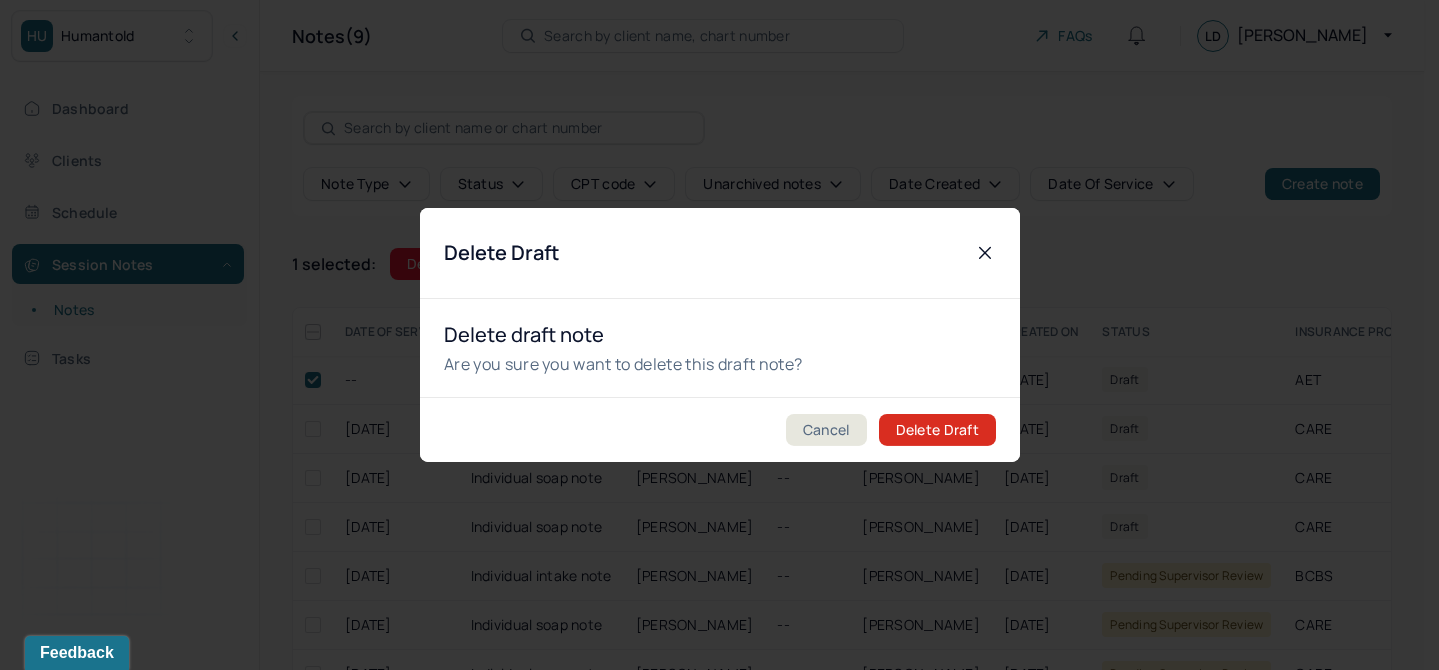 click on "Delete Draft" at bounding box center [936, 430] 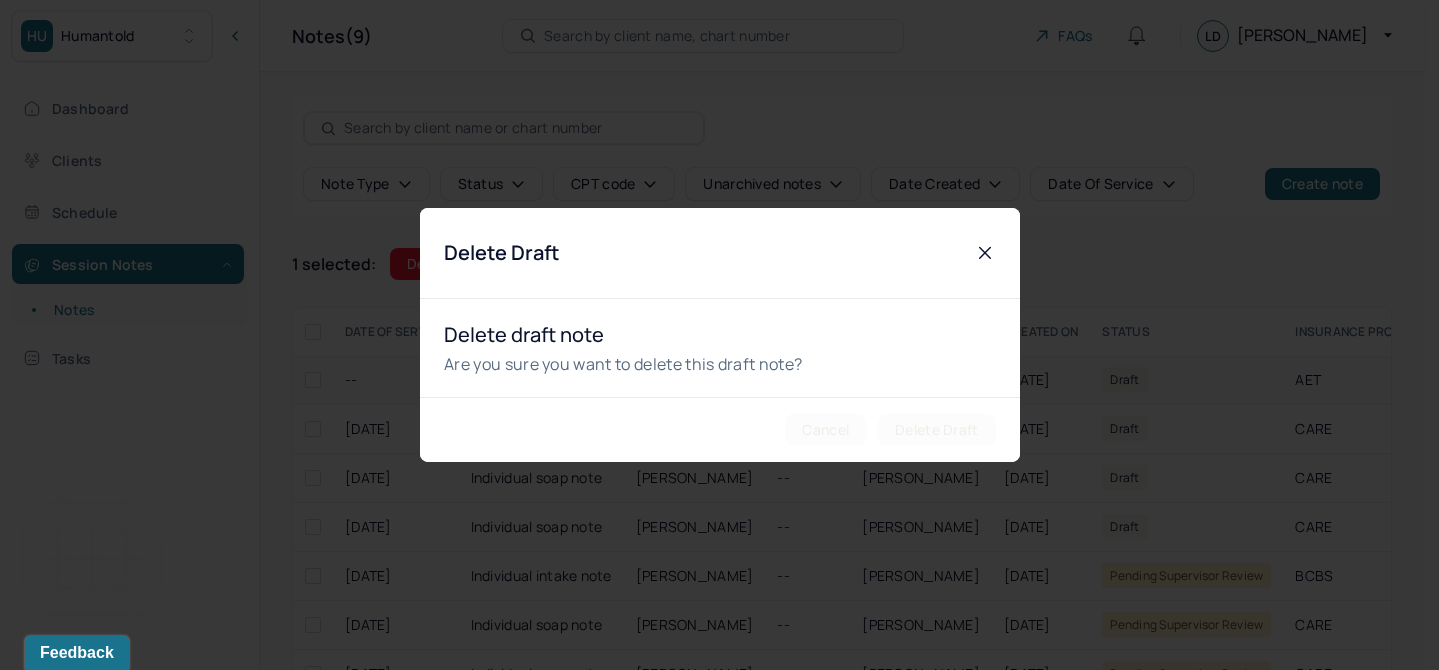 checkbox on "false" 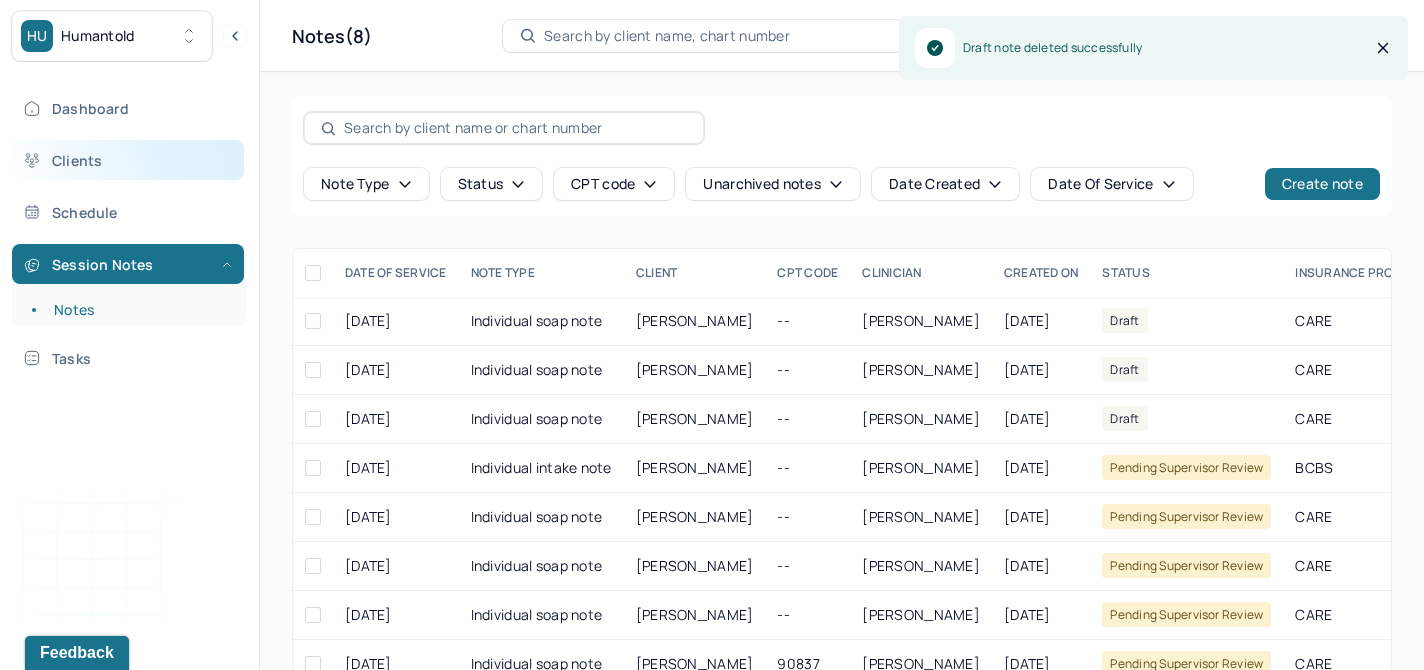 click on "Clients" at bounding box center (128, 160) 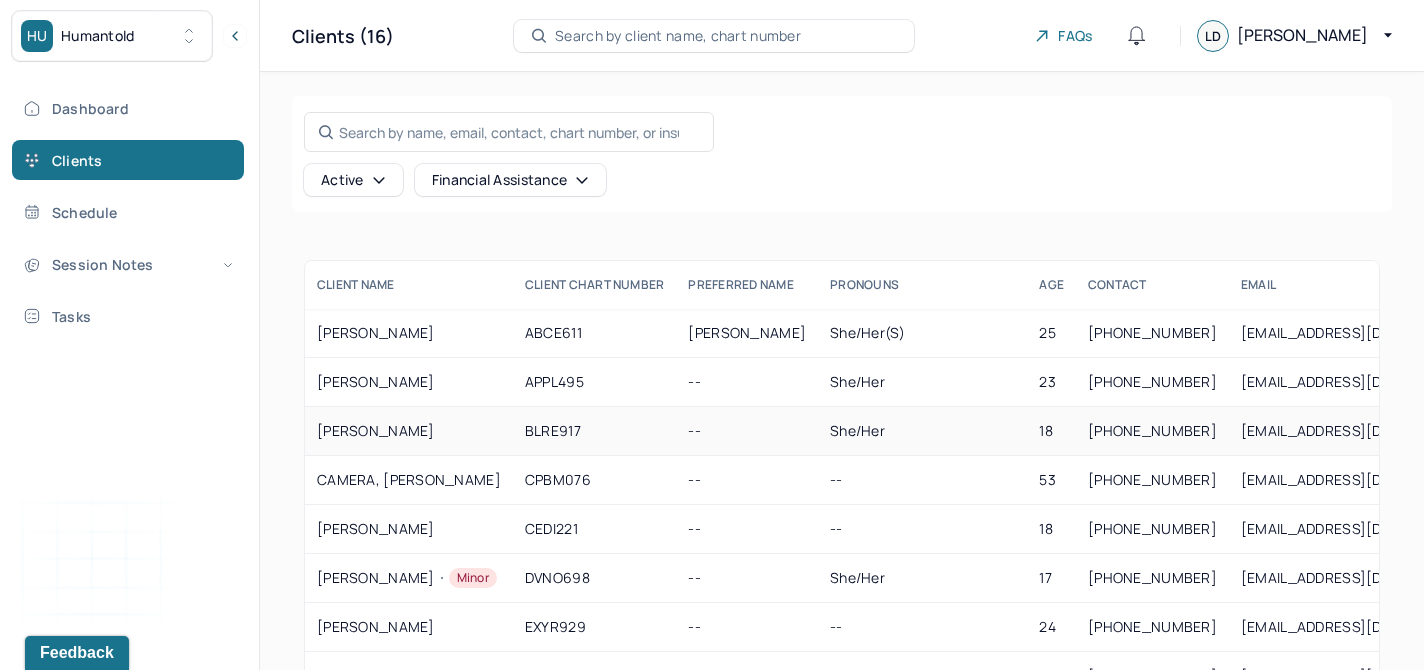 scroll, scrollTop: 313, scrollLeft: 0, axis: vertical 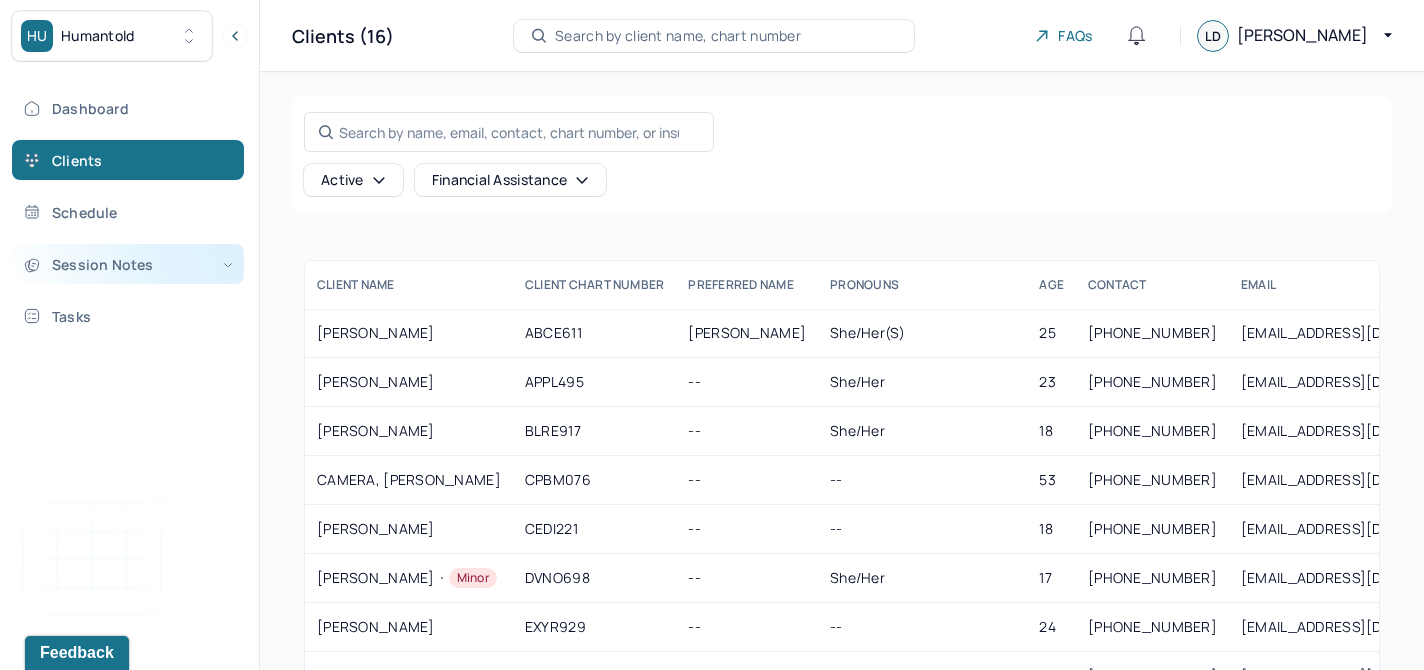 click on "Session Notes" at bounding box center (128, 264) 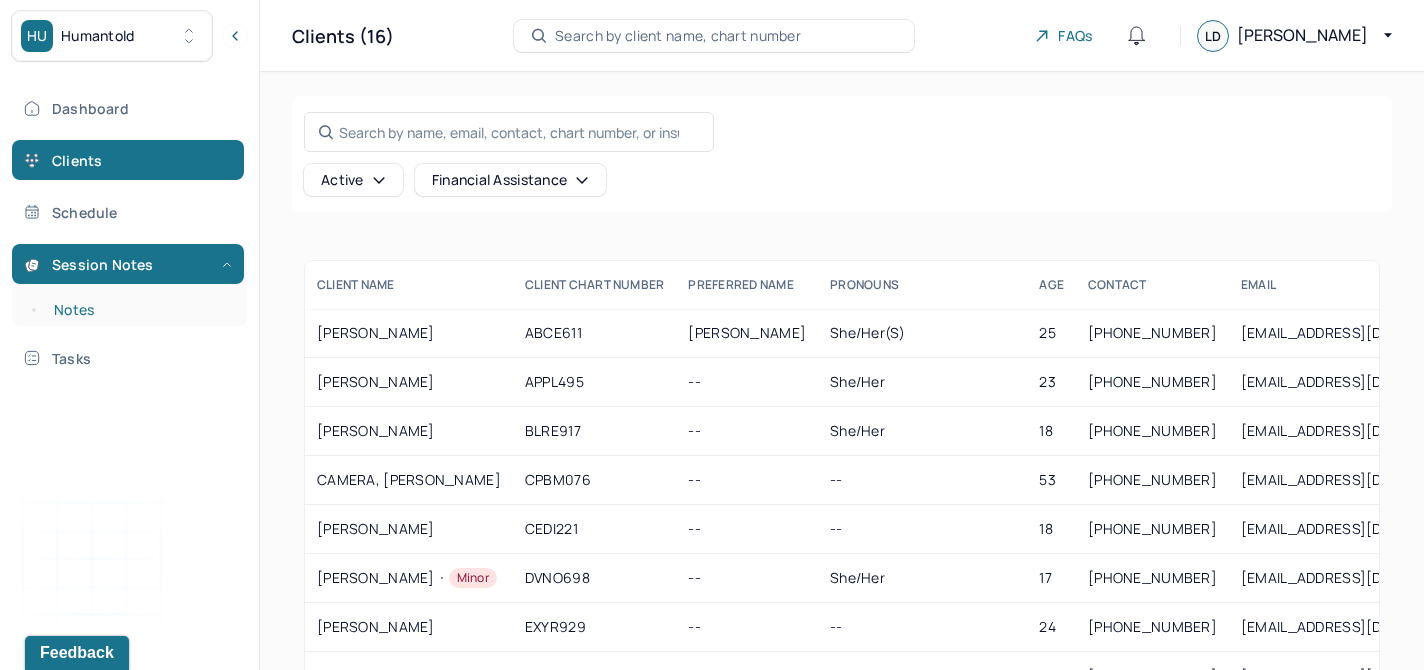 click on "Notes" at bounding box center (139, 310) 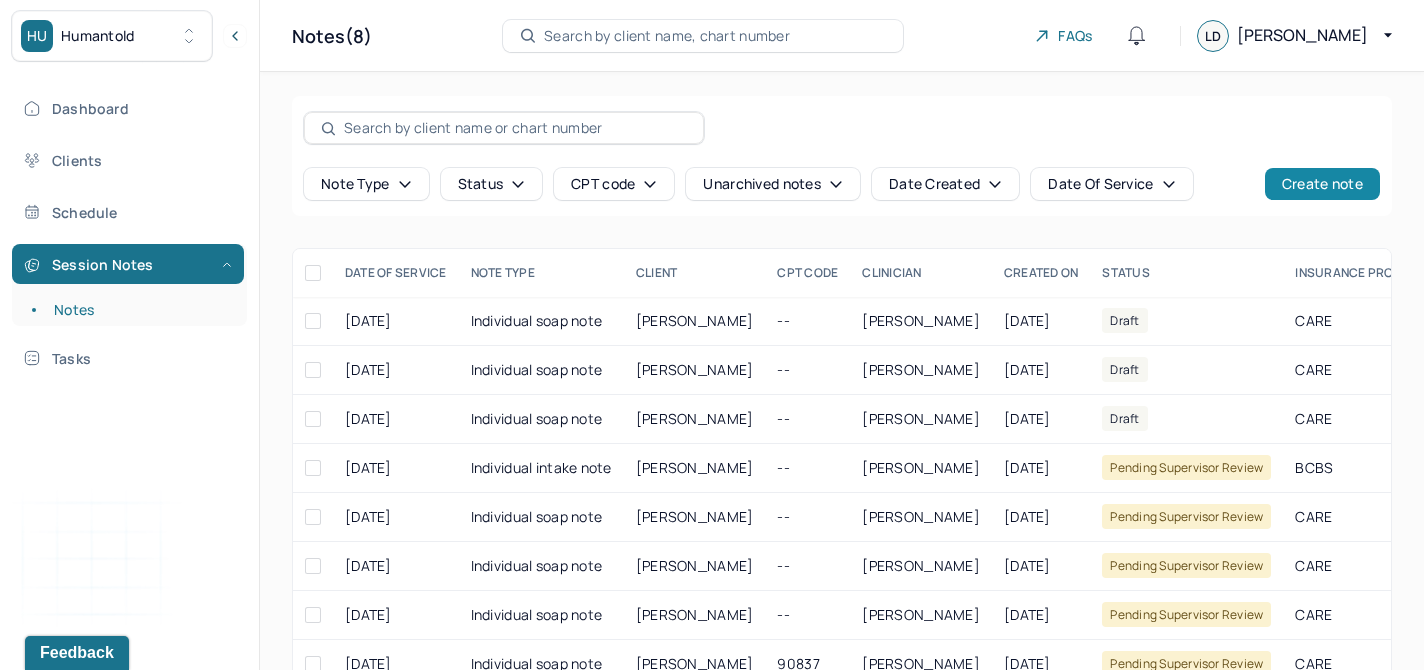 click on "Create note" at bounding box center (1322, 184) 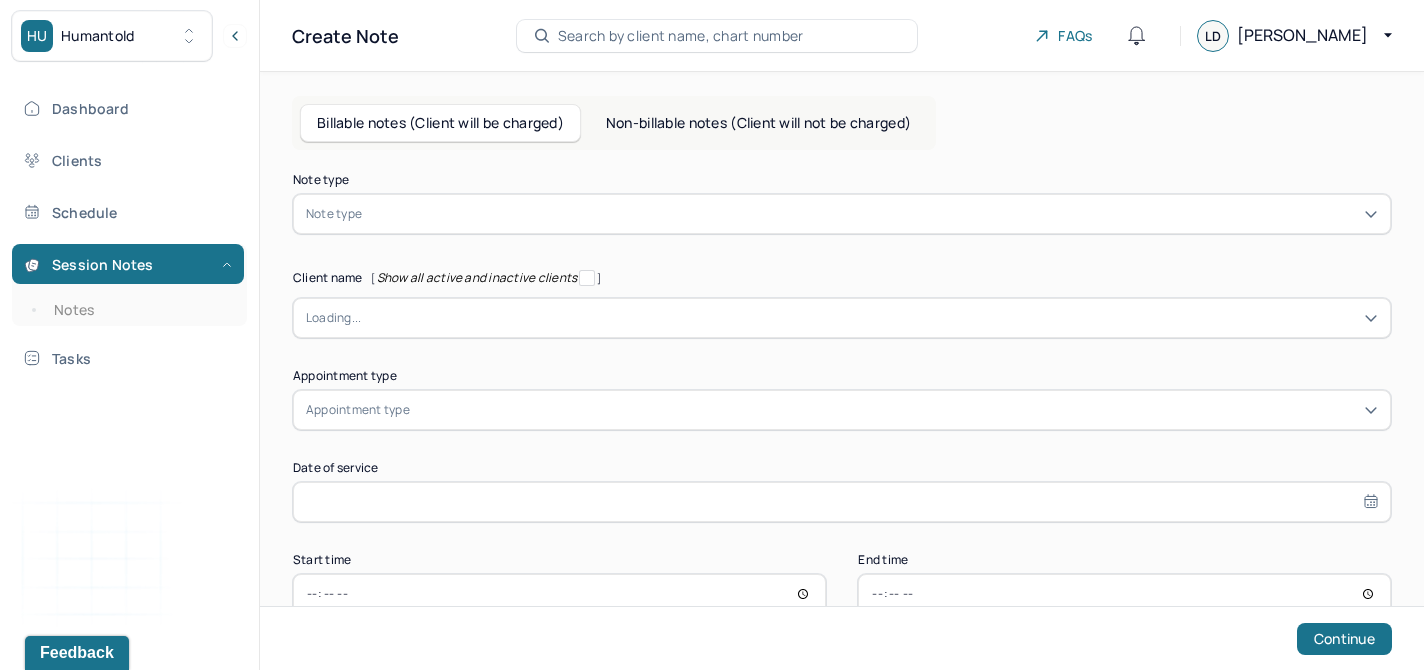 click at bounding box center (872, 214) 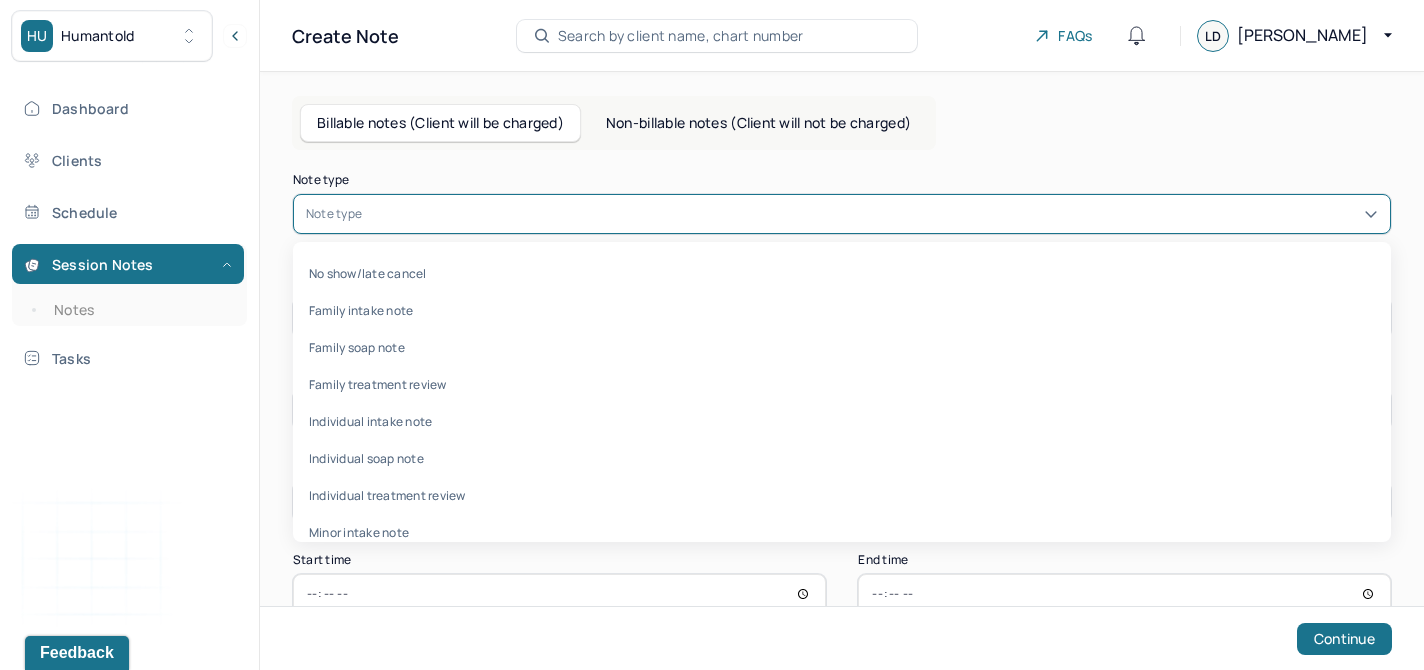 click on "Non-billable notes (Client will not be charged)" at bounding box center (758, 123) 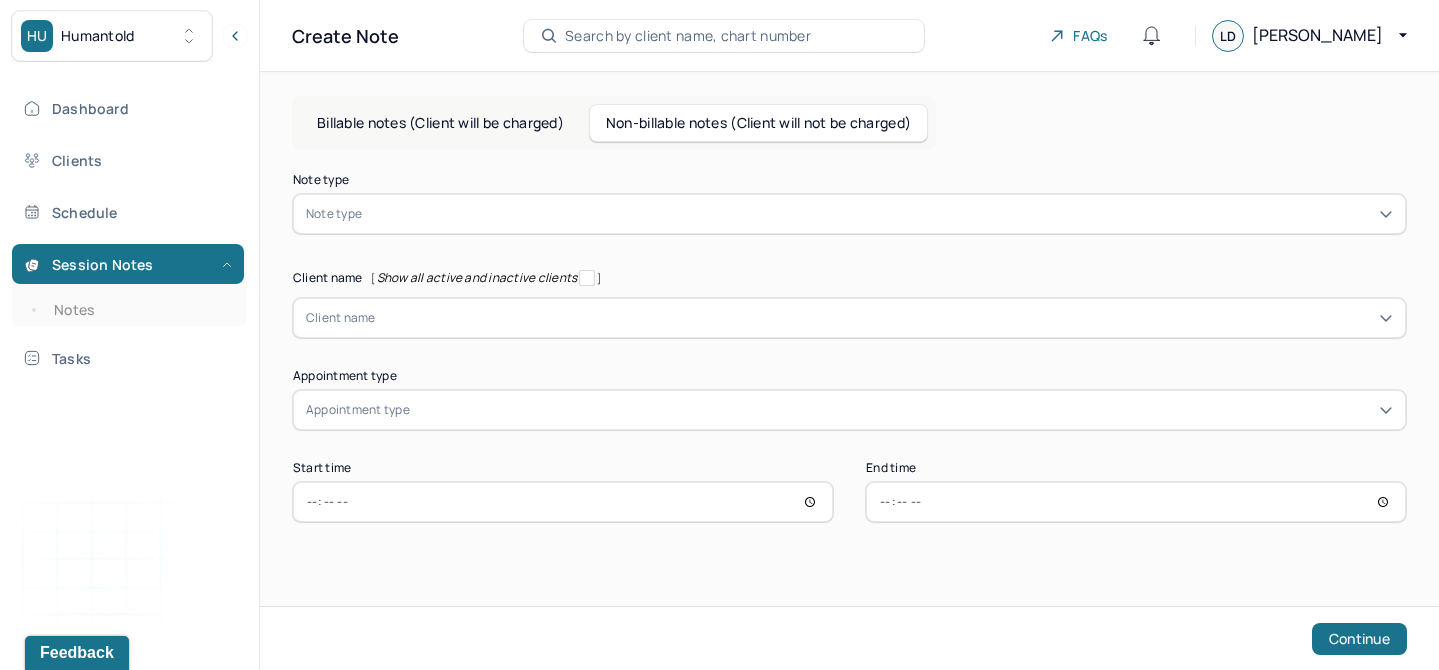 click at bounding box center [879, 214] 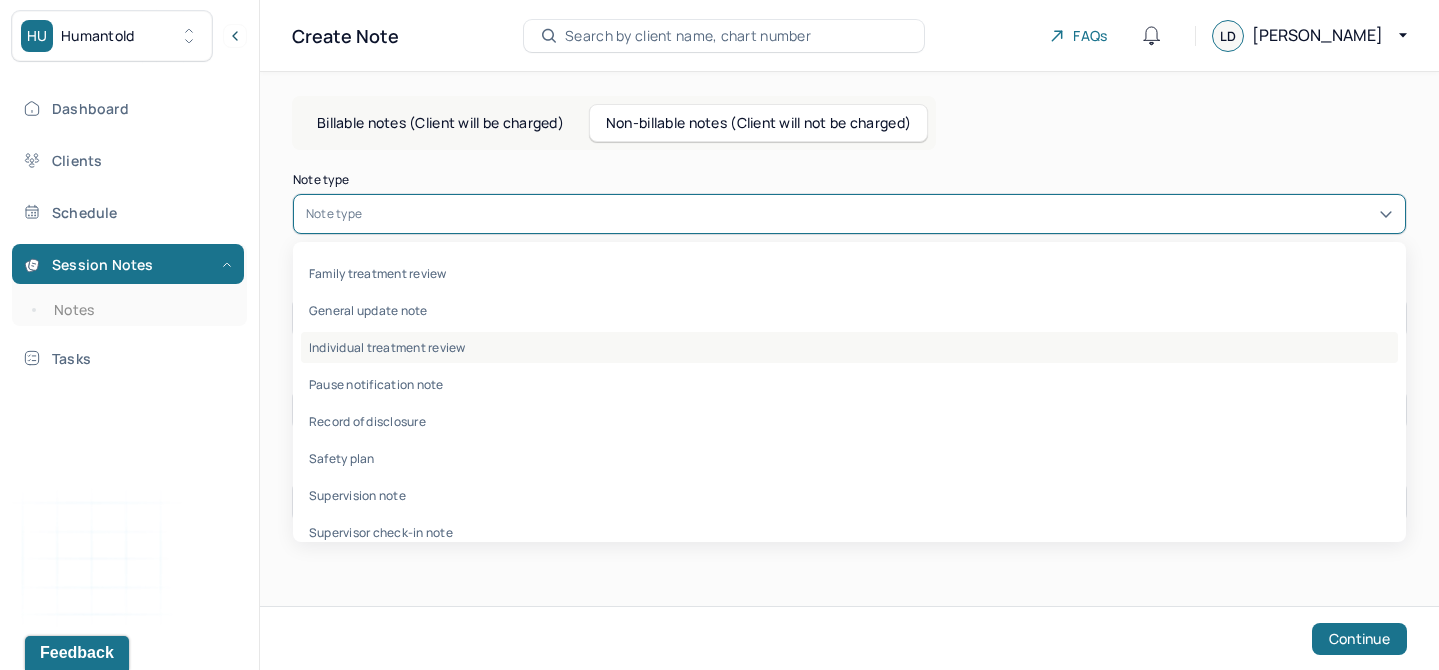 scroll, scrollTop: 59, scrollLeft: 0, axis: vertical 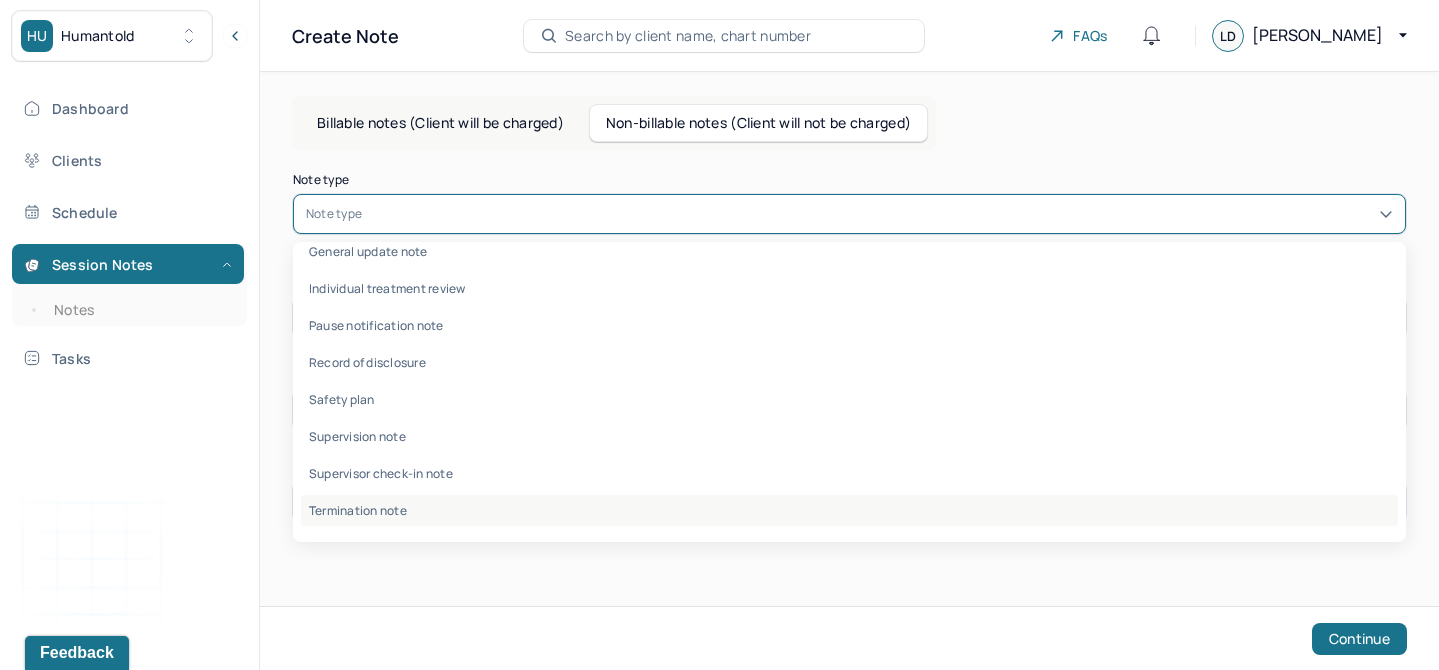 click on "Termination note" at bounding box center [849, 510] 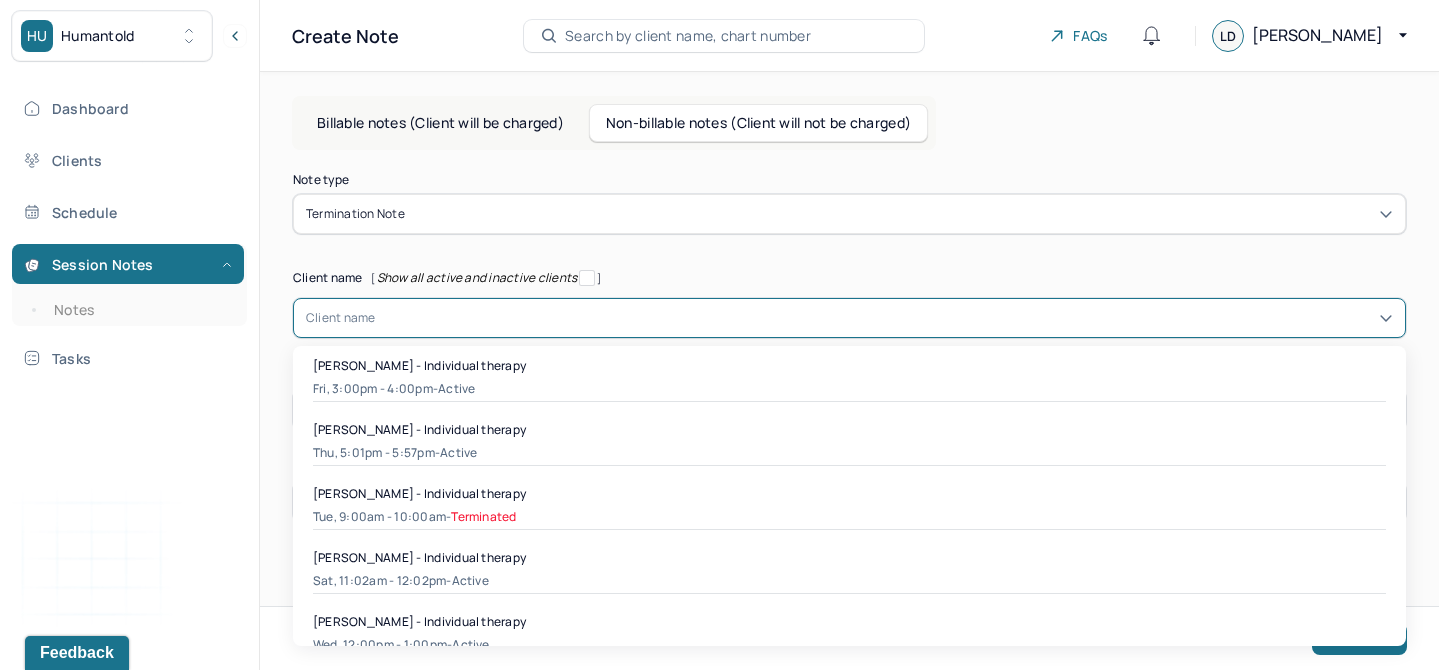click at bounding box center (884, 318) 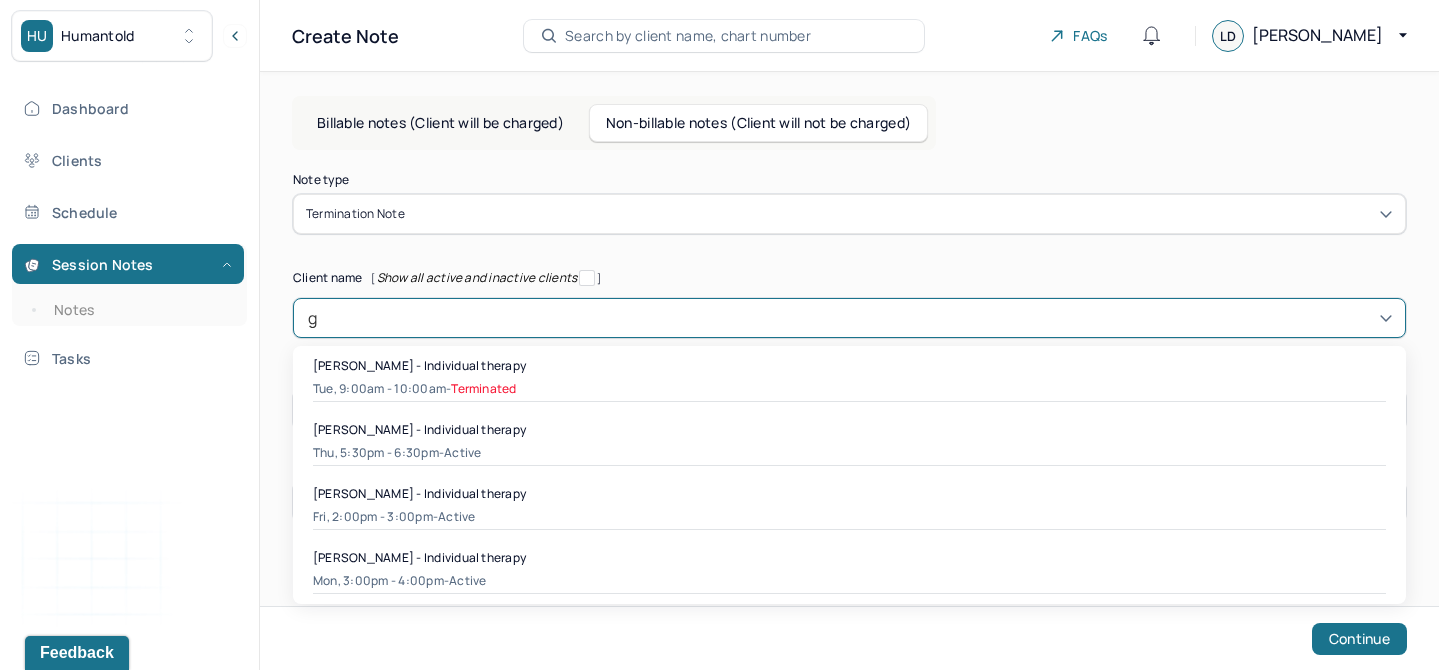type 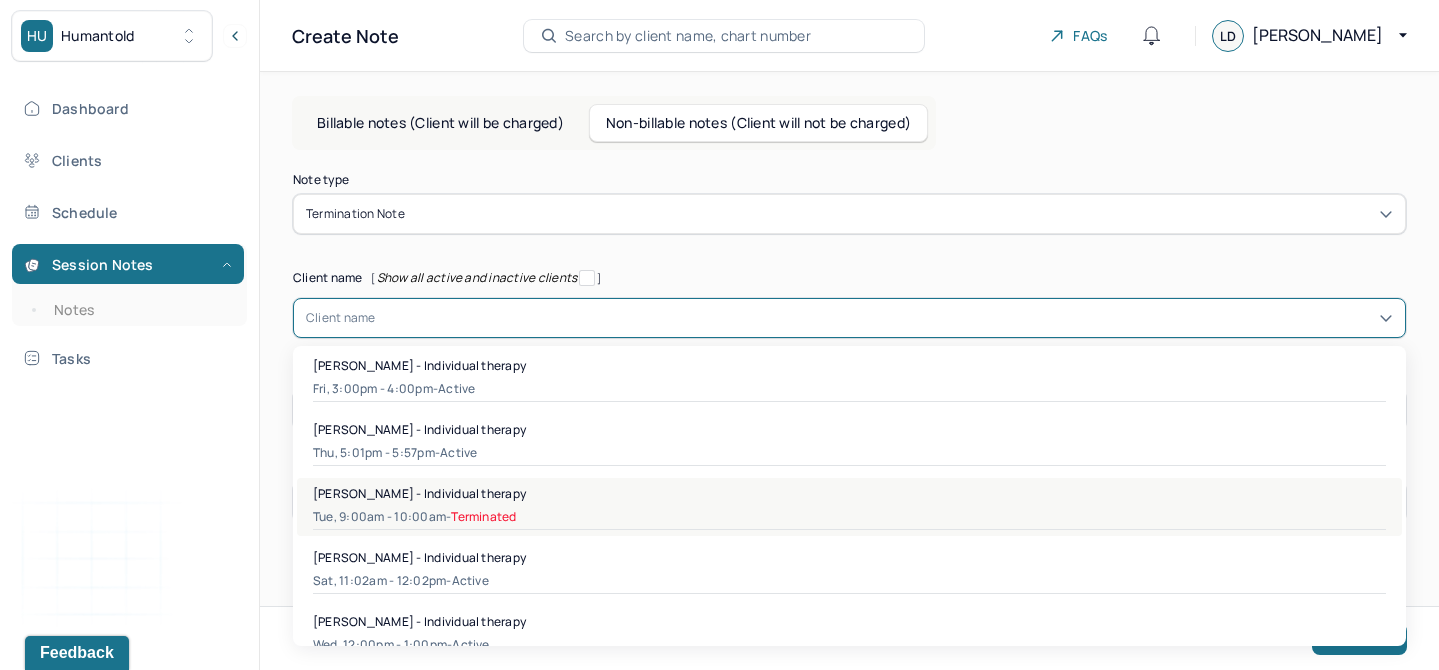 click on "[PERSON_NAME] - Individual therapy" at bounding box center (419, 493) 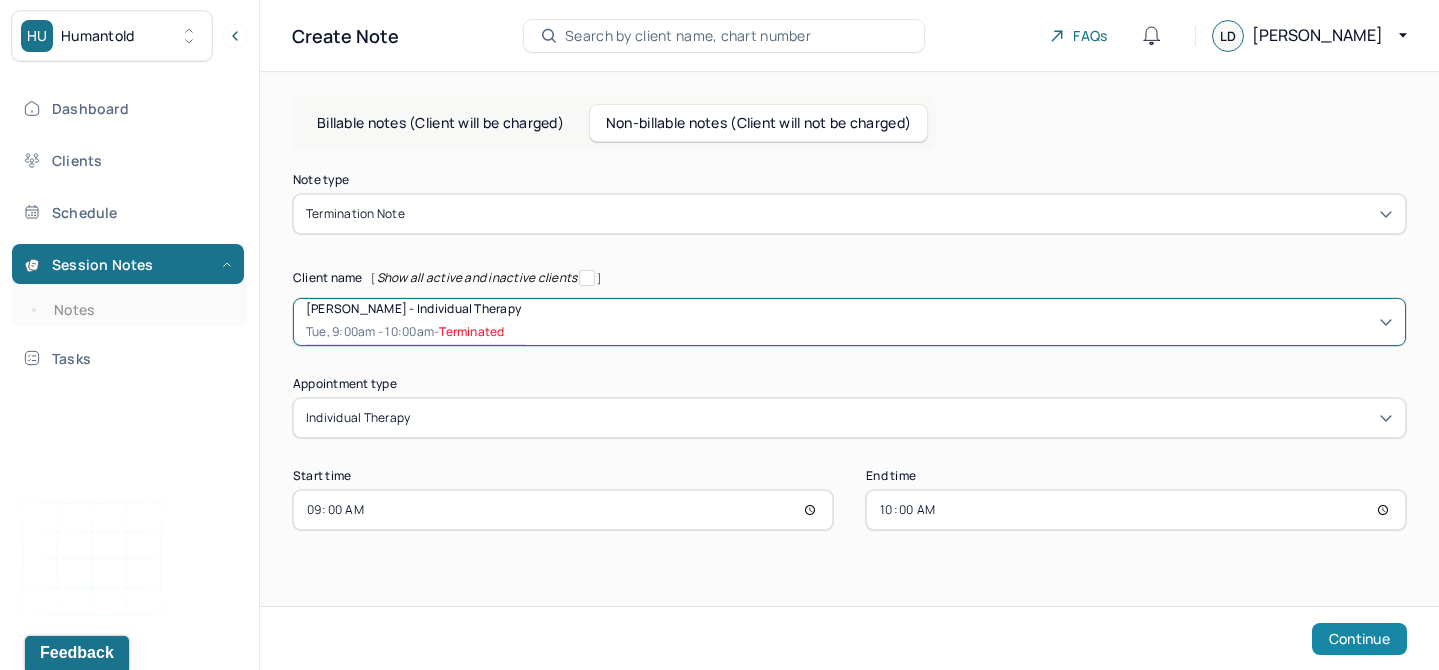click on "Continue" at bounding box center [1359, 639] 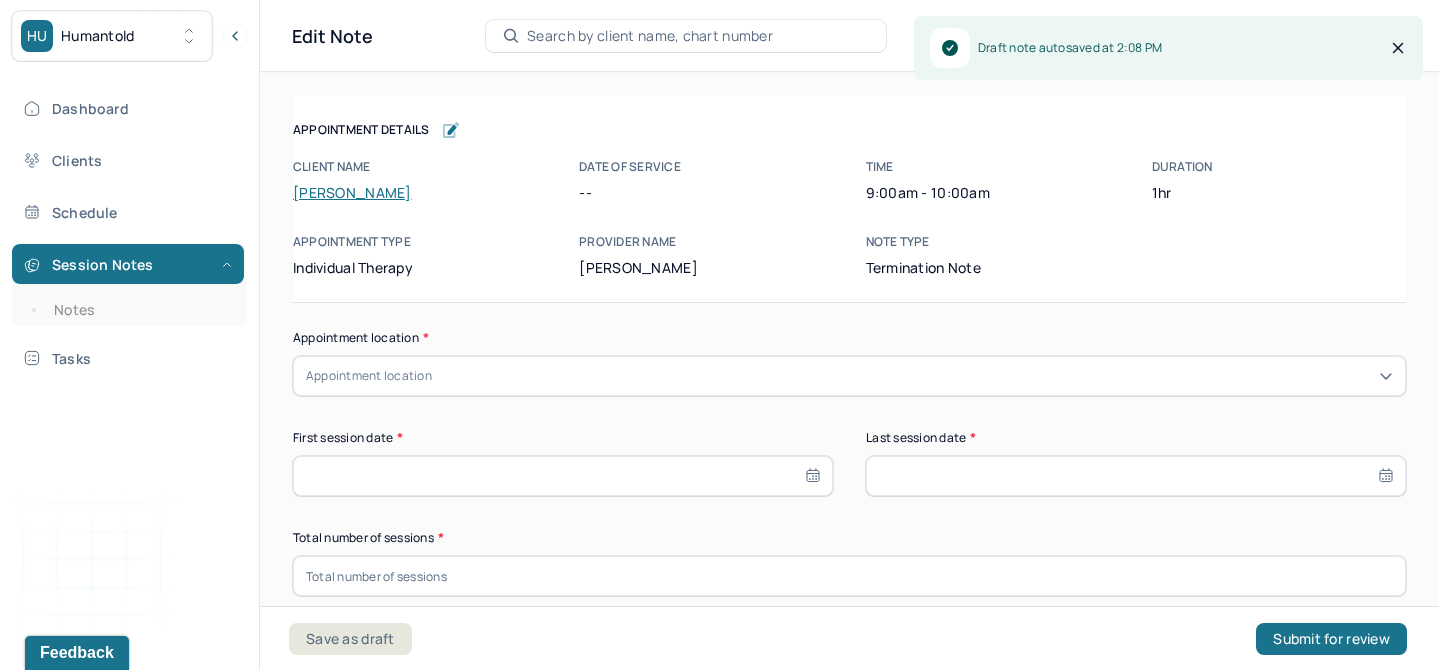 click on "Appointment location" at bounding box center [849, 376] 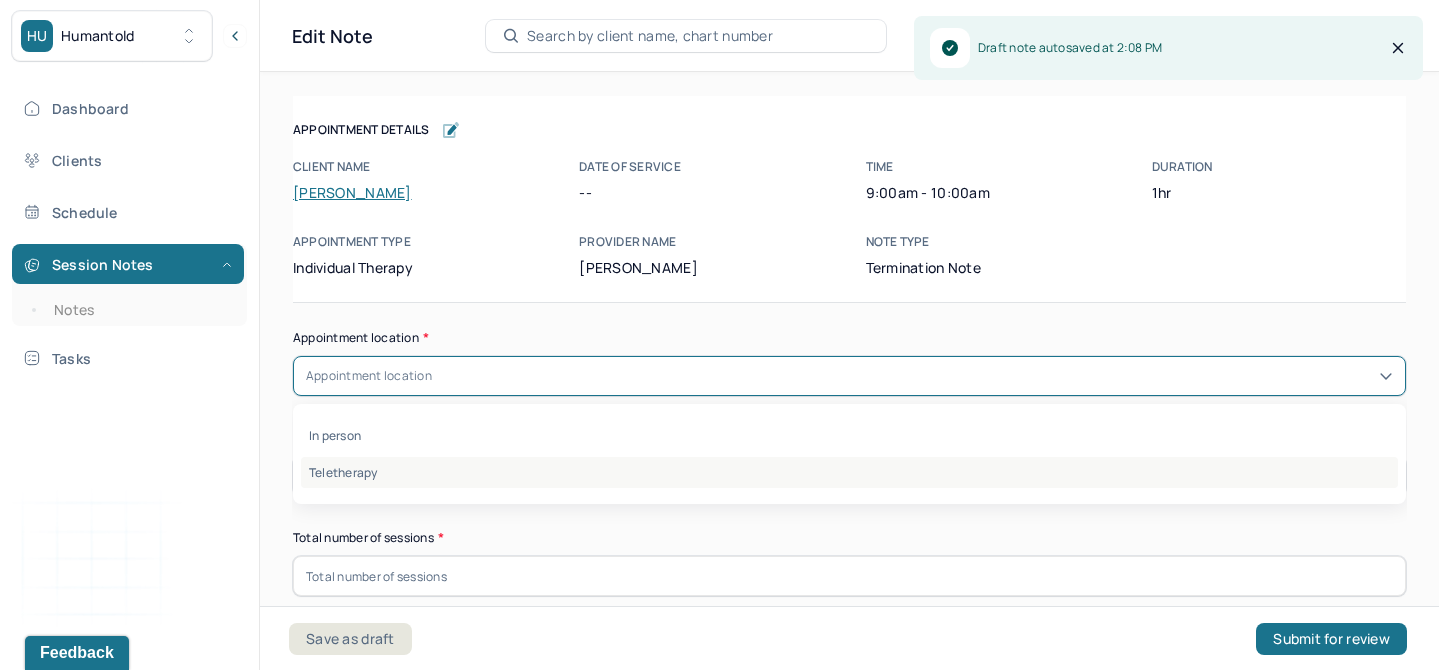 click on "Teletherapy" at bounding box center (849, 472) 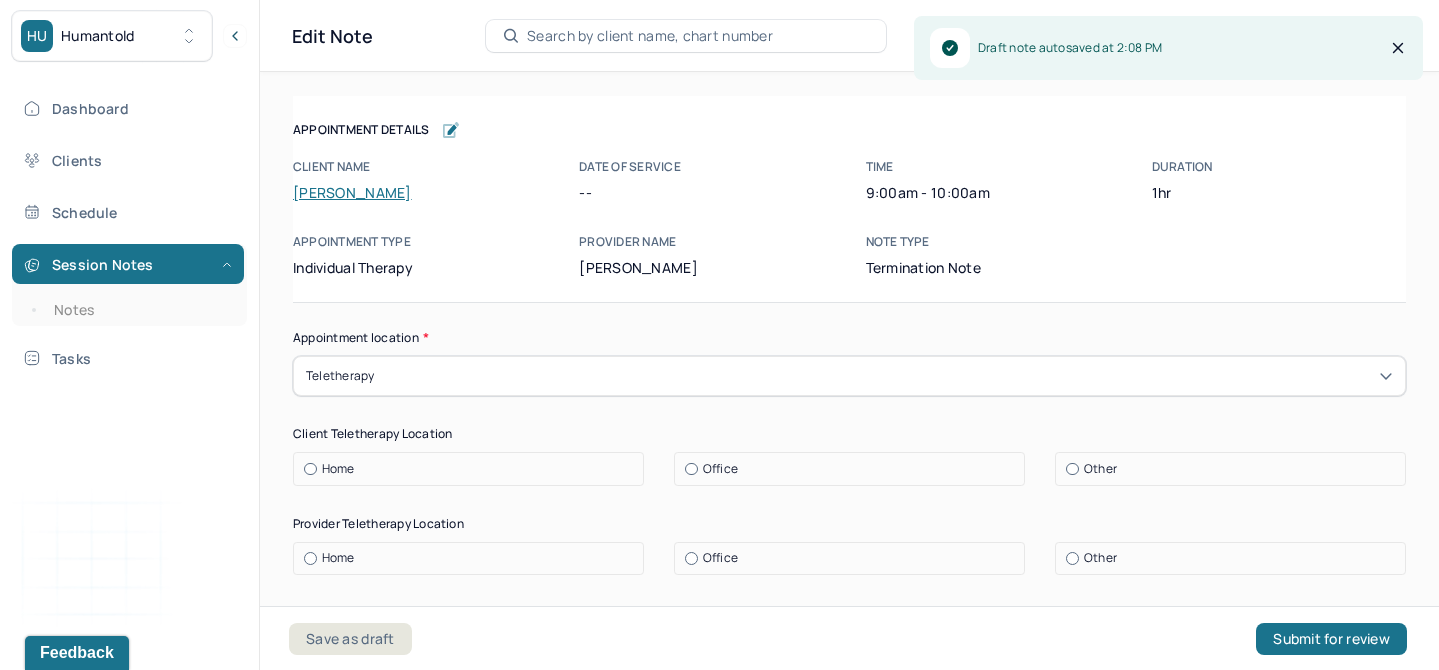 click on "Home" at bounding box center [473, 469] 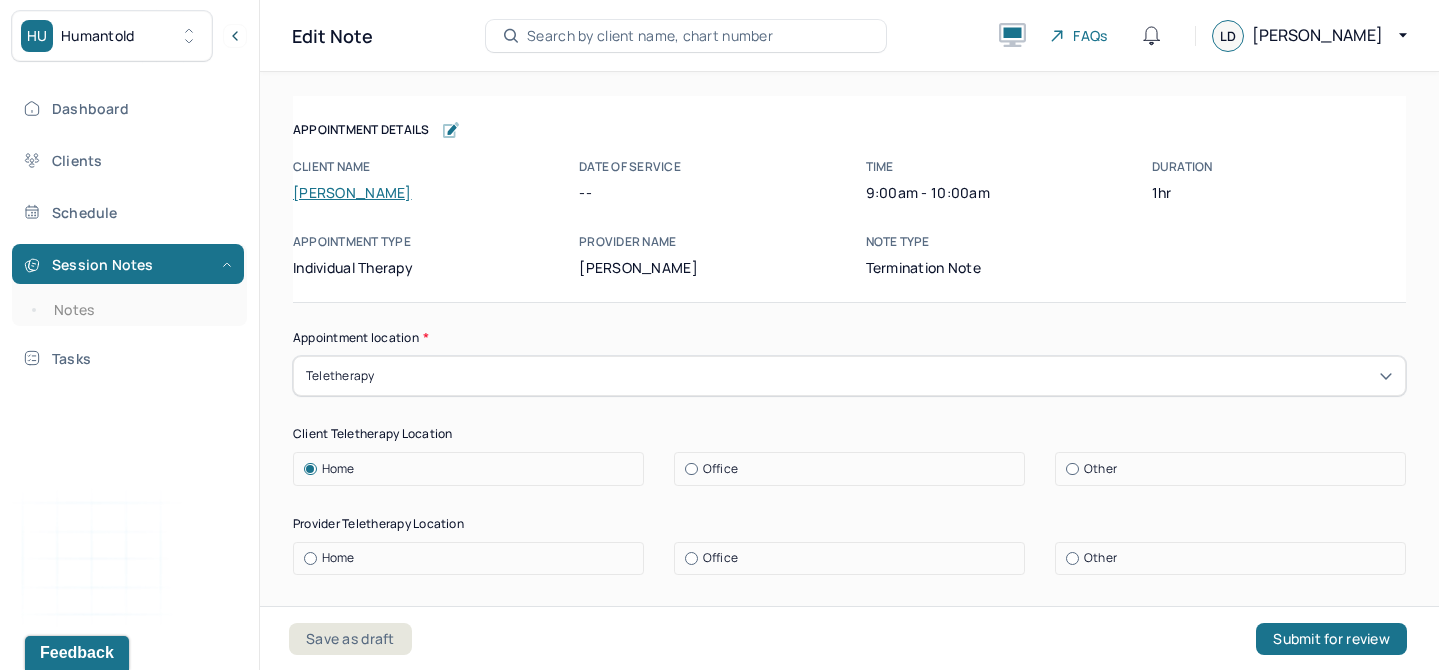 click on "Home" at bounding box center (473, 558) 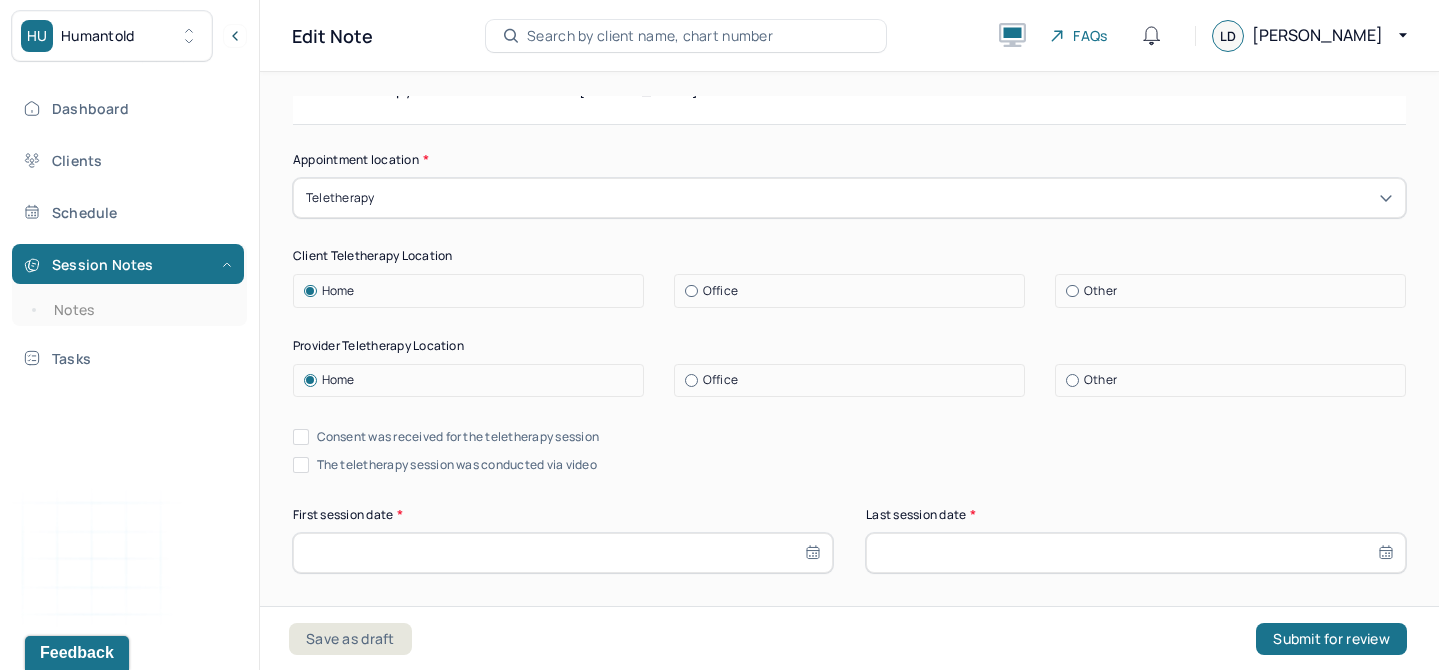 scroll, scrollTop: 187, scrollLeft: 0, axis: vertical 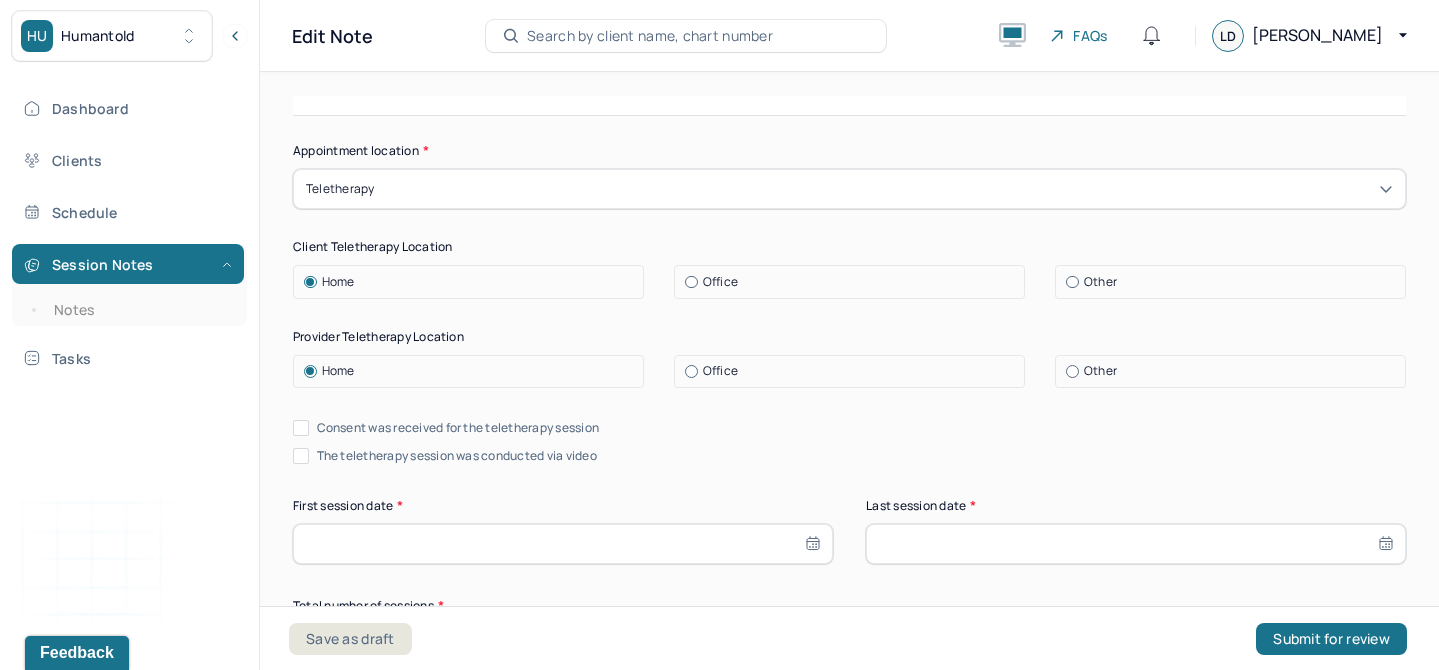 click on "Consent was received for the teletherapy session" at bounding box center [458, 428] 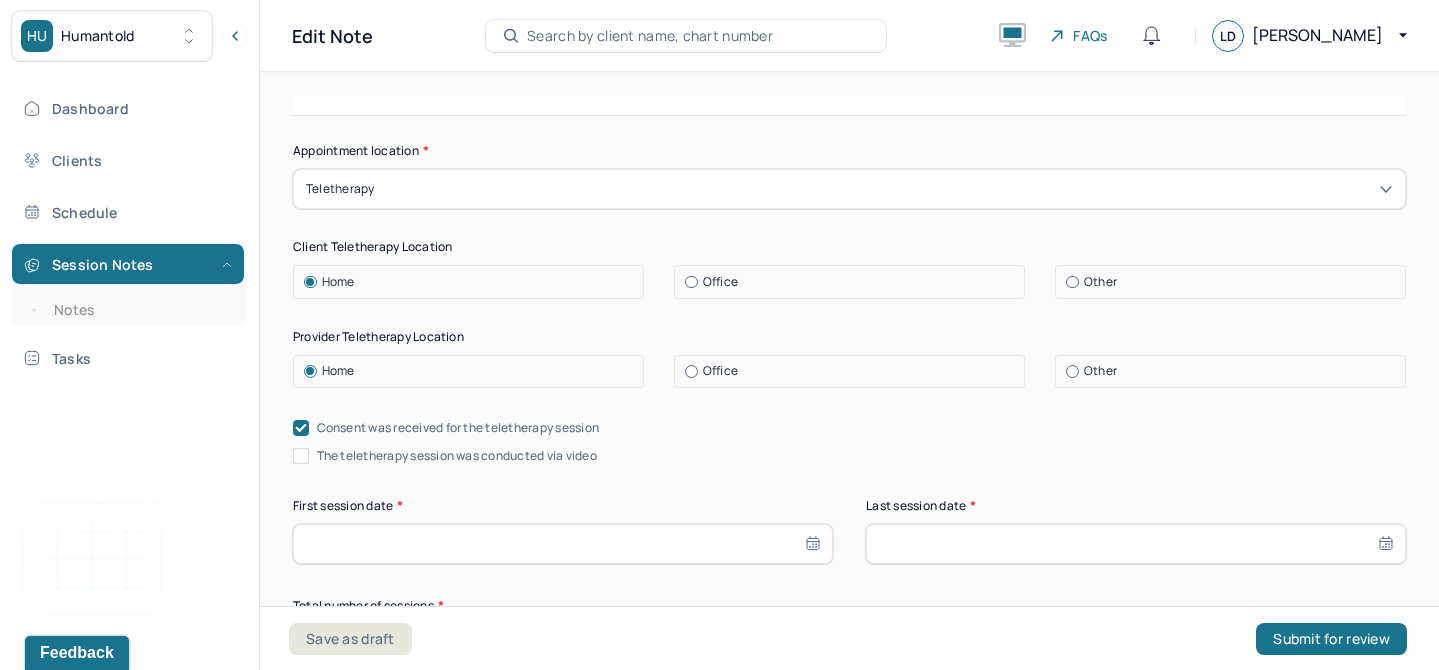 click on "The teletherapy session was conducted via video" at bounding box center (457, 456) 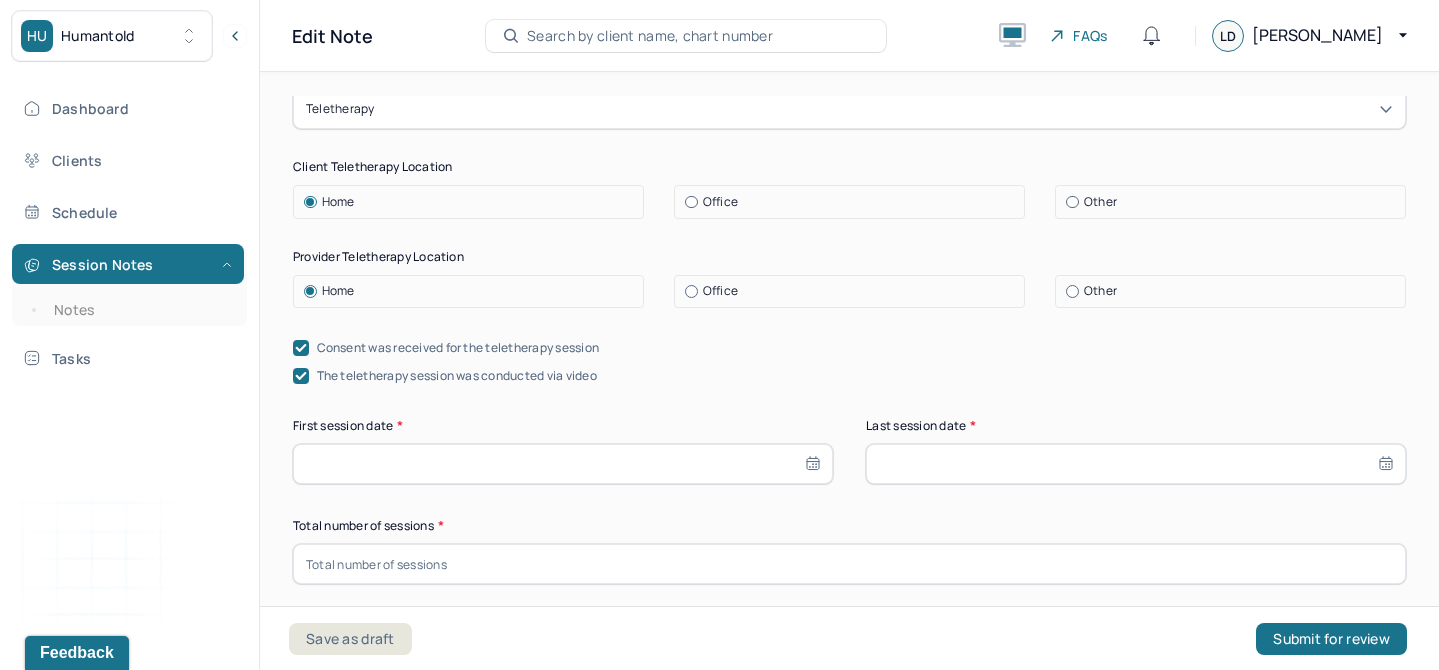 scroll, scrollTop: 268, scrollLeft: 0, axis: vertical 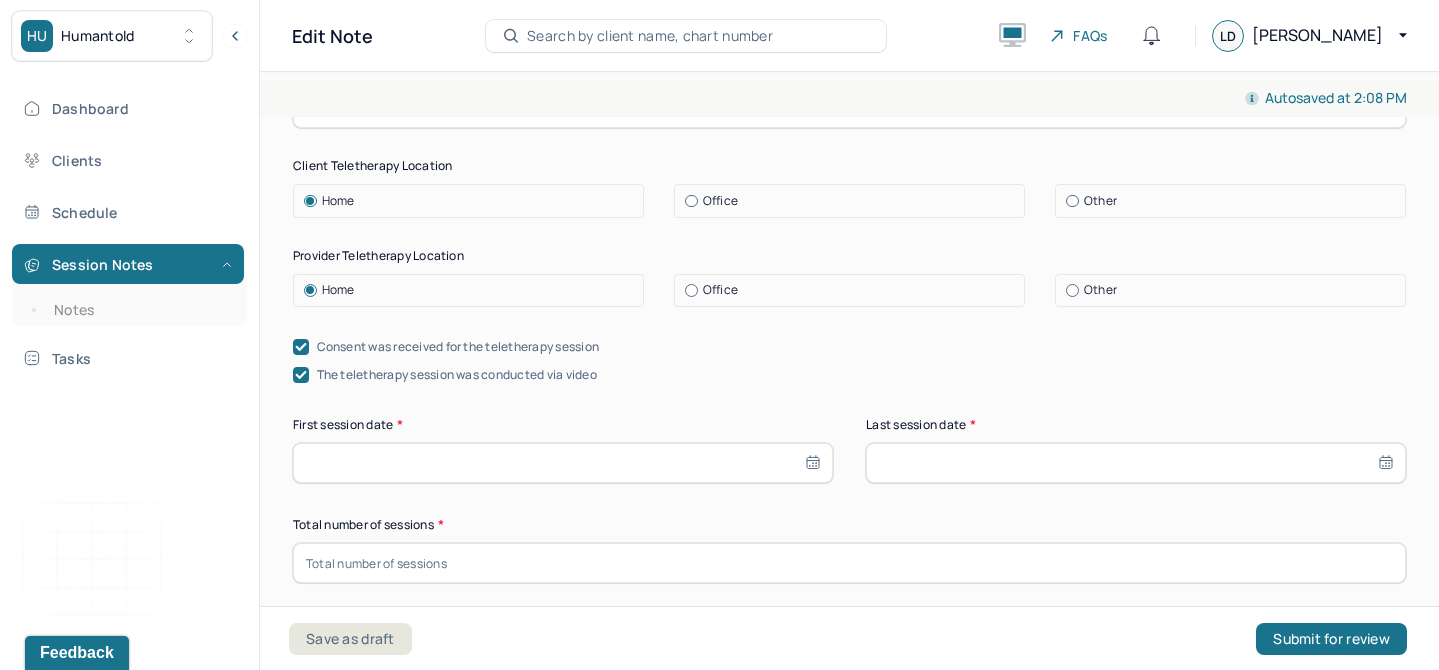 click at bounding box center (563, 463) 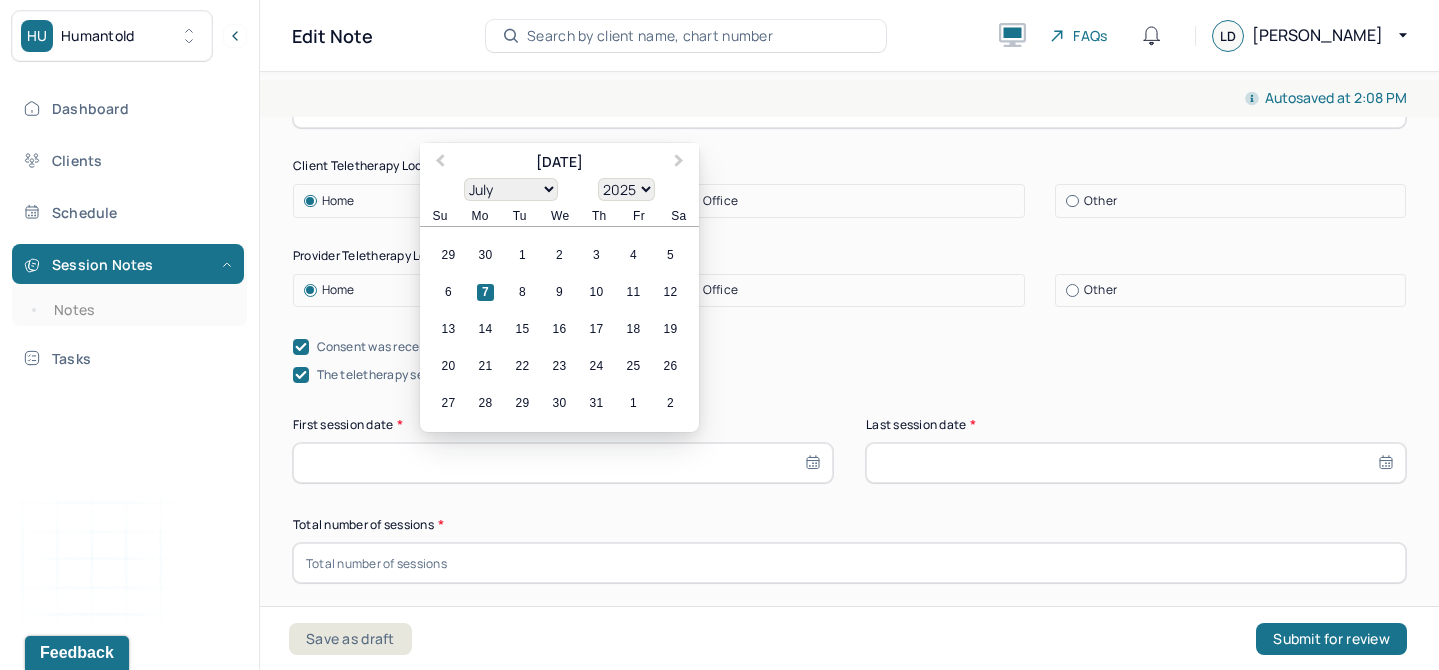 type on "04/01/2025" 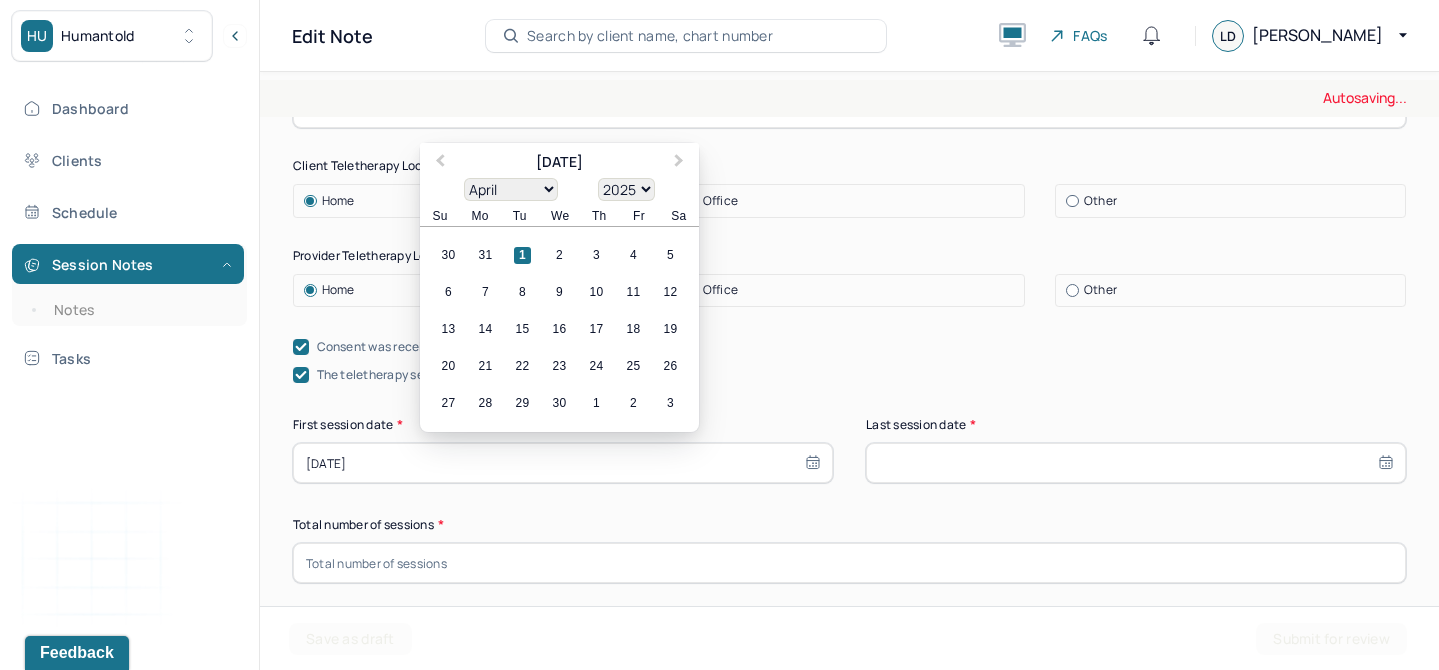 click on "04/01/2025" at bounding box center [563, 463] 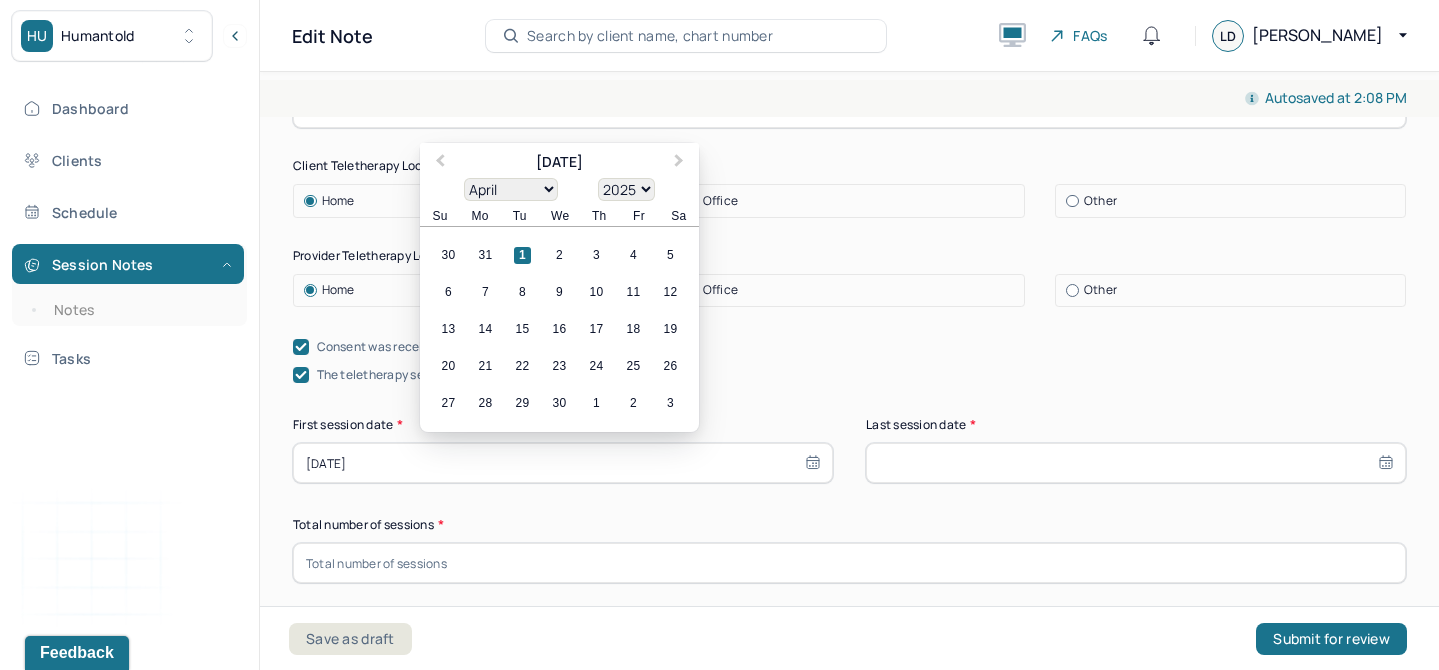 type on "04/01/20253" 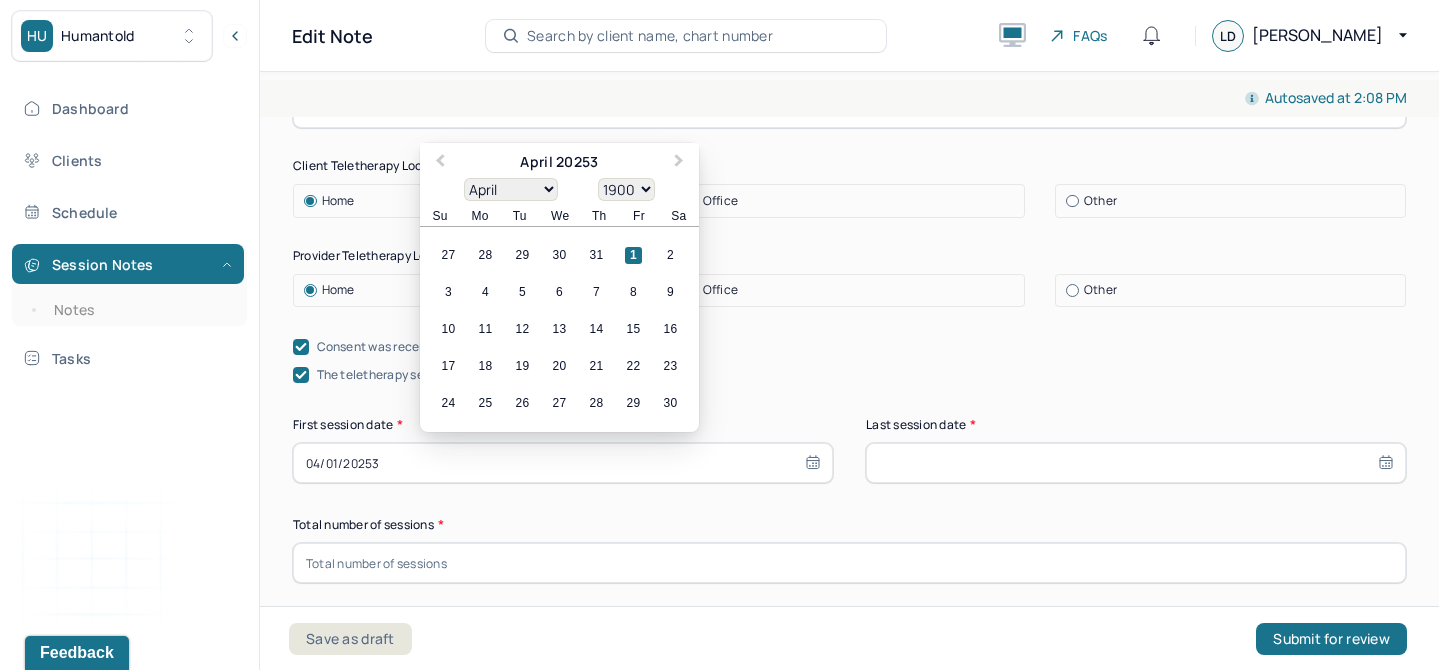 type on "04/01/2025" 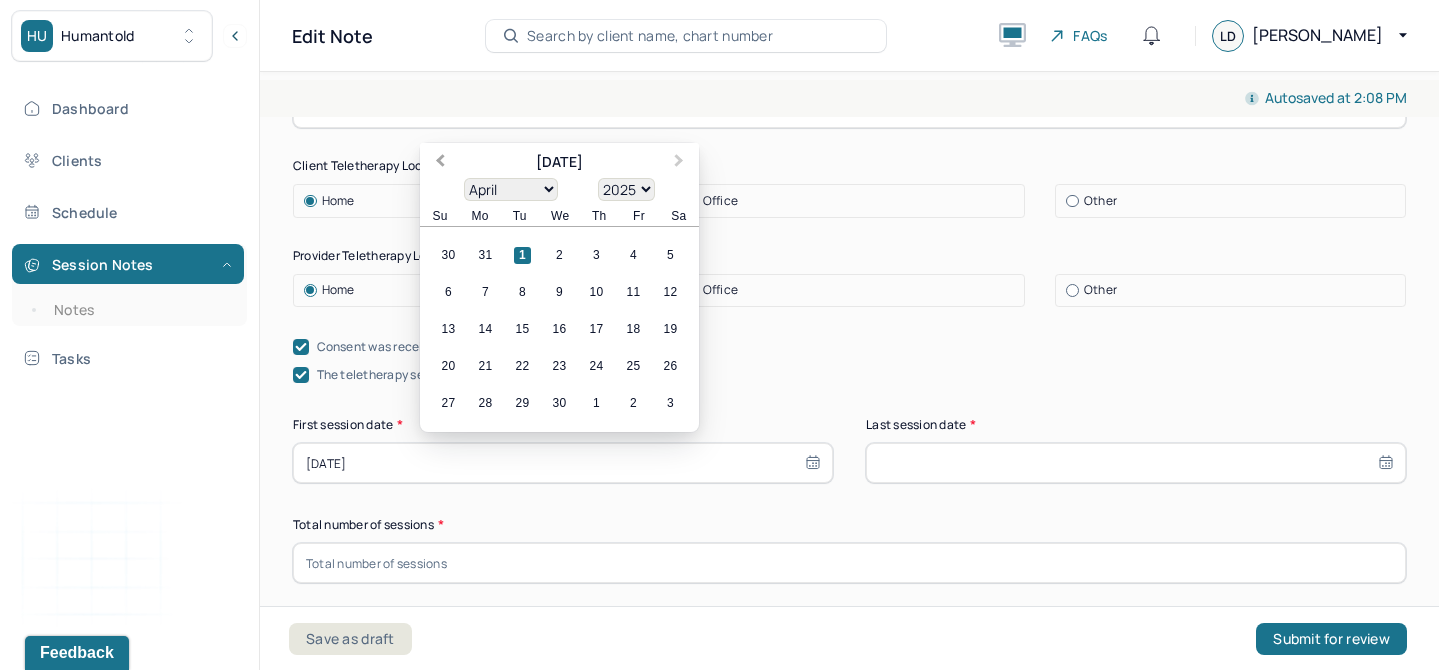 type on "04/01/2025" 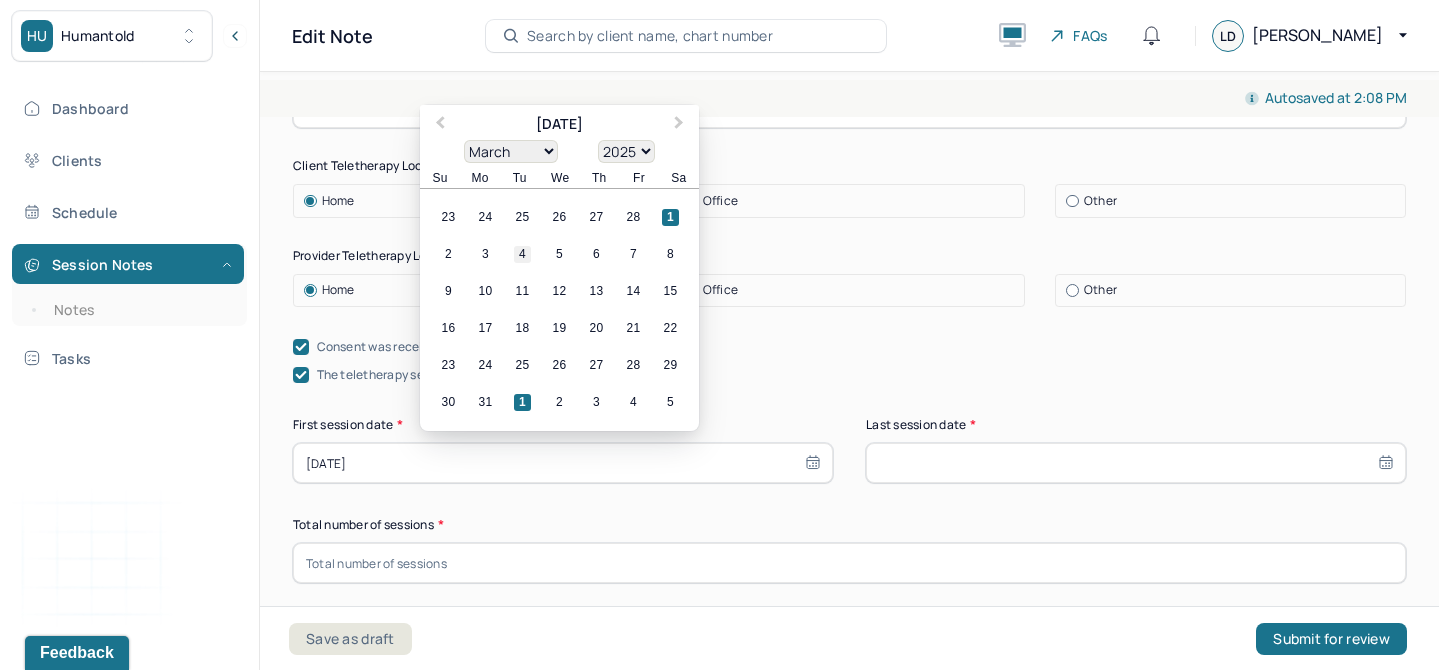 click on "4" at bounding box center [522, 254] 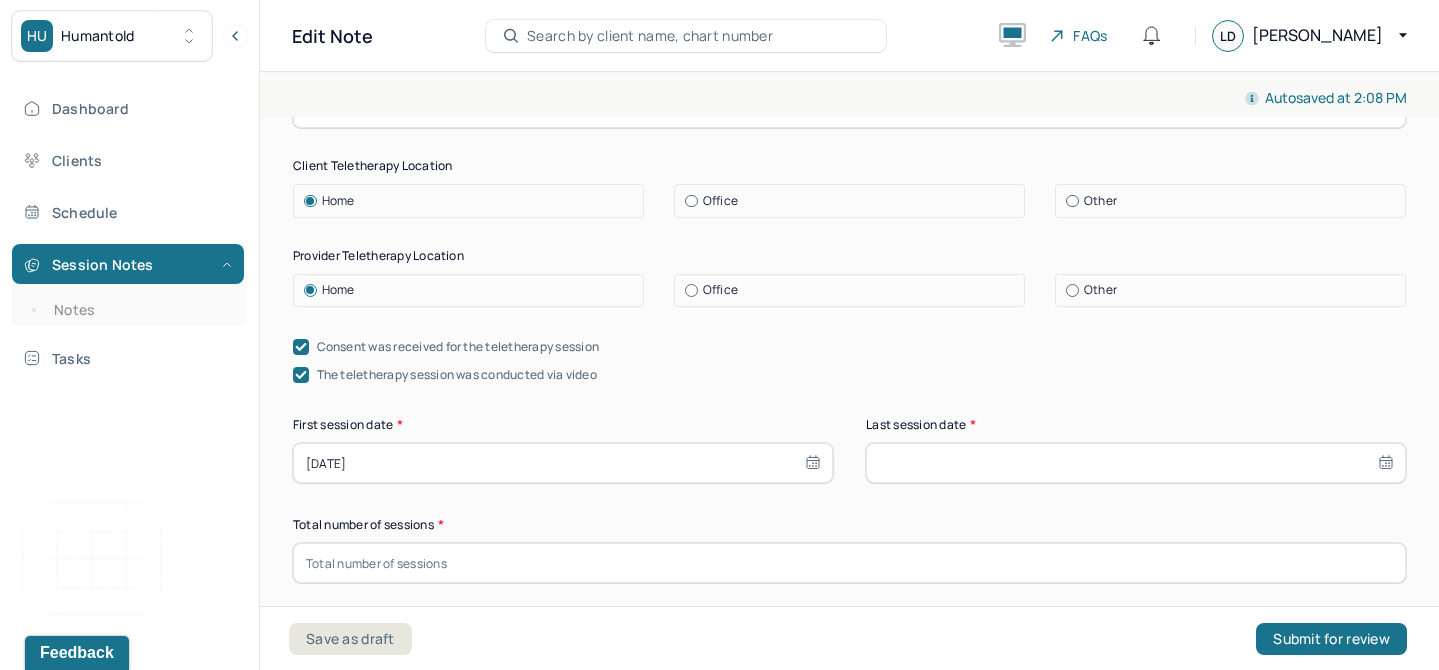 click at bounding box center [1136, 463] 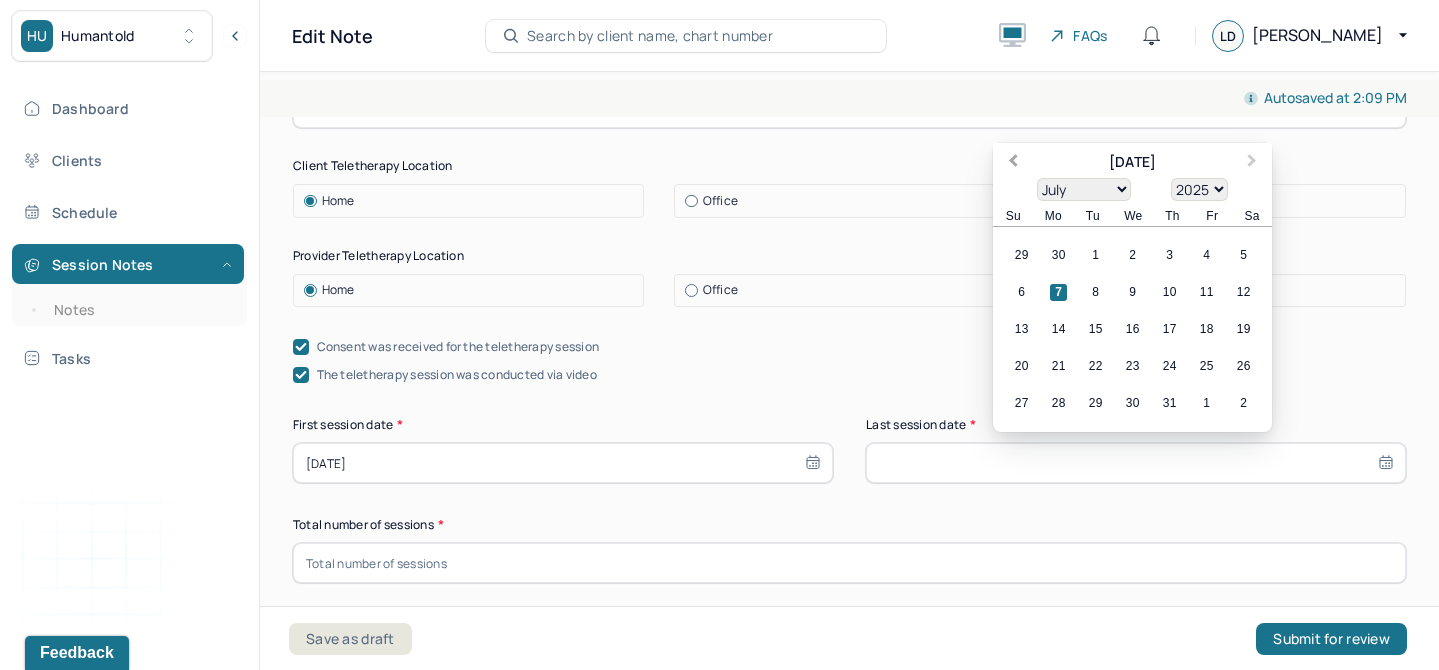 click on "Previous Month" at bounding box center [1013, 163] 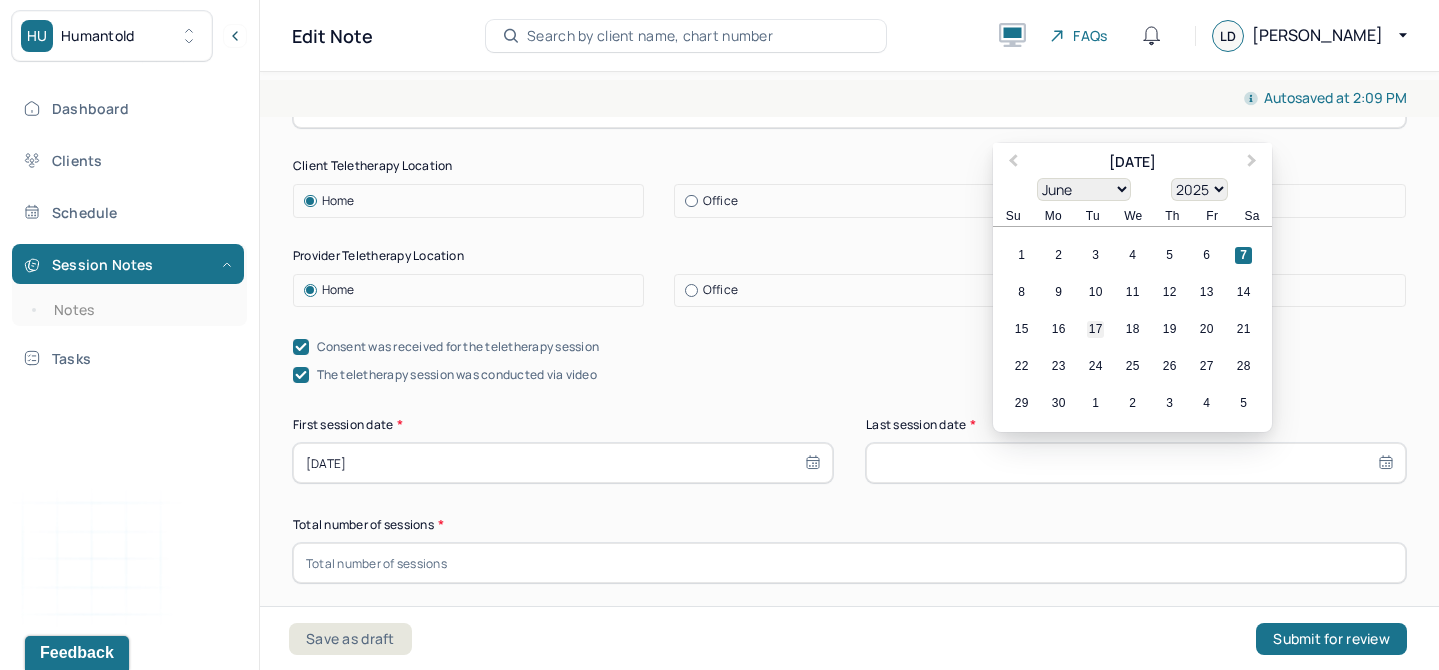 click on "17" at bounding box center (1095, 329) 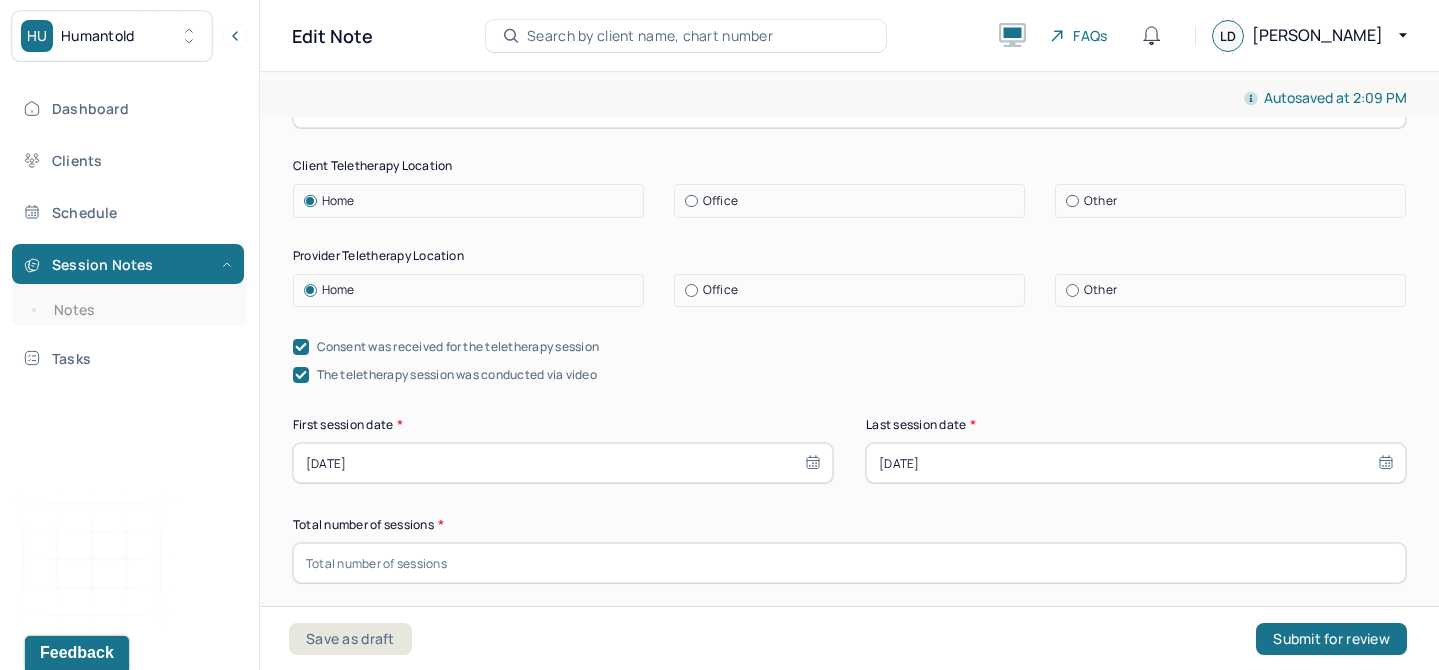 click on "Appointment location * Teletherapy Client Teletherapy Location Home Office Other Provider Teletherapy Location Home Office Other Consent was received for the teletherapy session The teletherapy session was conducted via video First session date * 03/04/2025 Last session date * 06/17/2025 Total number of sessions * Primary diagnosis * Primary diagnosis Secondary diagnosis (optional) Secondary diagnosis Tertiary diagnosis (optional) Tertiary diagnosis Presenting problems * Planned treatment and goals * Course of treatment * Patient final condition * Prognosis * Reason for termination * Discharge plan and follow-up * Date created * Sign note here Provider's Initials *   Save as draft     Submit for review" at bounding box center [849, 1163] 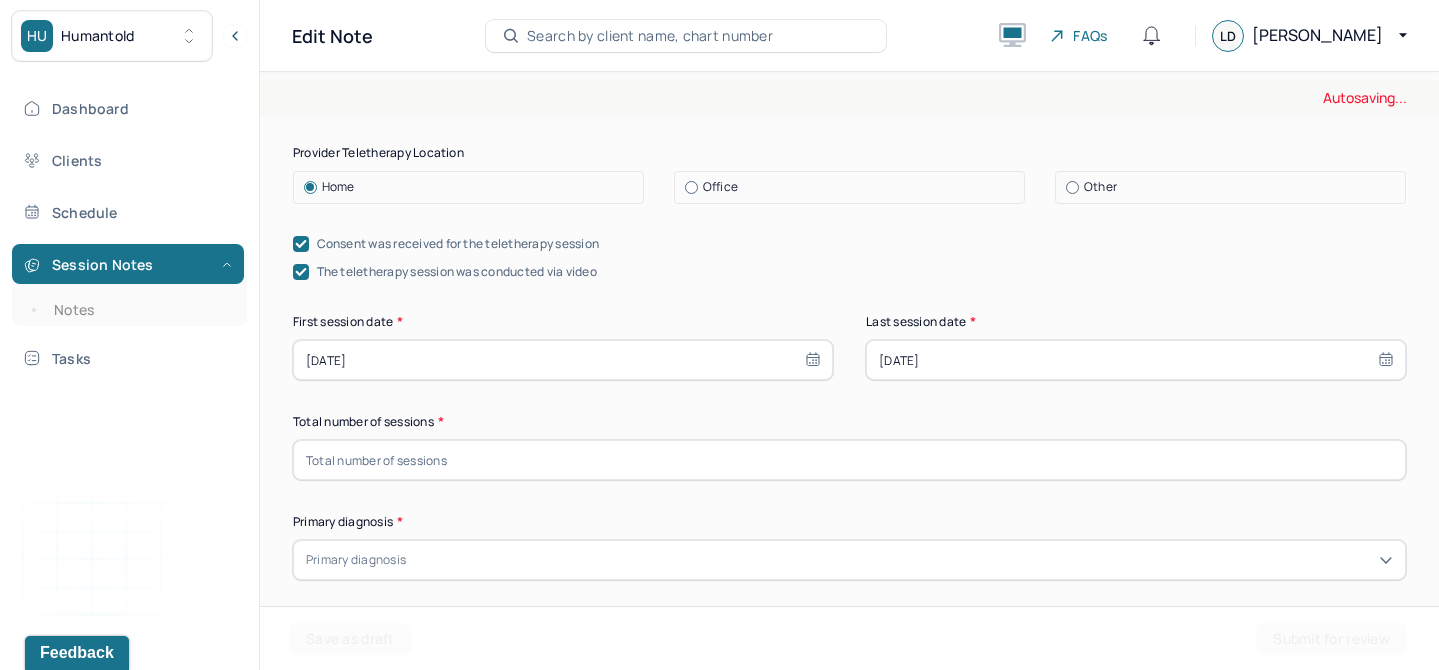 scroll, scrollTop: 383, scrollLeft: 0, axis: vertical 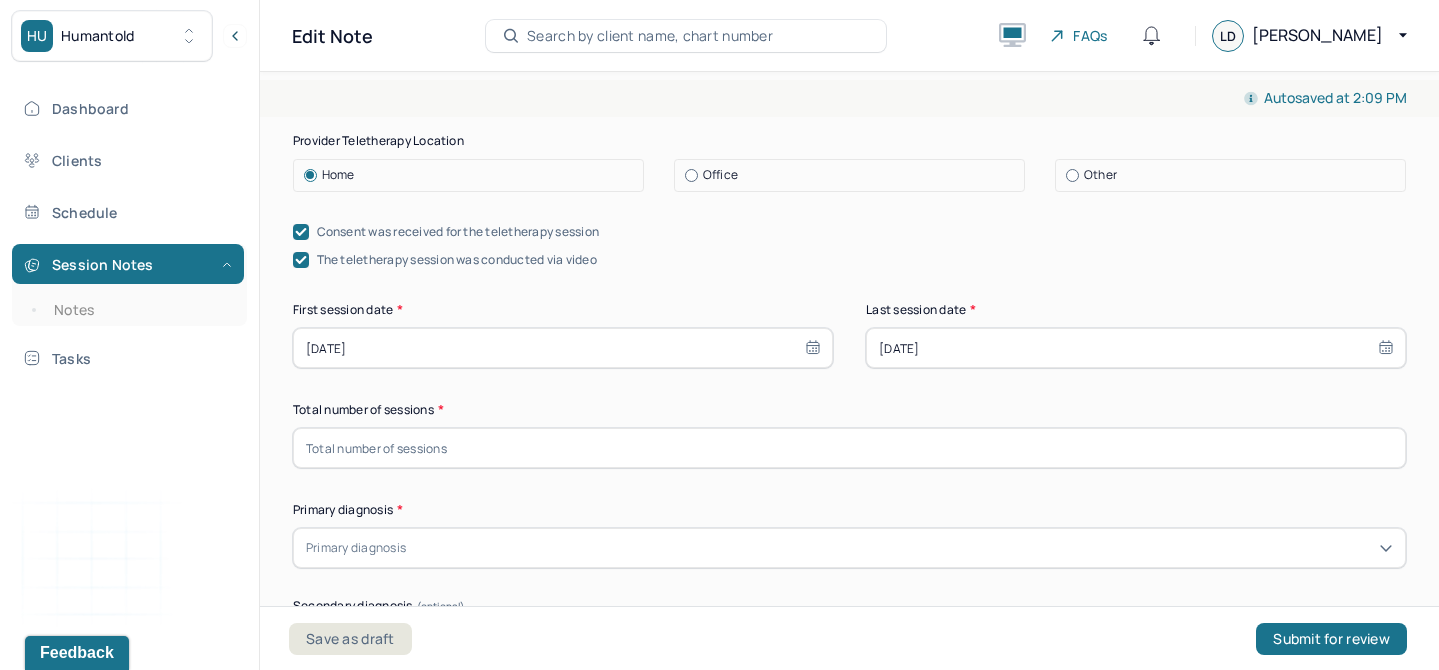 click at bounding box center (849, 448) 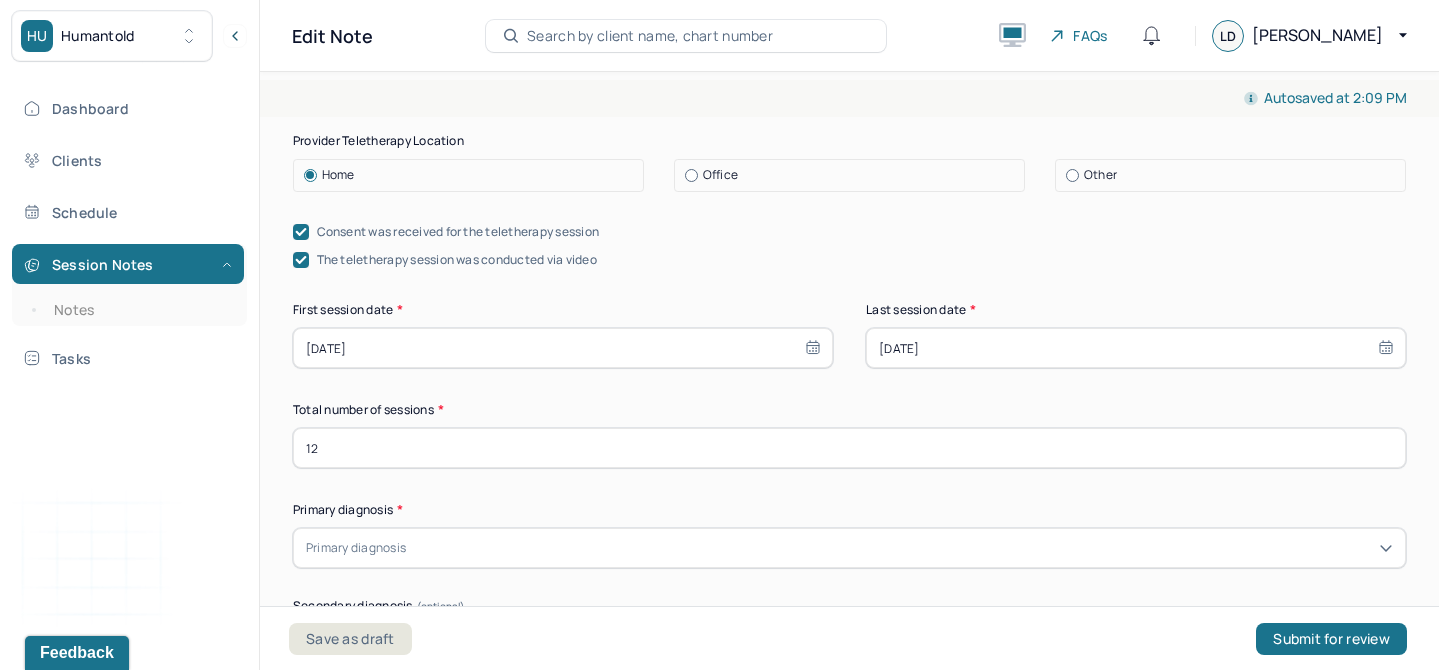 type on "12" 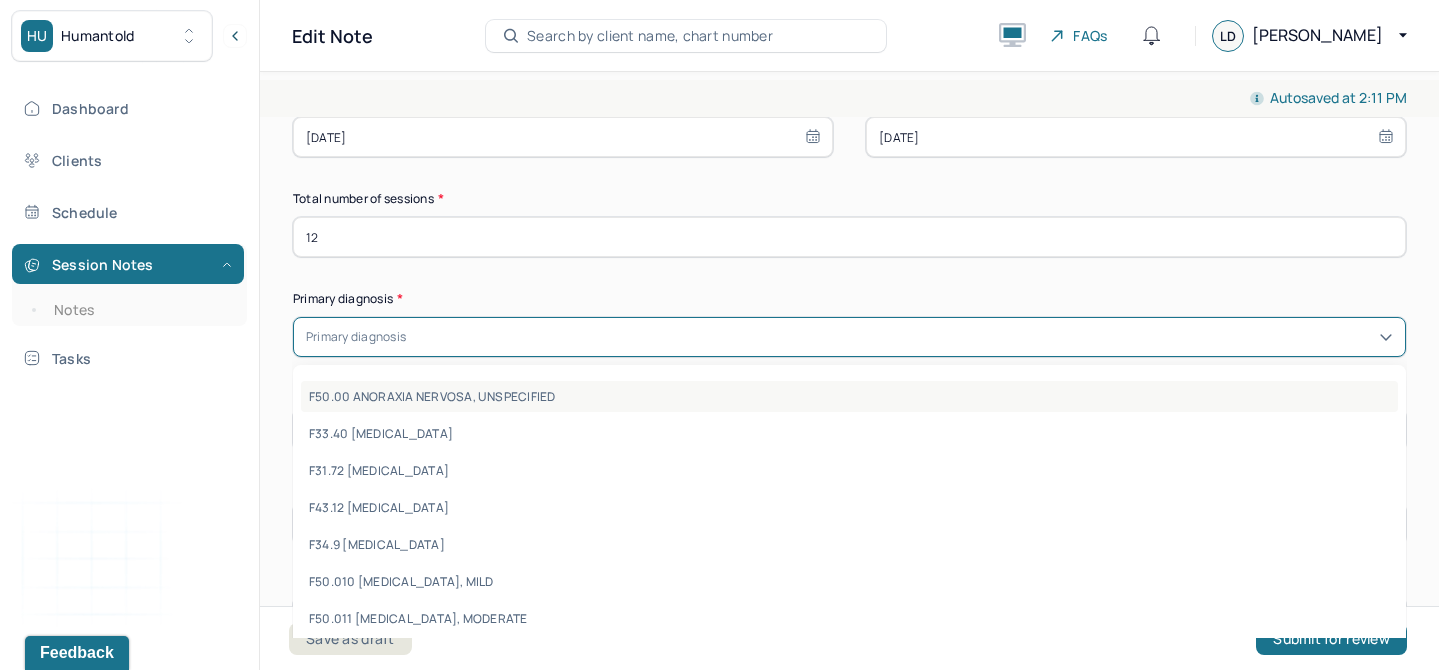 scroll, scrollTop: 599, scrollLeft: 0, axis: vertical 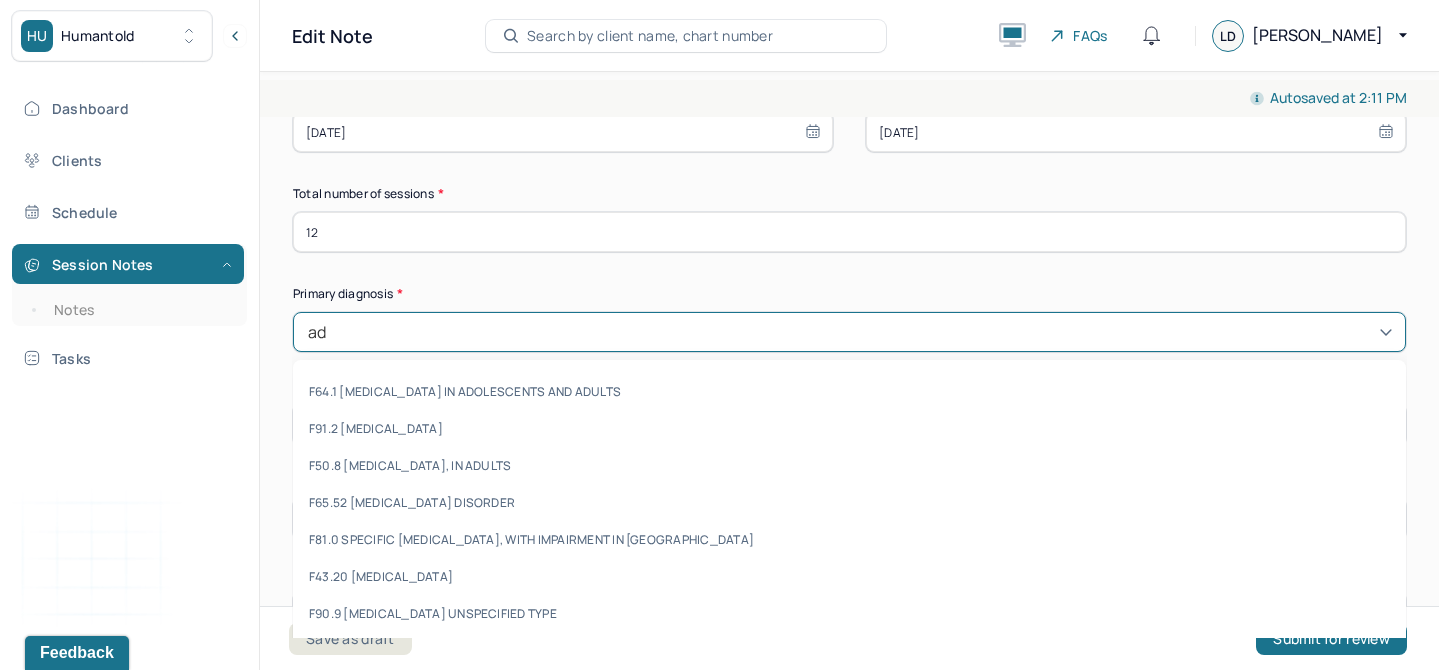 type on "adj" 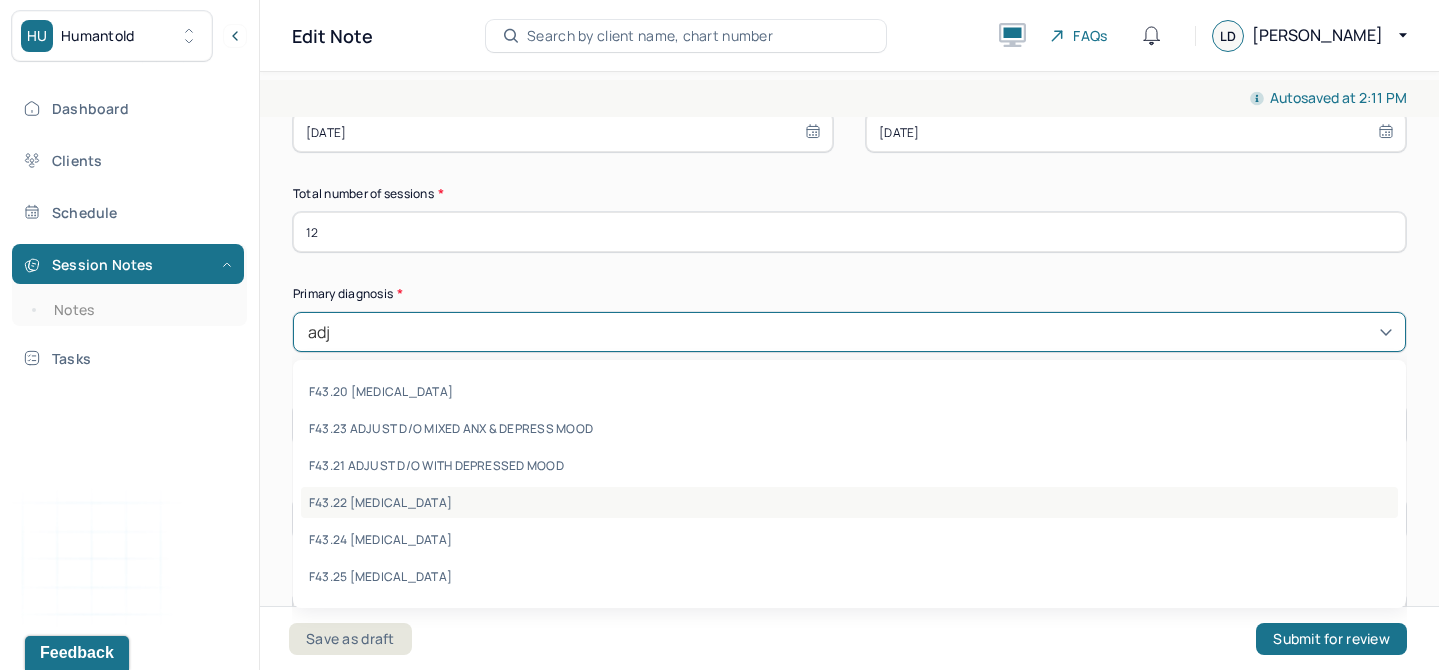 click on "F43.22 ADJUSTMENT DISORDER, WITH ANXIETY" at bounding box center (849, 502) 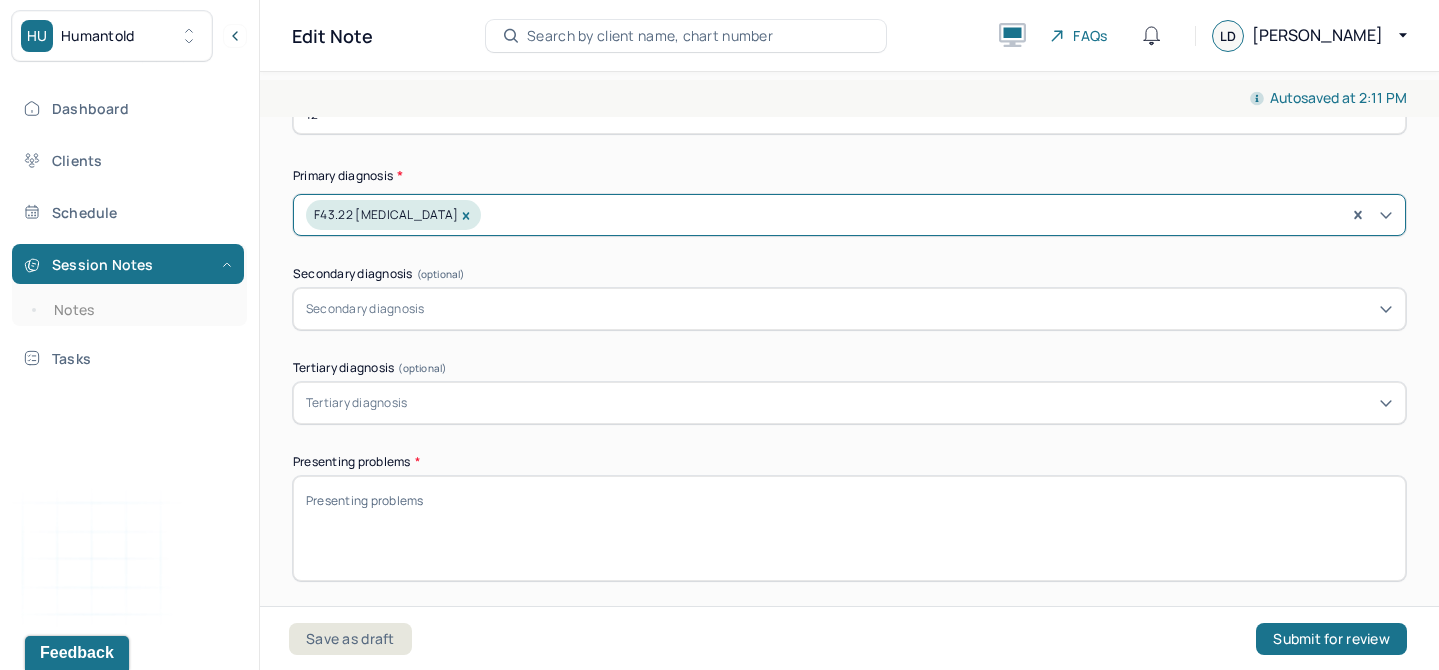 scroll, scrollTop: 731, scrollLeft: 0, axis: vertical 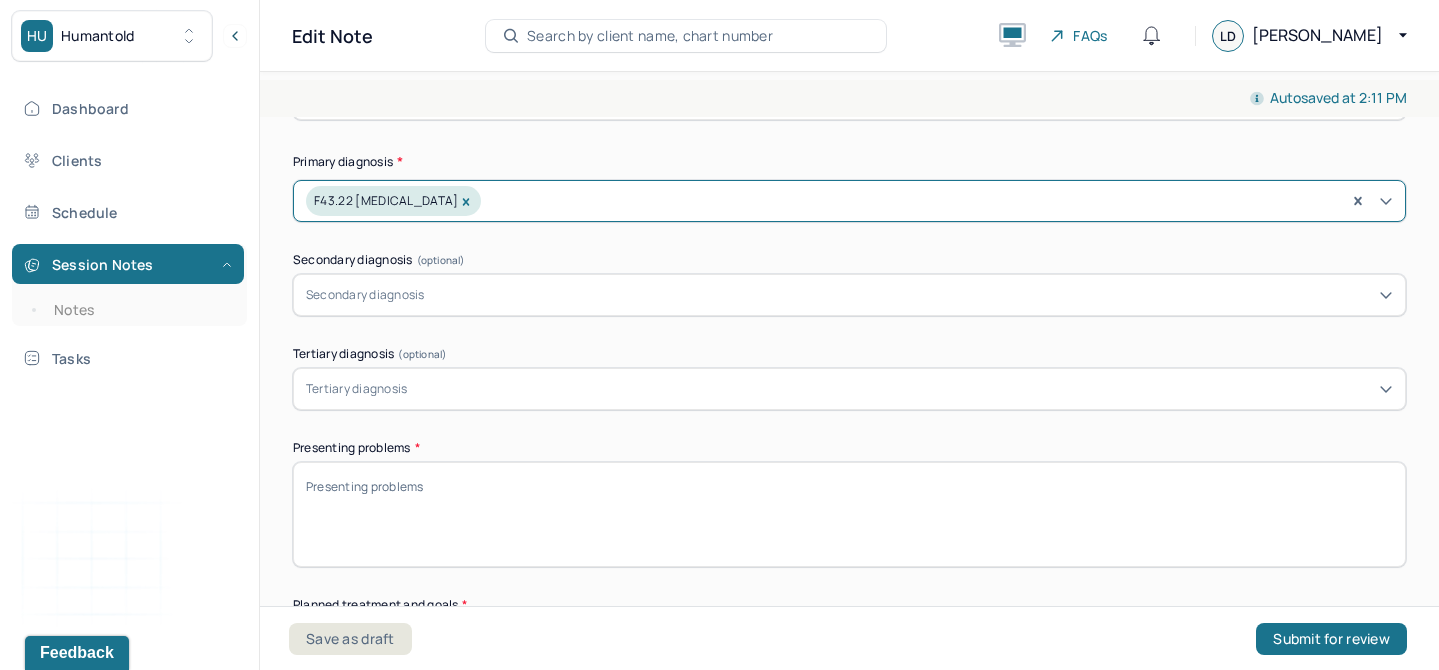 click on "Presenting problems *" at bounding box center [849, 514] 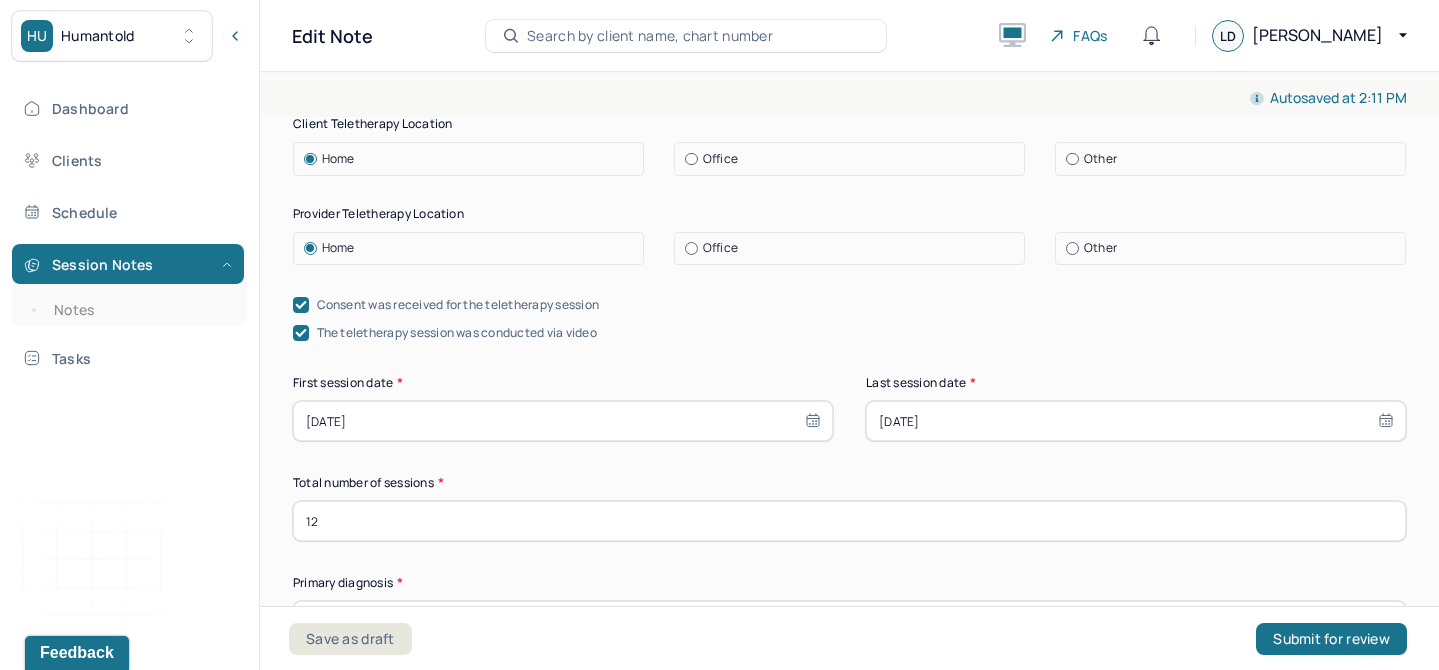 scroll, scrollTop: 0, scrollLeft: 0, axis: both 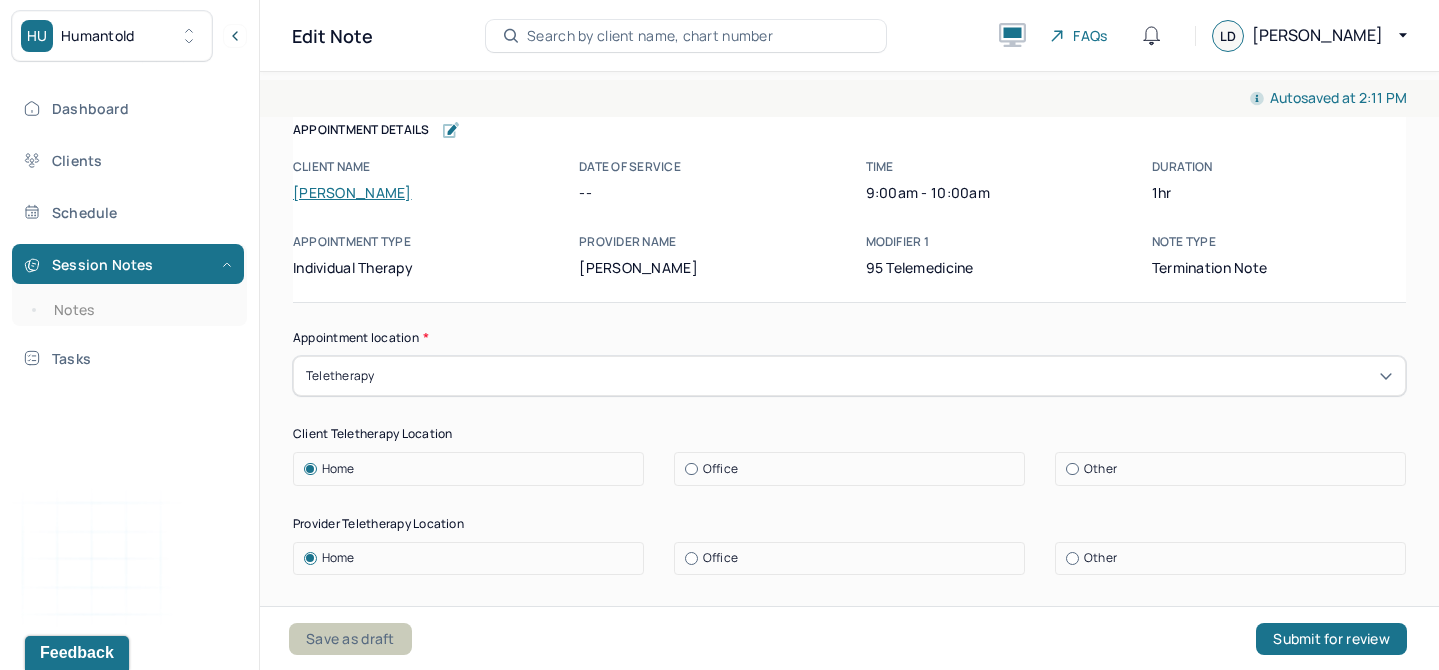 click on "Save as draft" at bounding box center [350, 639] 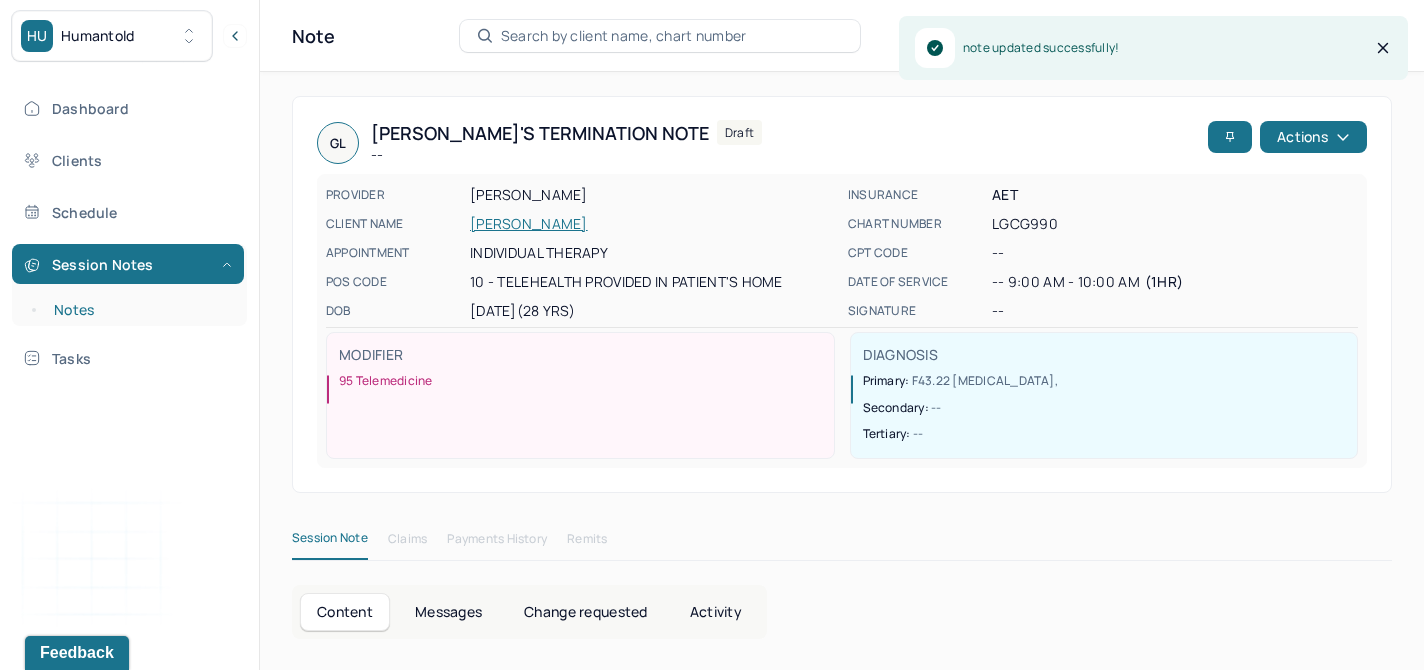 click on "Notes" at bounding box center (139, 310) 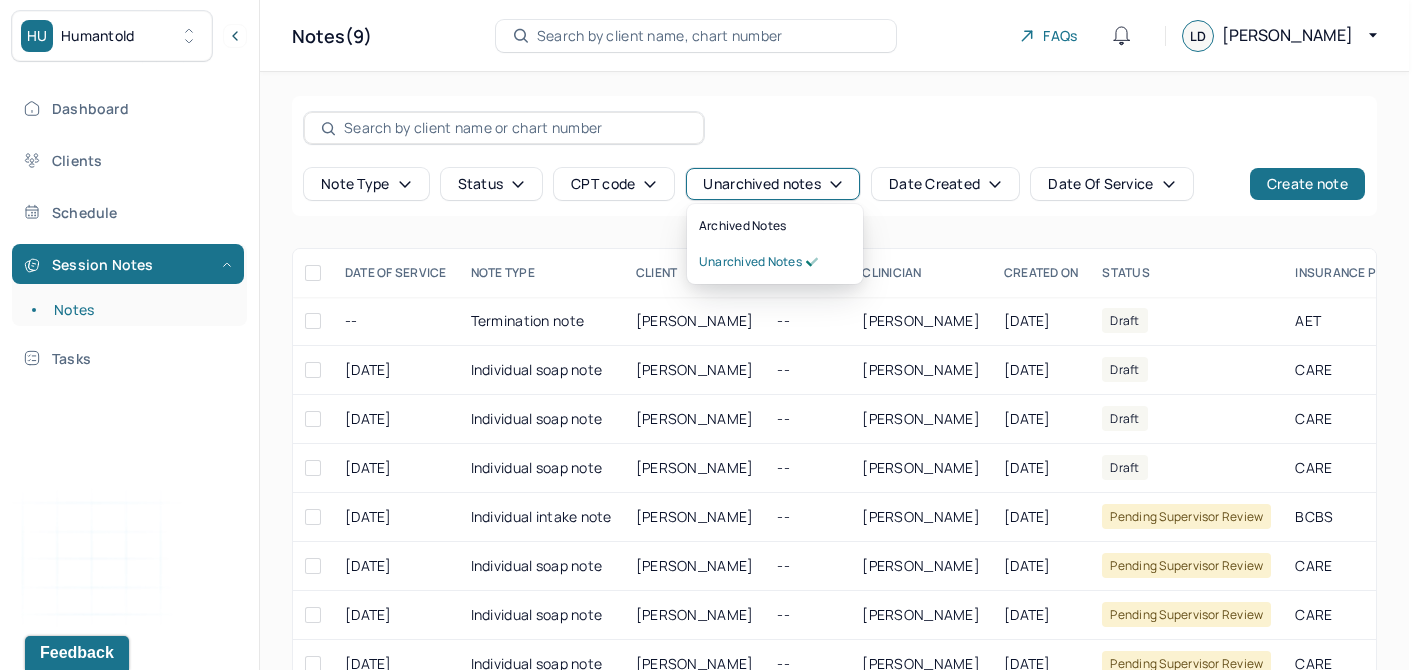 click on "Unarchived notes" at bounding box center (772, 184) 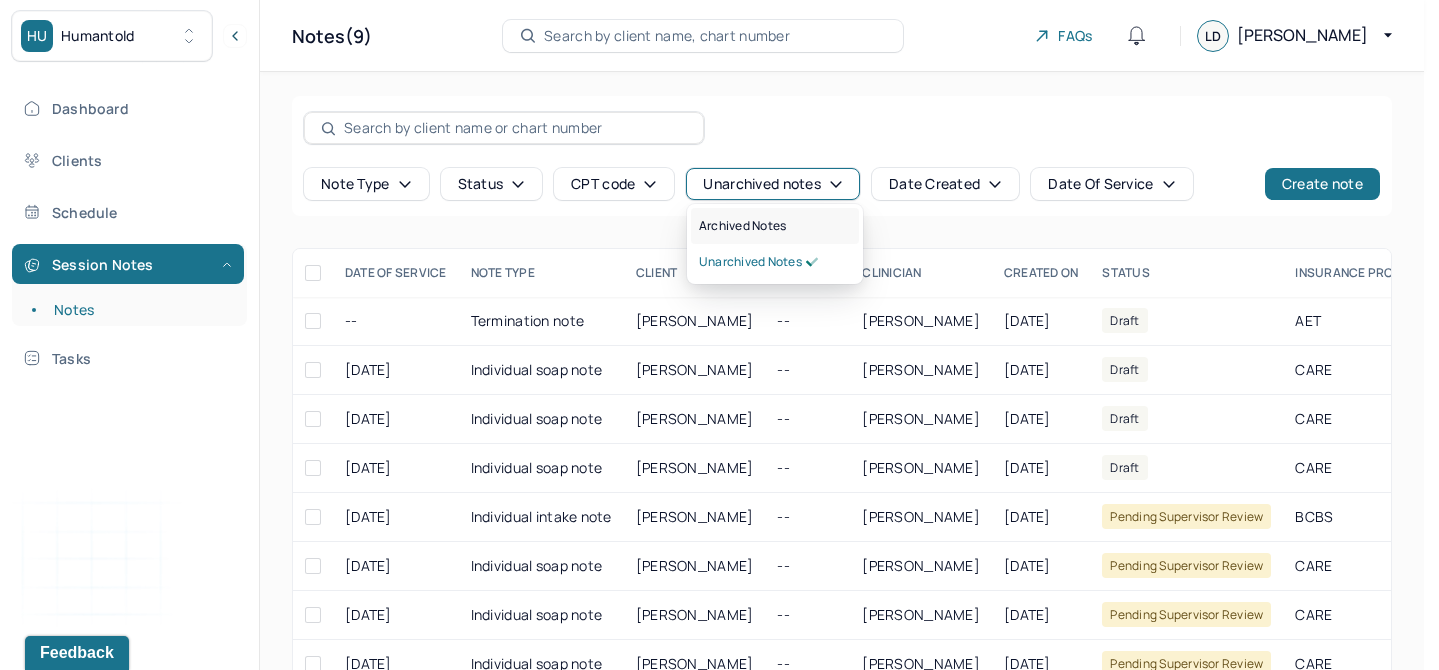 click on "Archived notes" at bounding box center [742, 226] 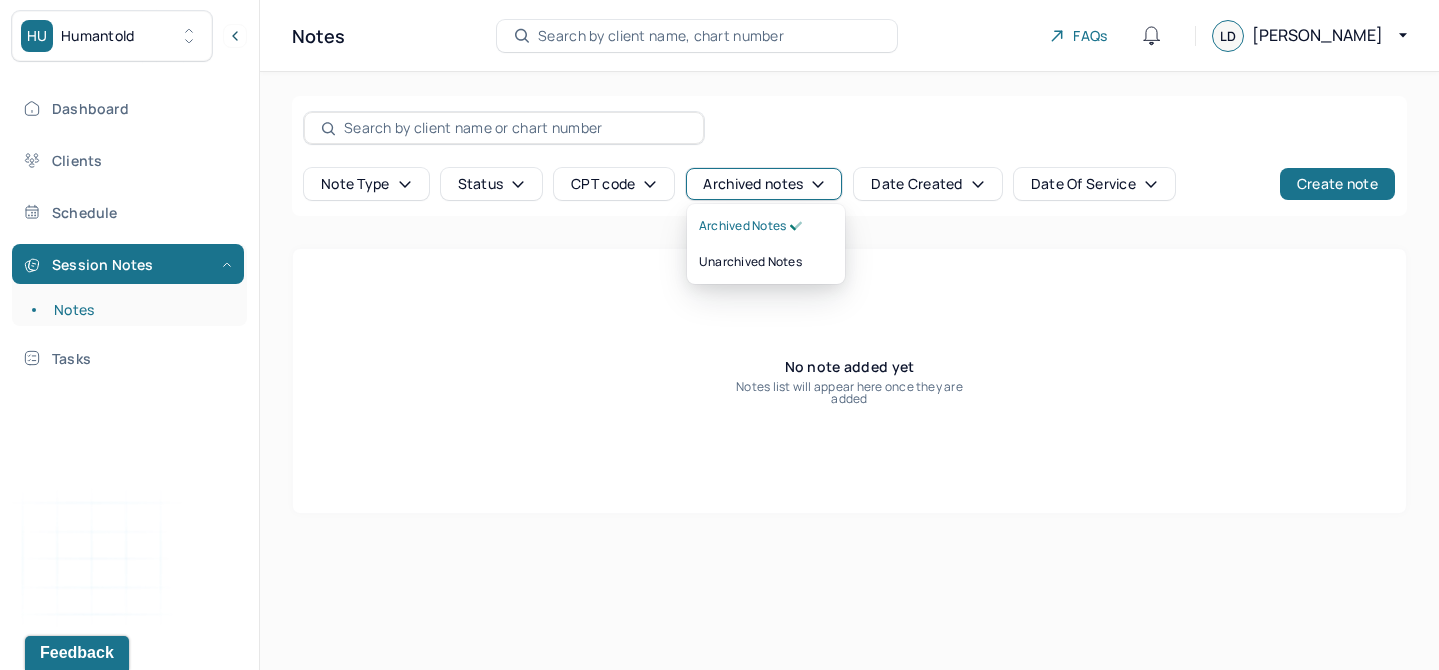 click on "Archived notes" at bounding box center [764, 184] 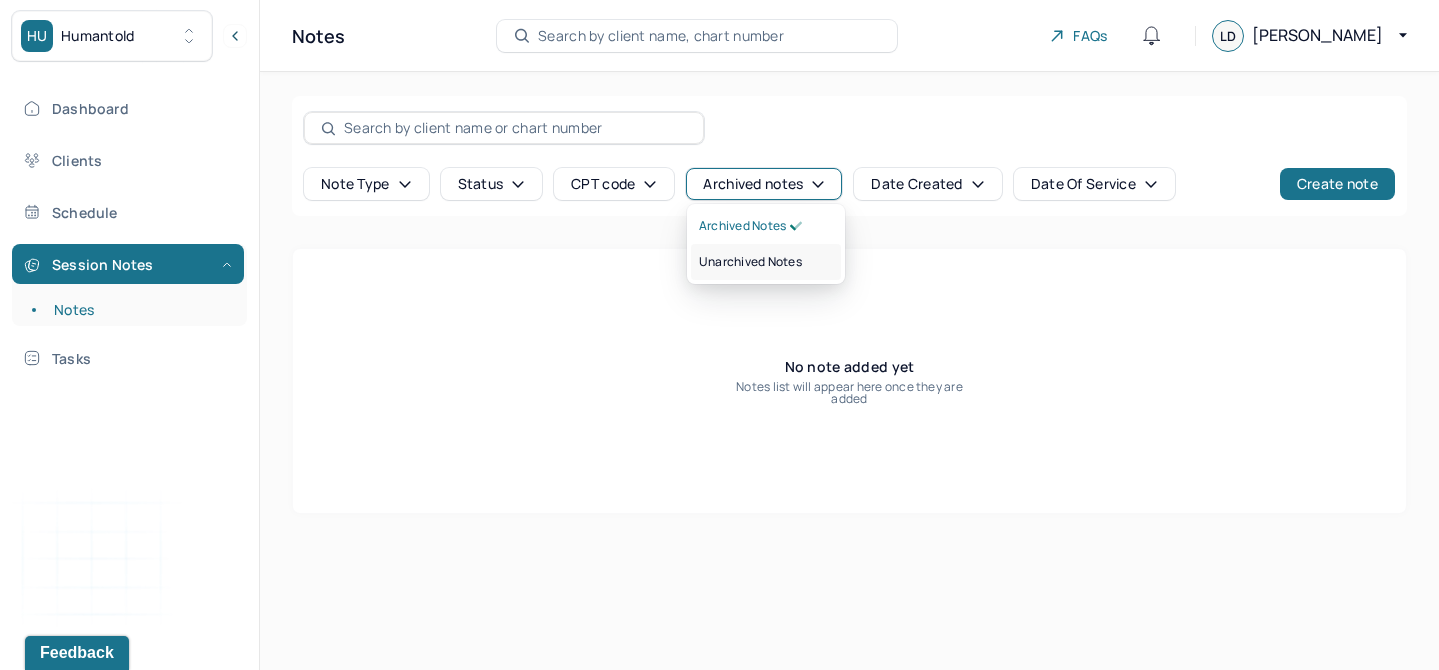 click on "Unarchived notes" at bounding box center [750, 262] 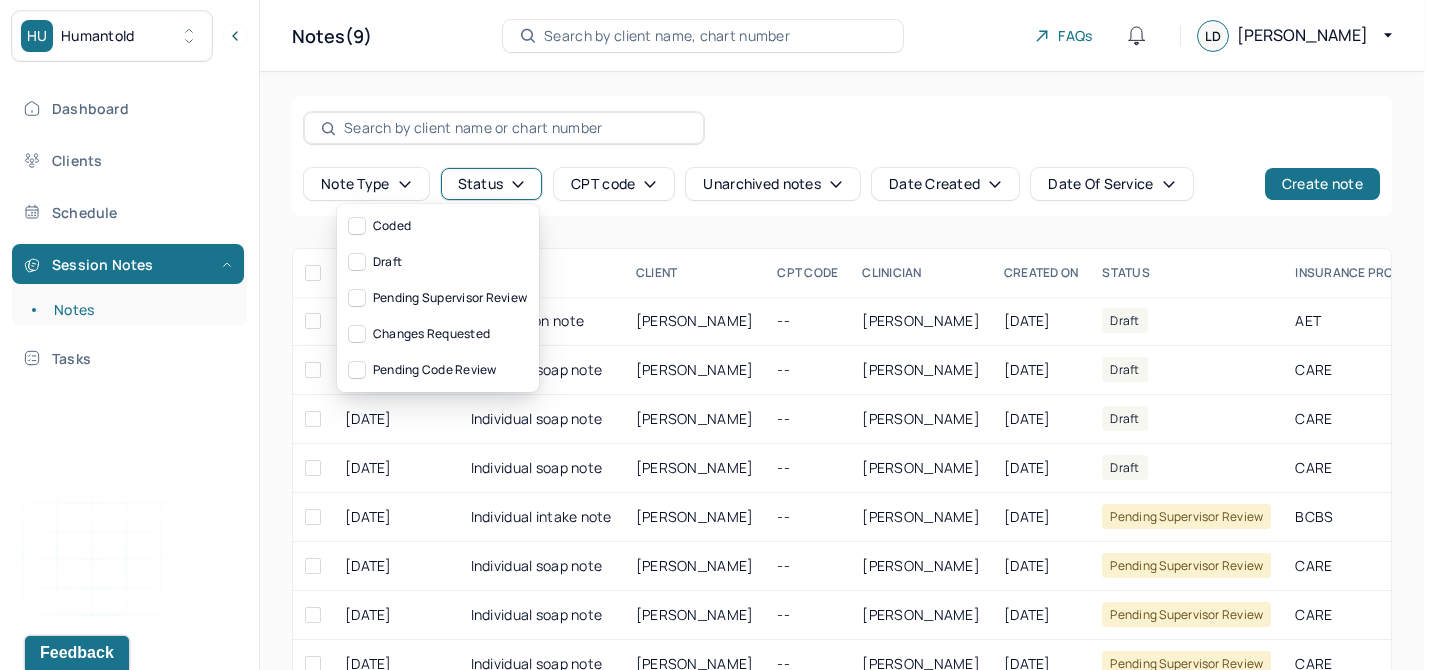 click on "Status" at bounding box center [492, 184] 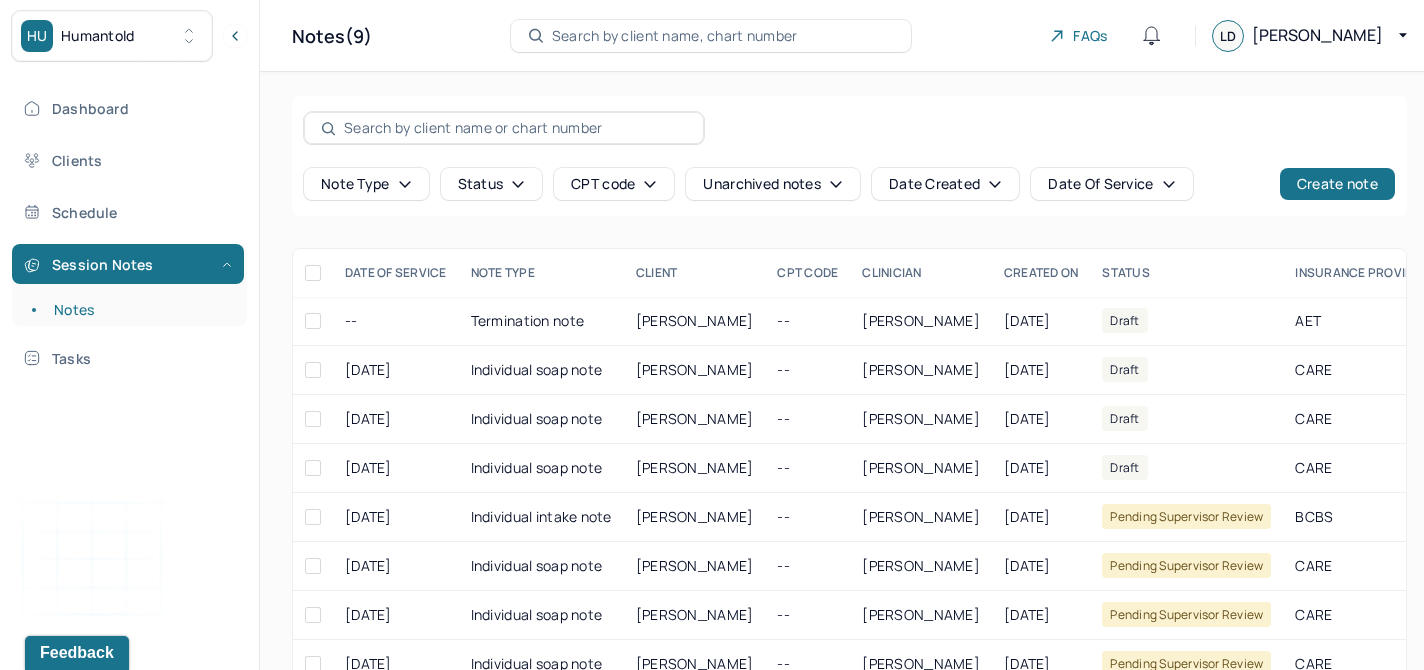 click at bounding box center (515, 128) 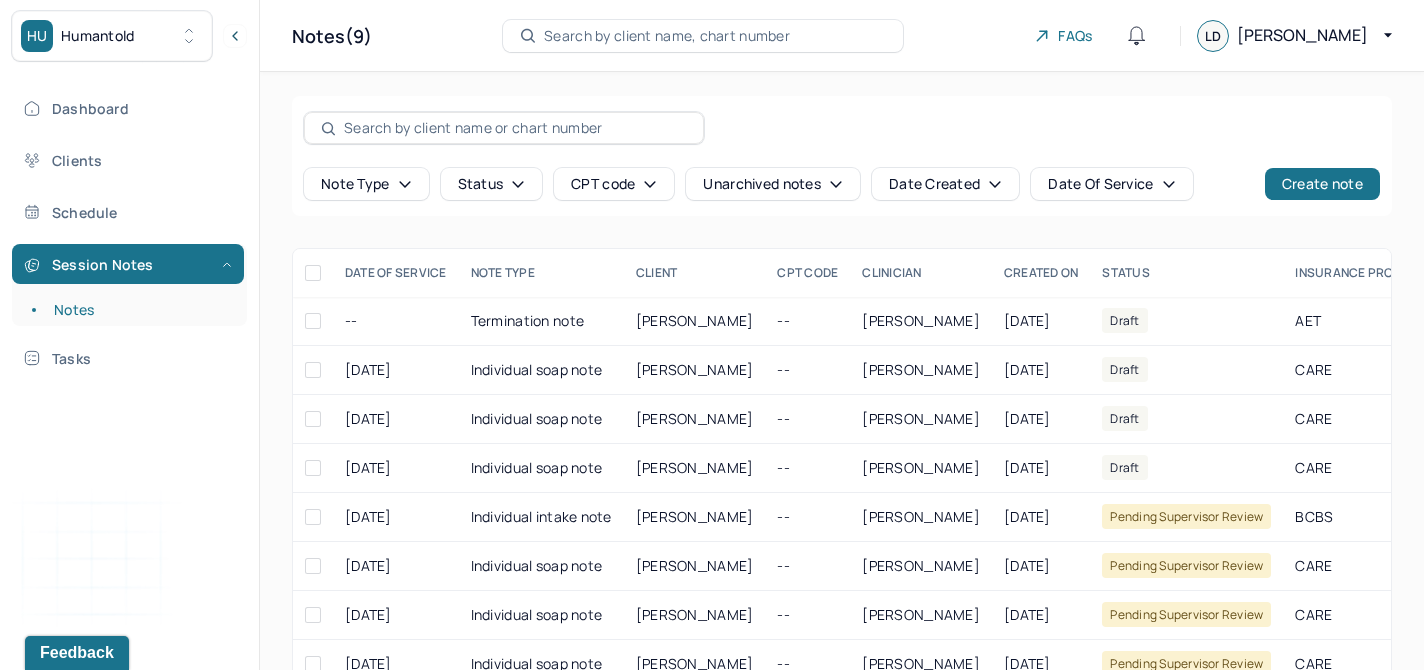 type 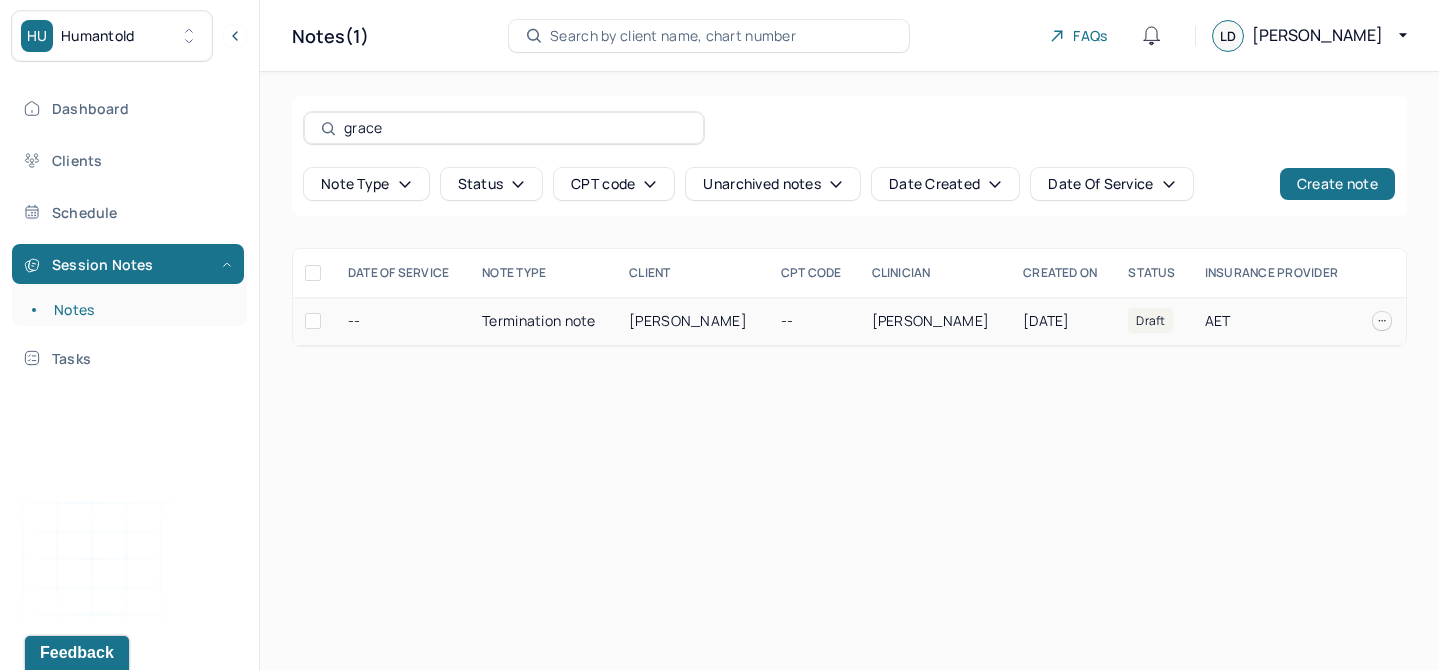 type on "grace" 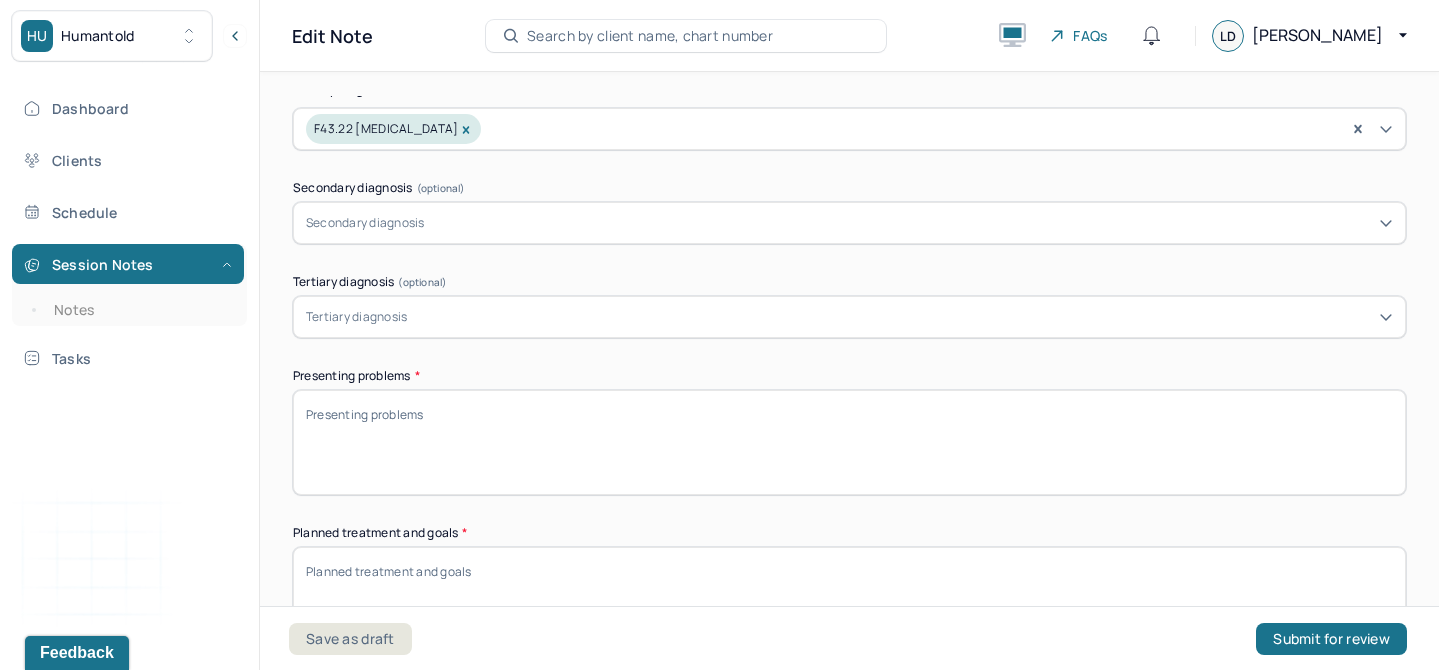 scroll, scrollTop: 814, scrollLeft: 0, axis: vertical 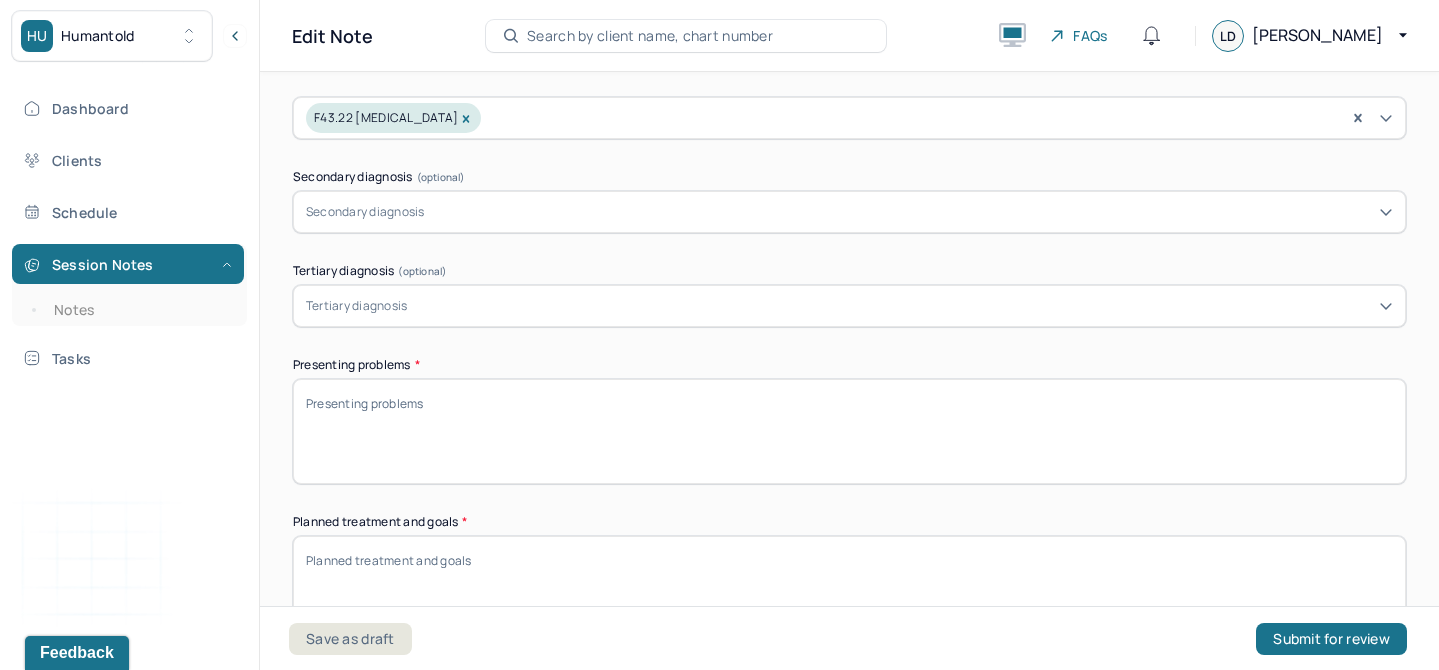 click on "Presenting problems *" at bounding box center [849, 431] 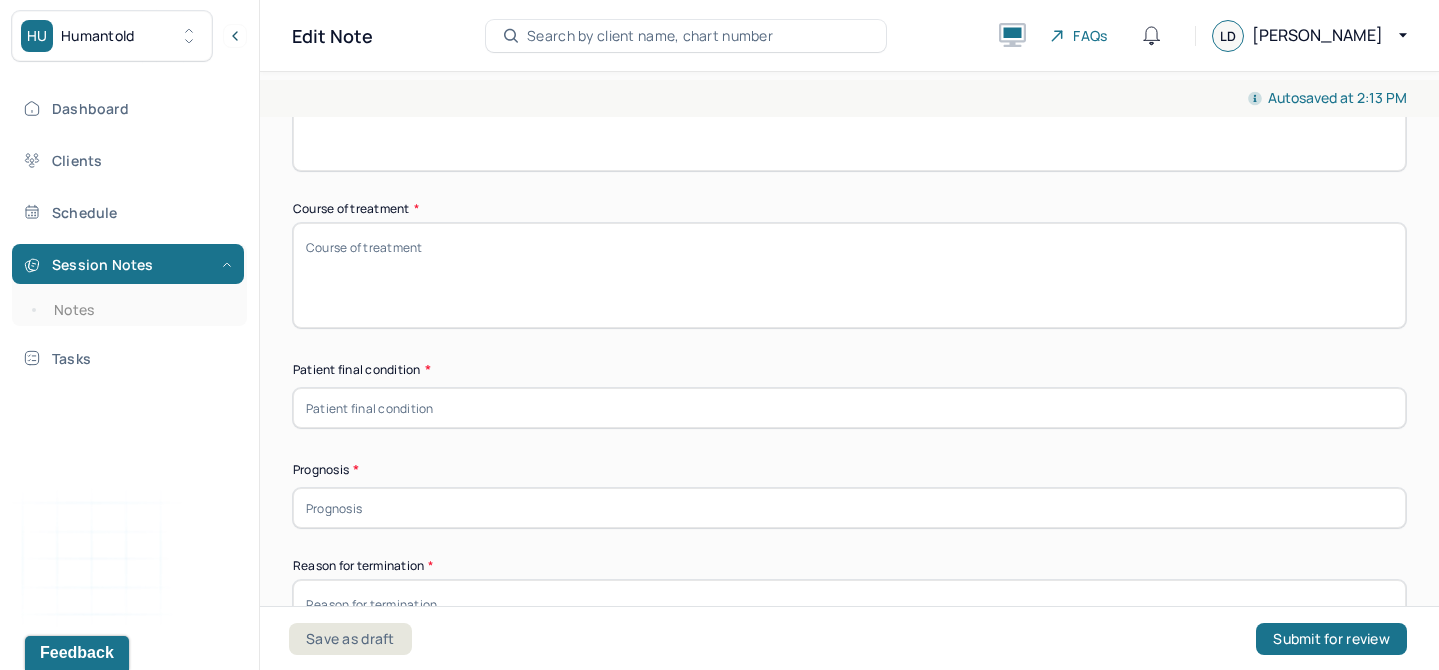 scroll, scrollTop: 1288, scrollLeft: 0, axis: vertical 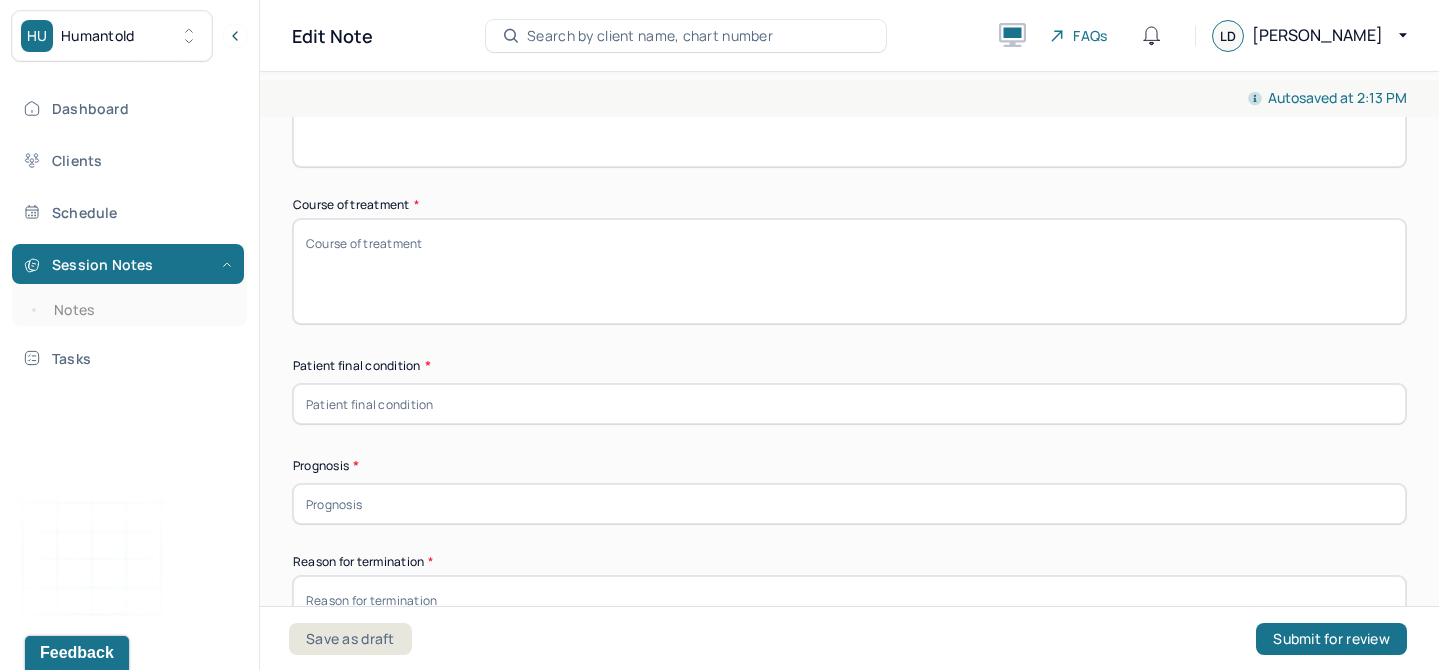 click on "Patient final condition *" at bounding box center [849, 390] 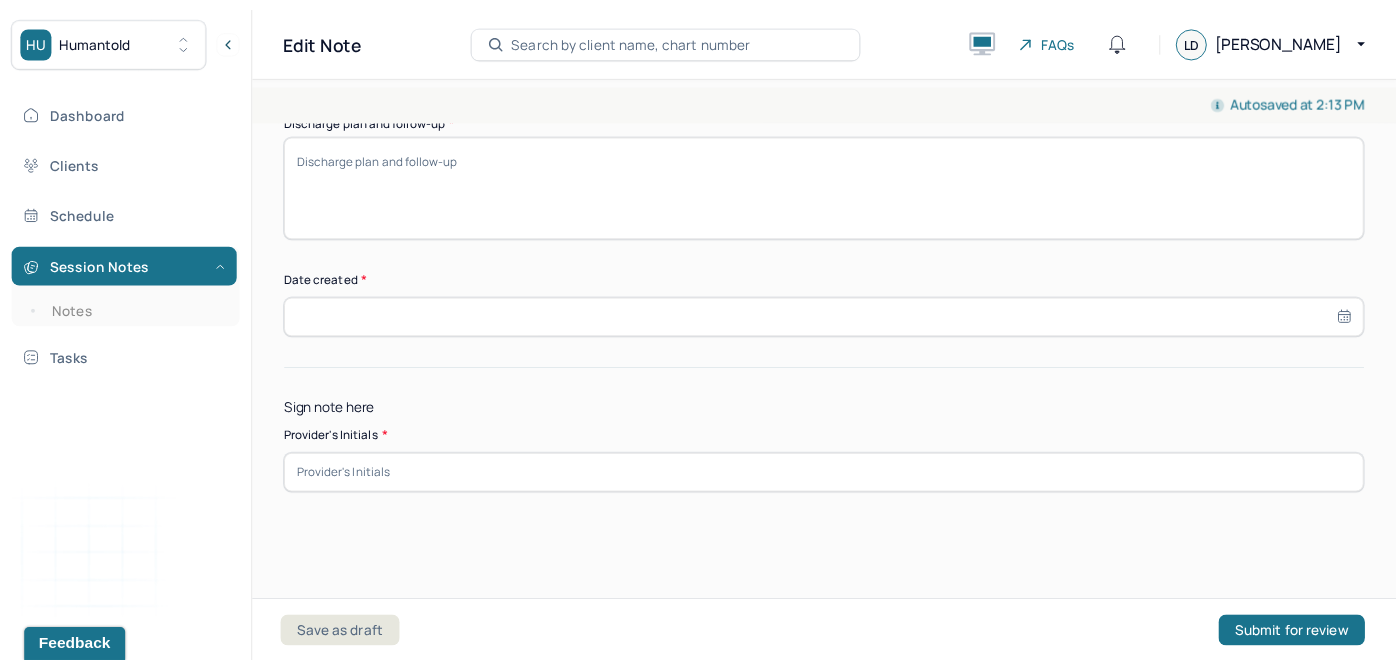 scroll, scrollTop: 1898, scrollLeft: 0, axis: vertical 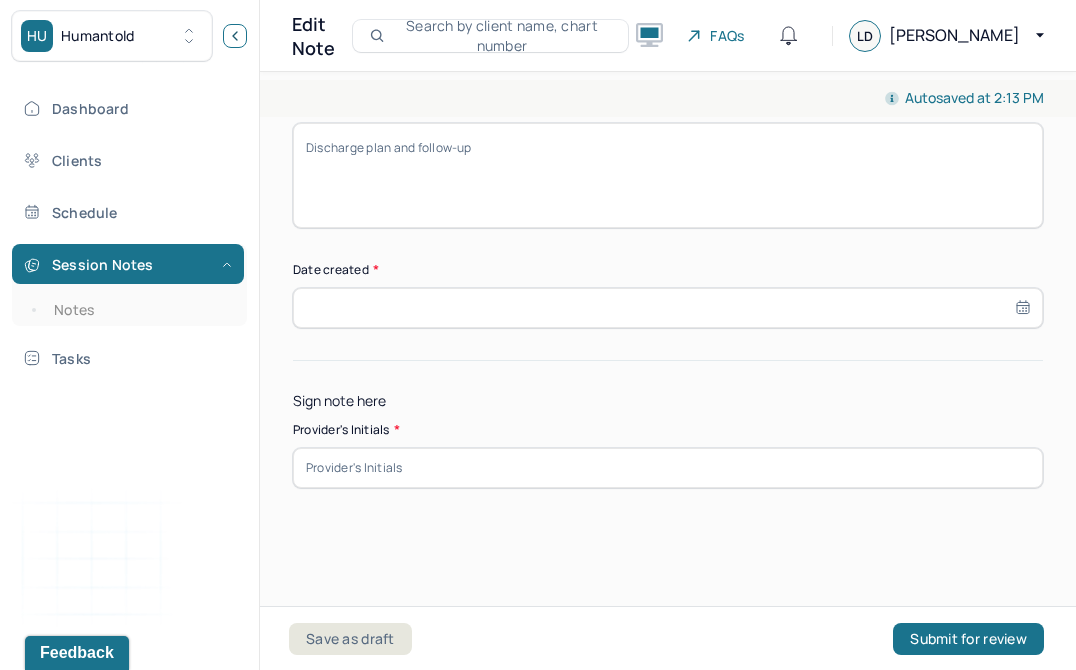 click at bounding box center (235, 36) 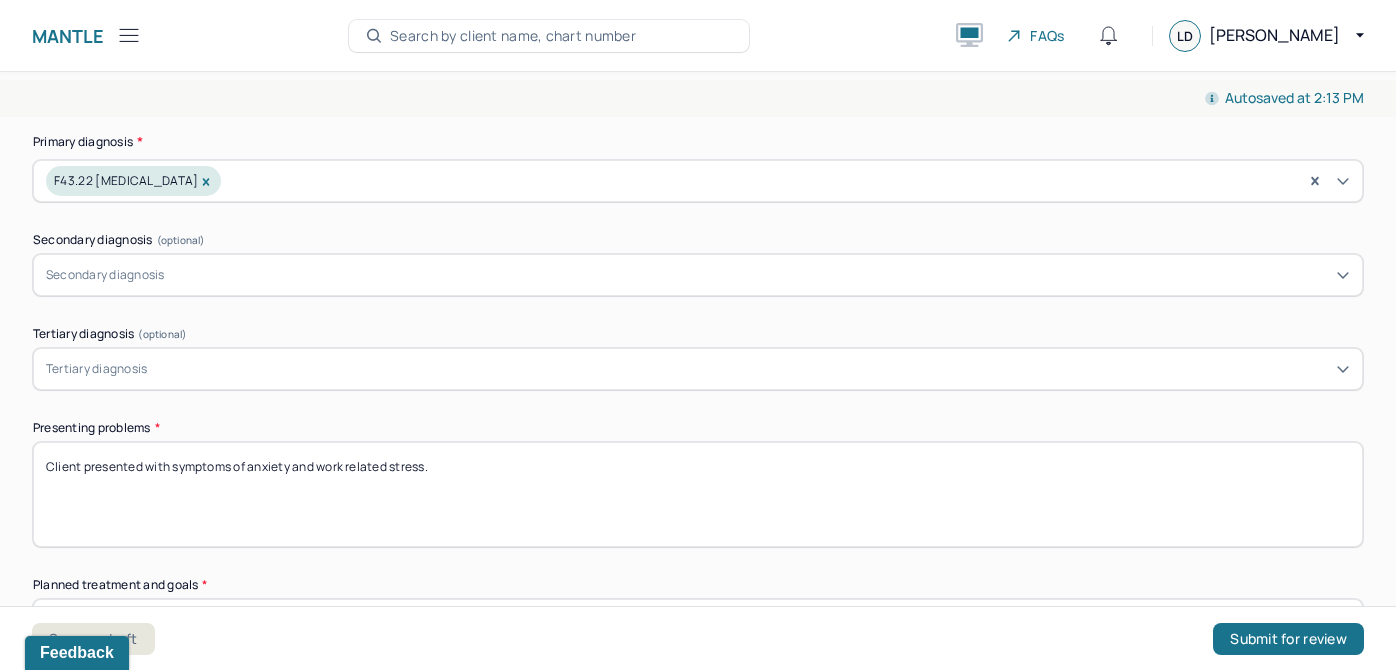 scroll, scrollTop: 753, scrollLeft: 0, axis: vertical 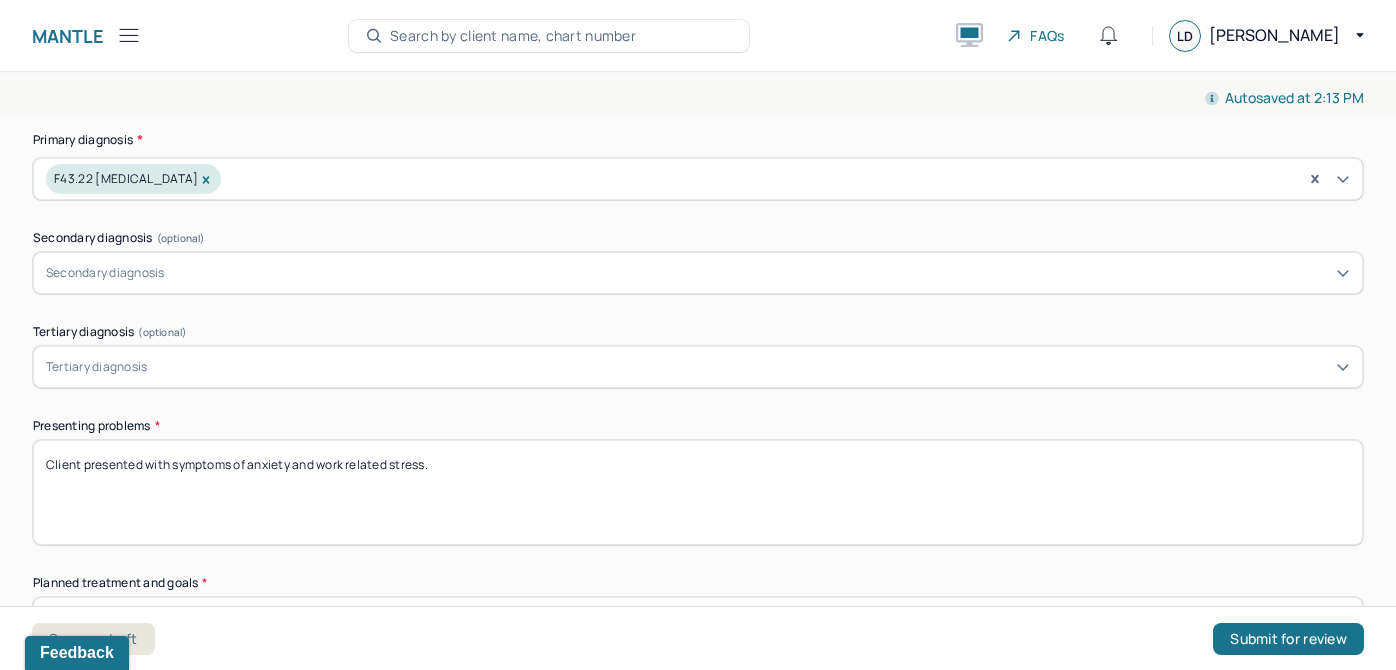 click on "Client presented with symptoms of anxiety and work related stress." at bounding box center [698, 492] 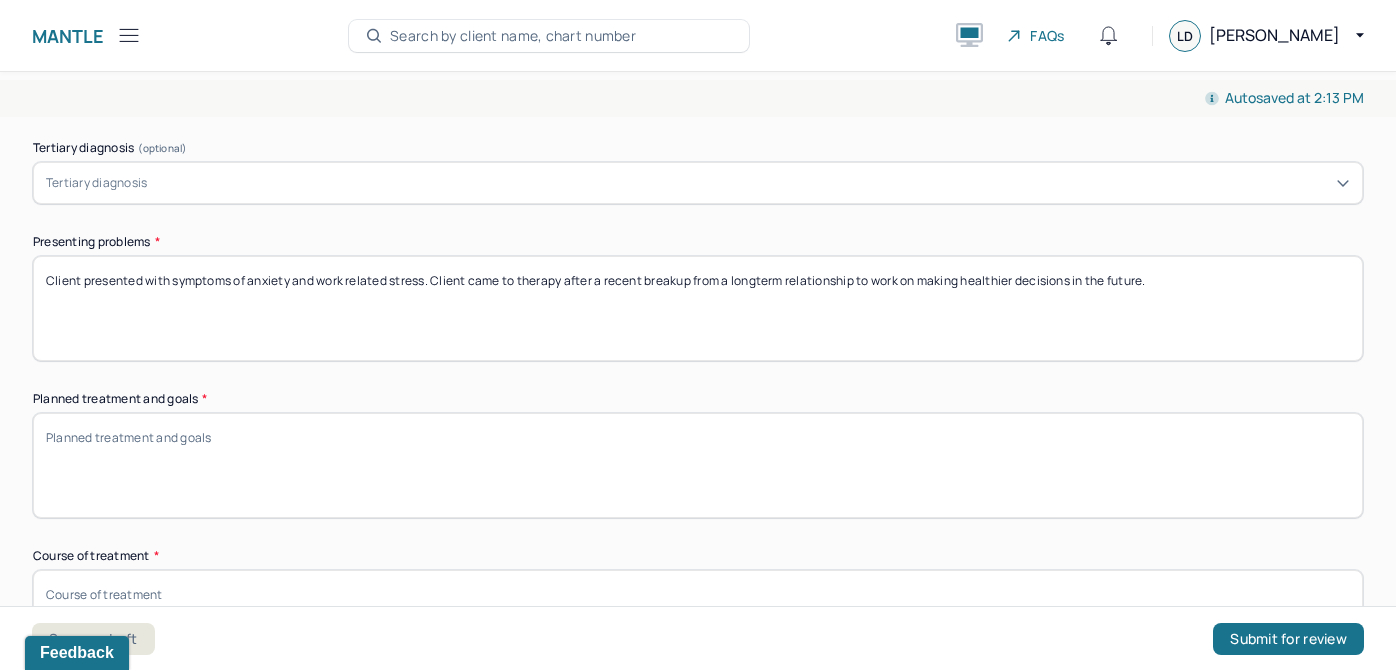 scroll, scrollTop: 940, scrollLeft: 0, axis: vertical 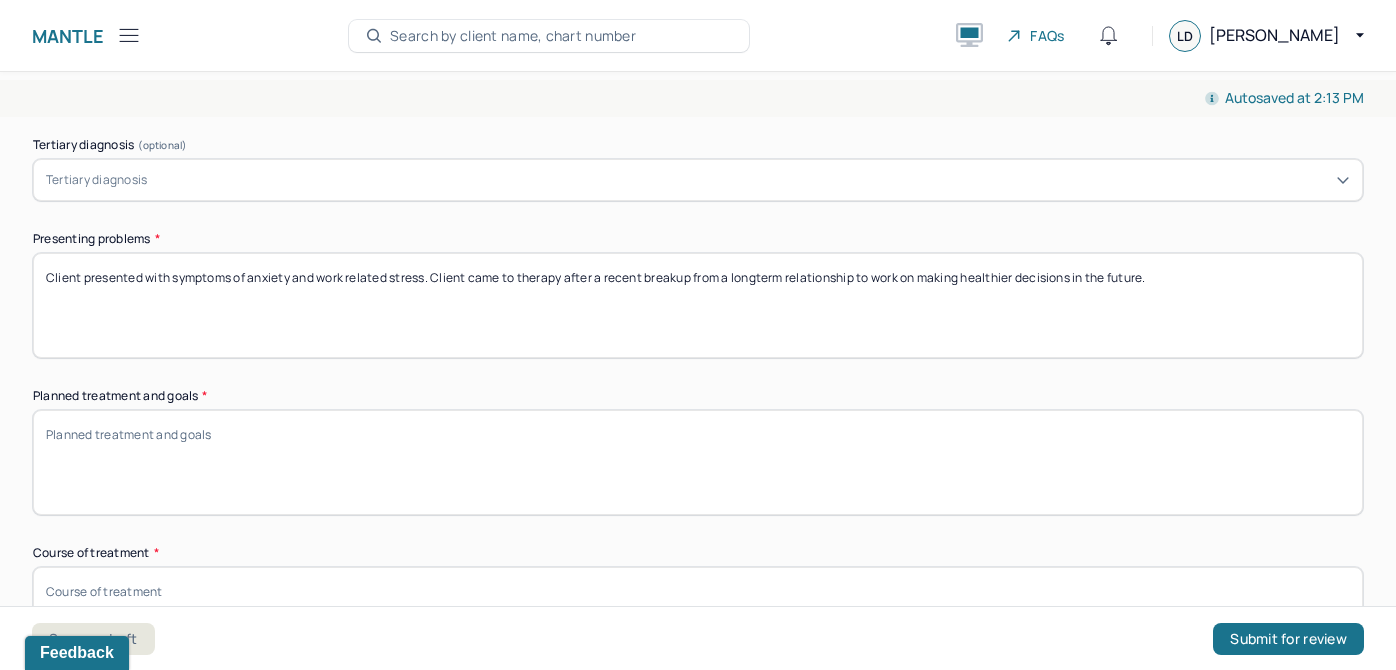 type on "Client presented with symptoms of anxiety and work related stress. Client came to therapy after a recent breakup from a longterm relationship to work on making healthier decisions in the future." 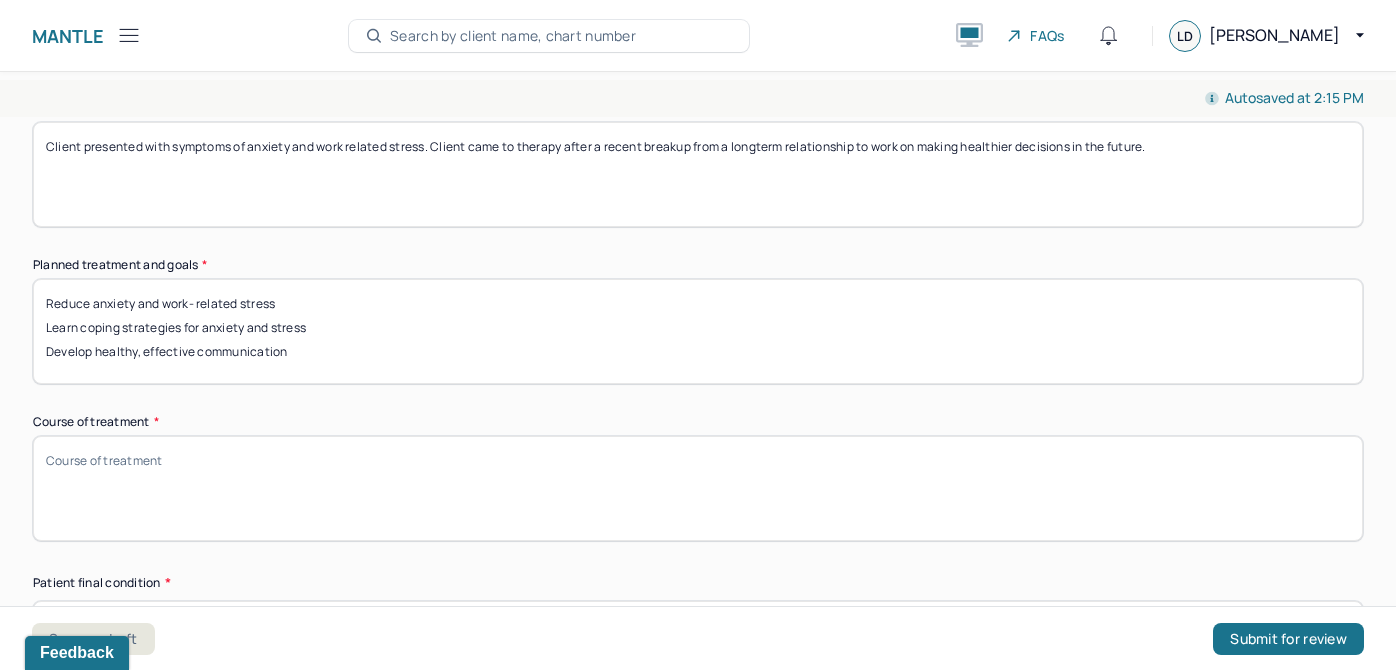 scroll, scrollTop: 1078, scrollLeft: 0, axis: vertical 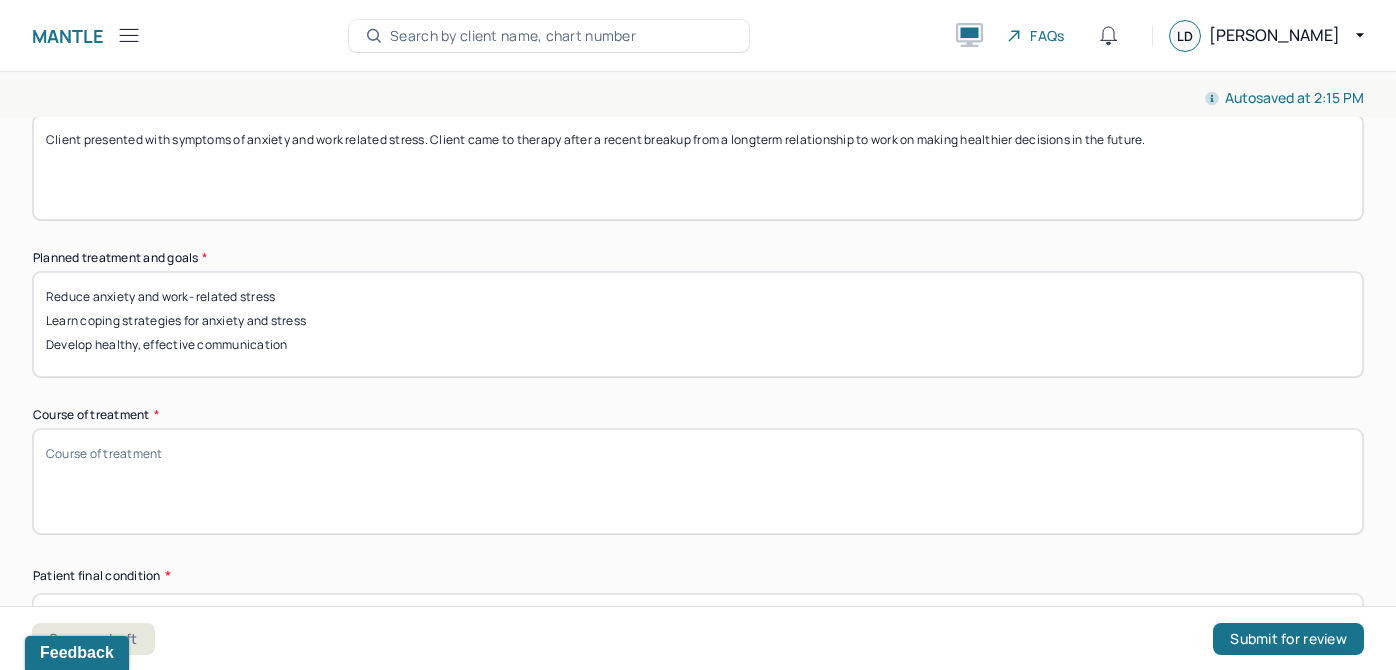 type on "Reduce anxiety and work- related stress
Learn coping strategies for anxiety and stress
Develop healthy, effective communication" 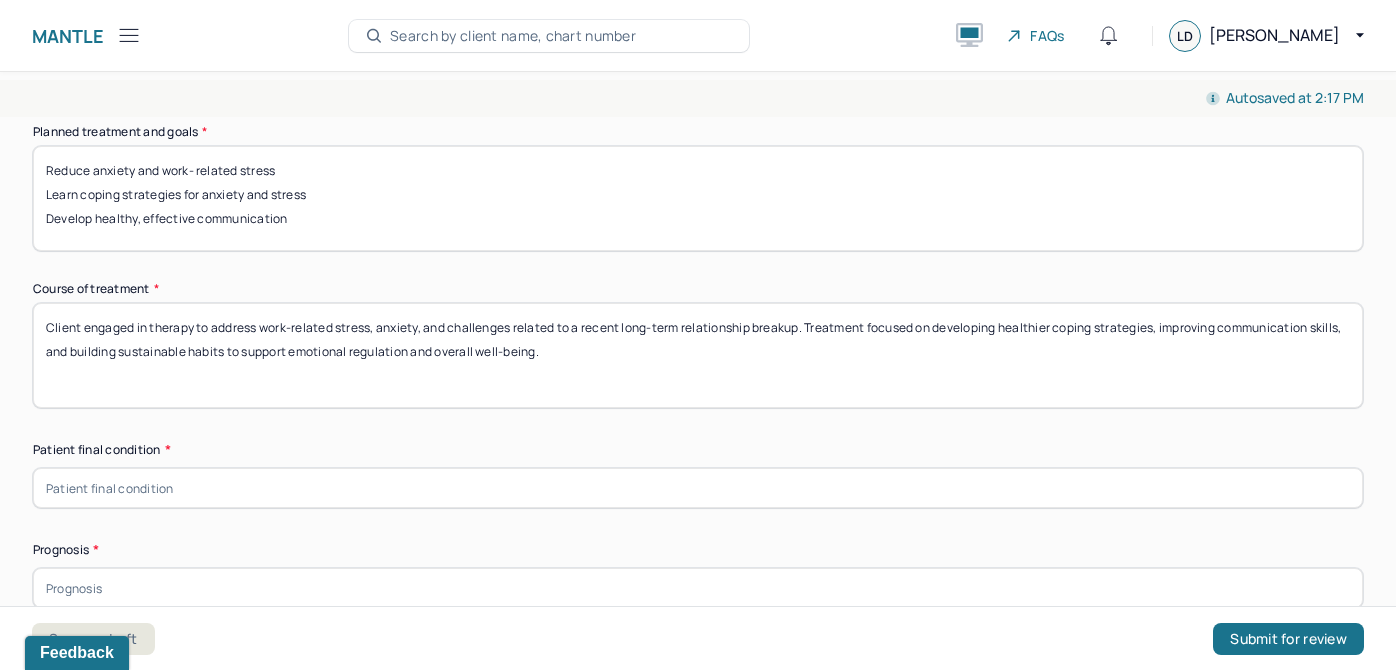 scroll, scrollTop: 1213, scrollLeft: 0, axis: vertical 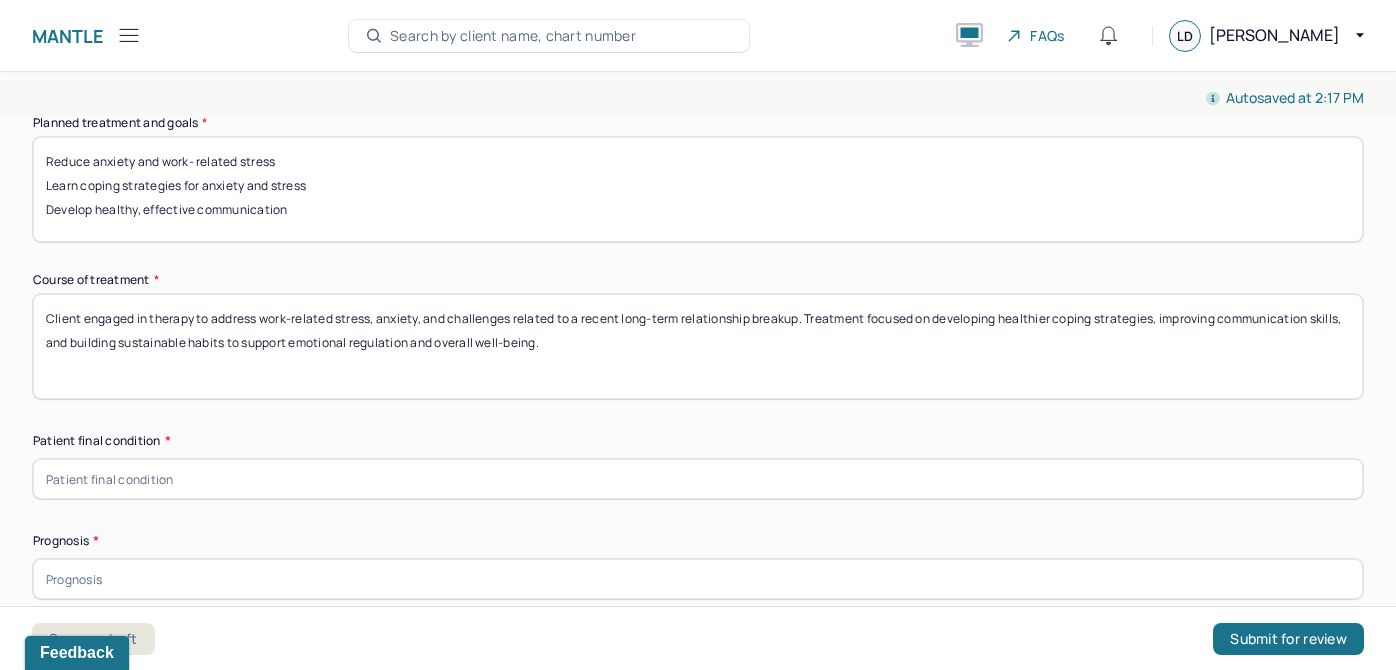 type on "Client engaged in therapy to address work-related stress, anxiety, and challenges related to a recent long-term relationship breakup. Treatment focused on developing healthier coping strategies, improving communication skills, and building sustainable habits to support emotional regulation and overall well-being." 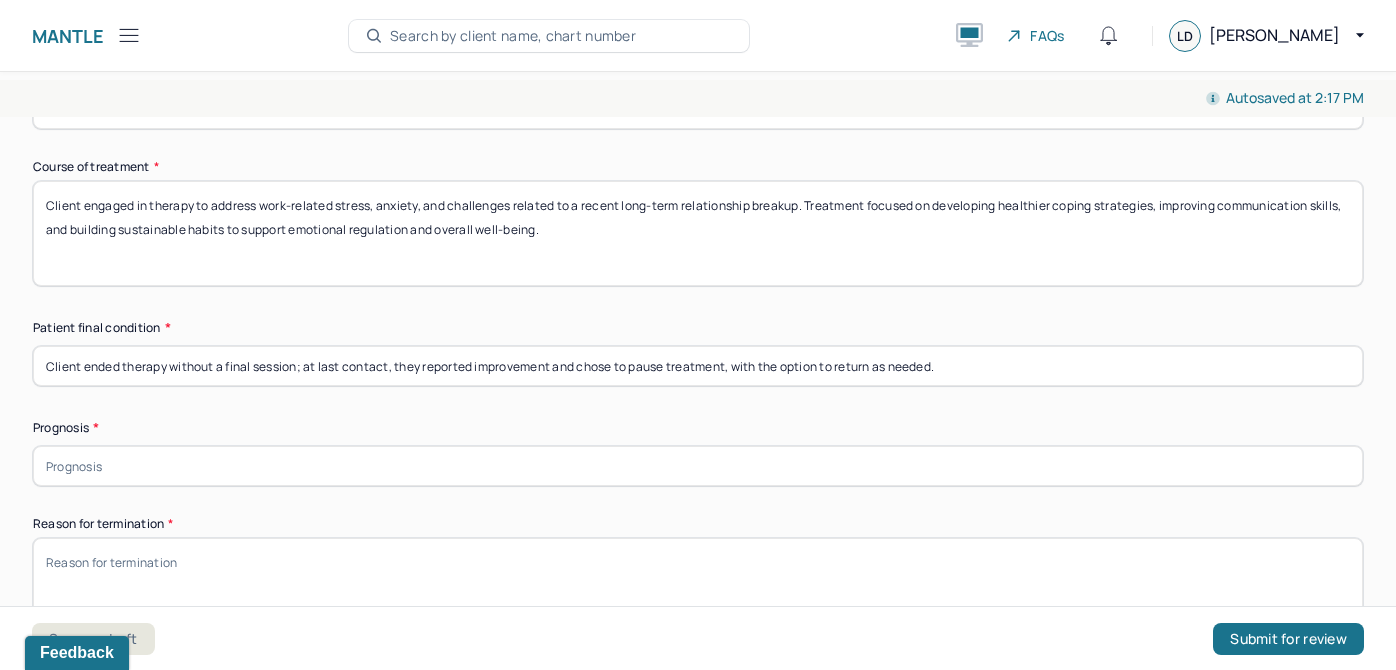 scroll, scrollTop: 1328, scrollLeft: 0, axis: vertical 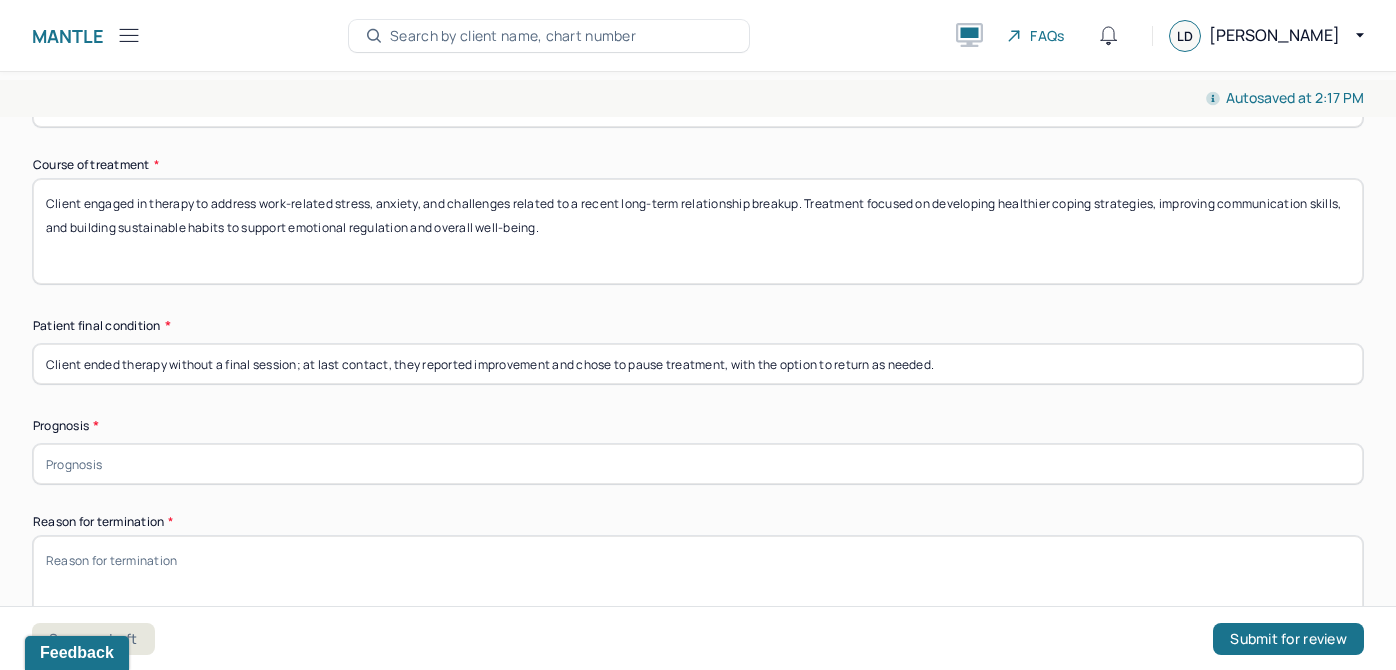 type on "Client ended therapy without a final session; at last contact, they reported improvement and chose to pause treatment, with the option to return as needed." 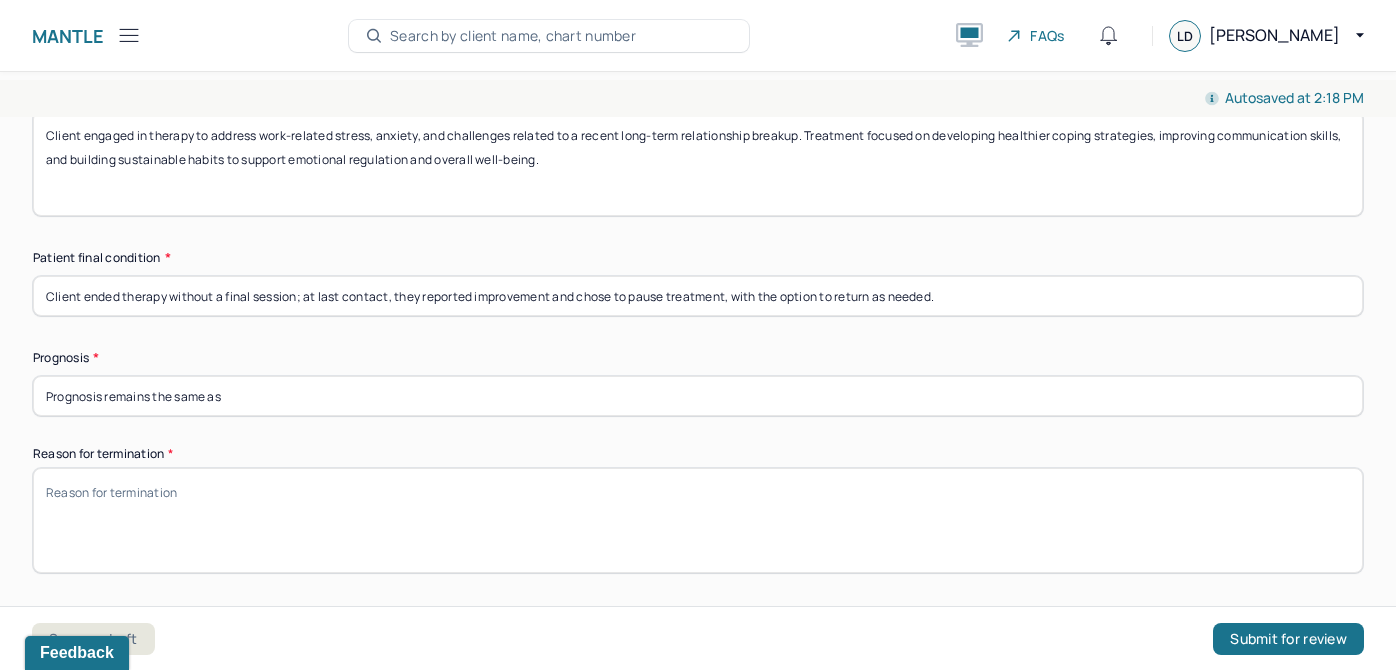 scroll, scrollTop: 1399, scrollLeft: 0, axis: vertical 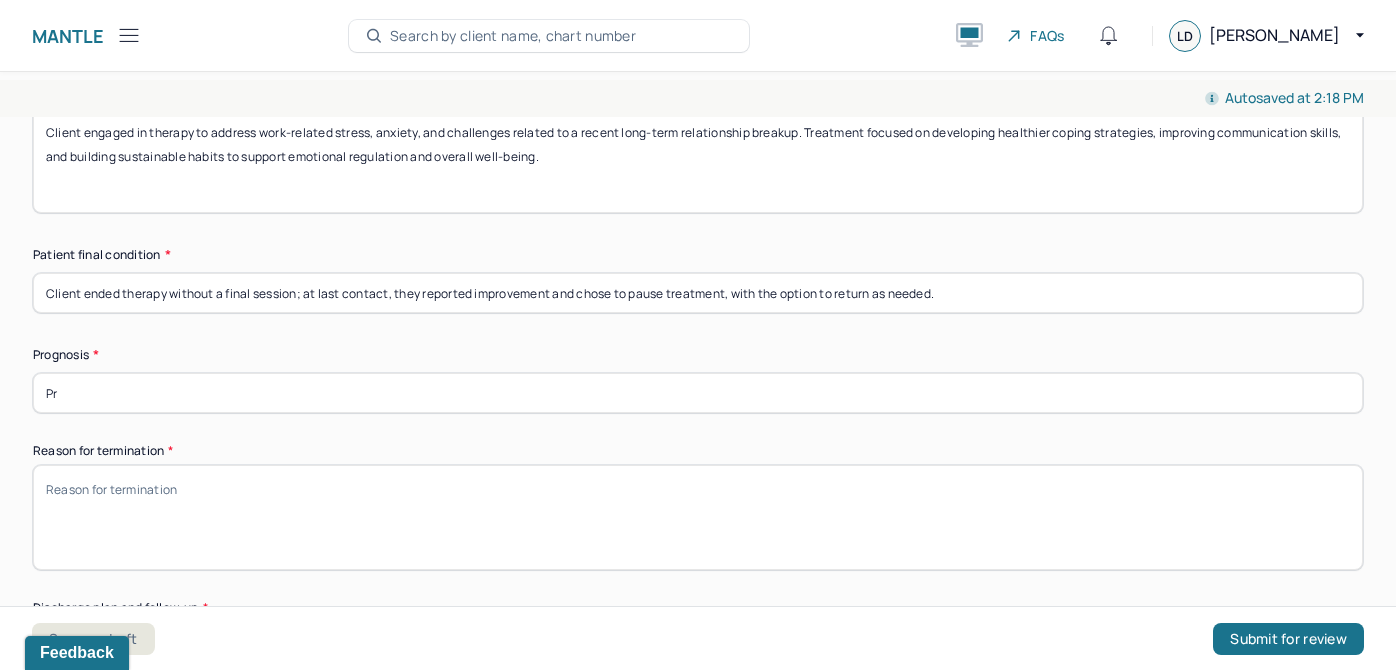 type on "P" 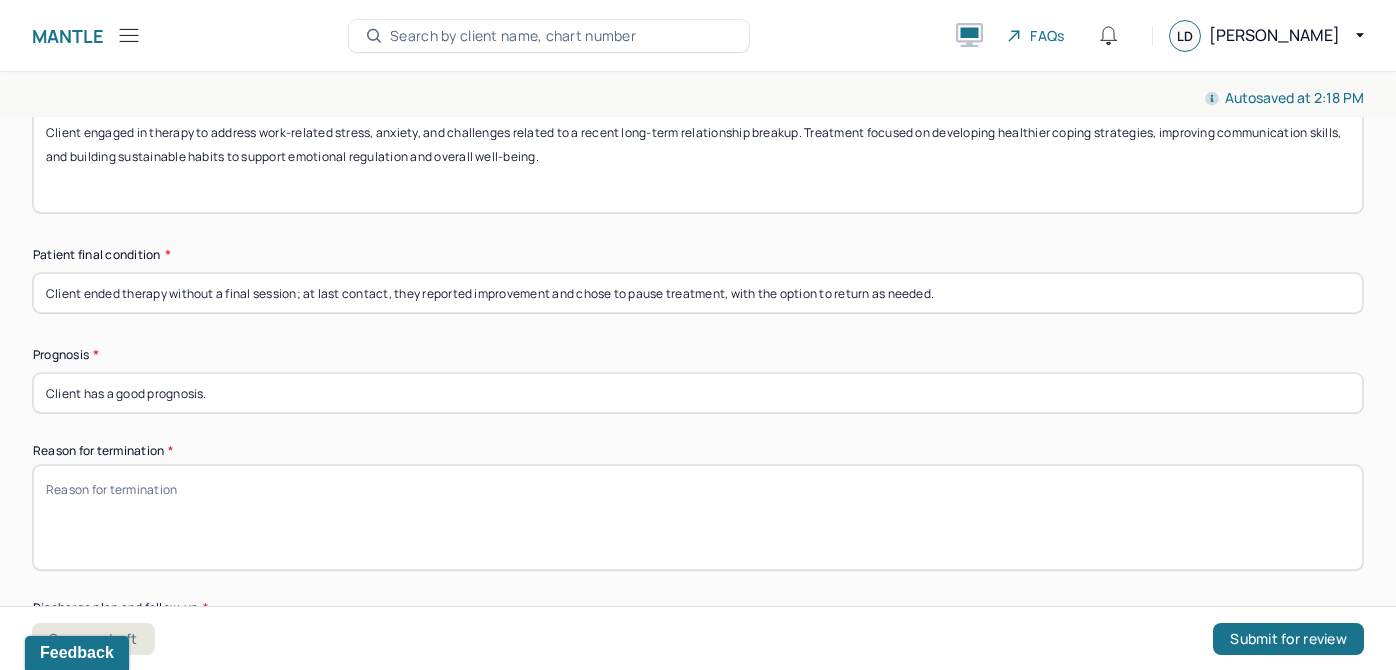 type on "Client has a good prognosis." 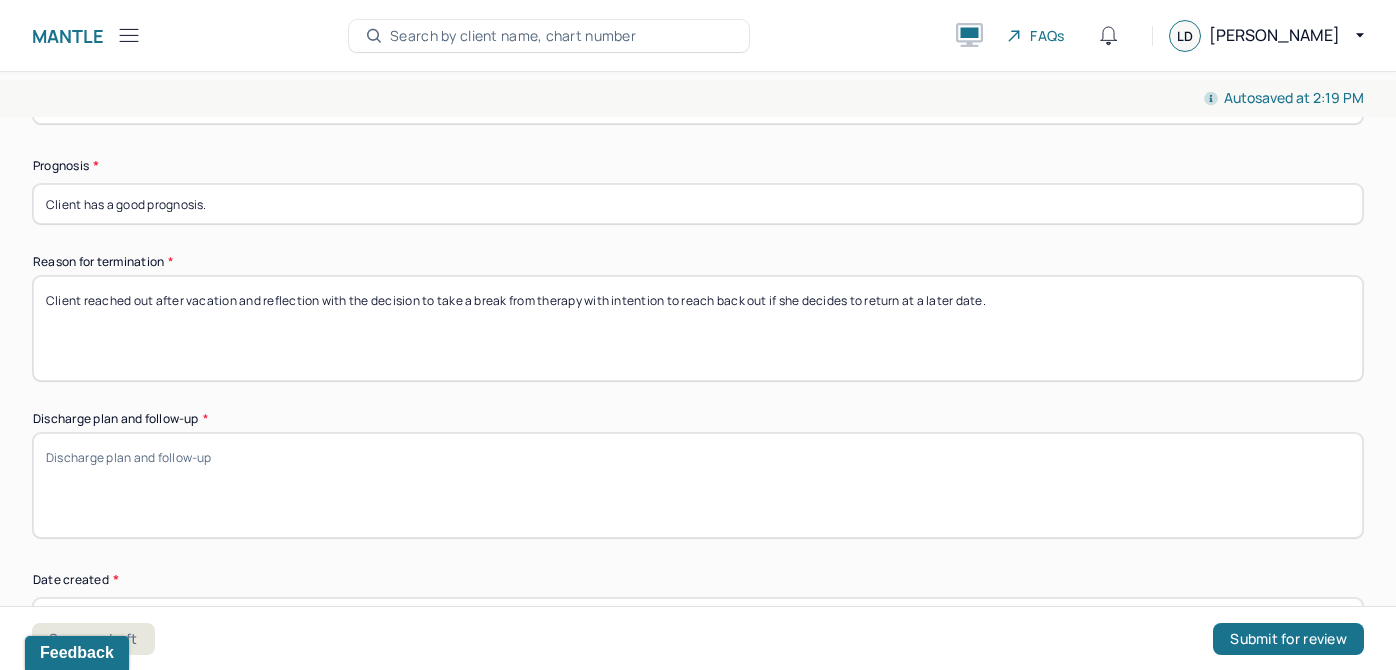 scroll, scrollTop: 1594, scrollLeft: 0, axis: vertical 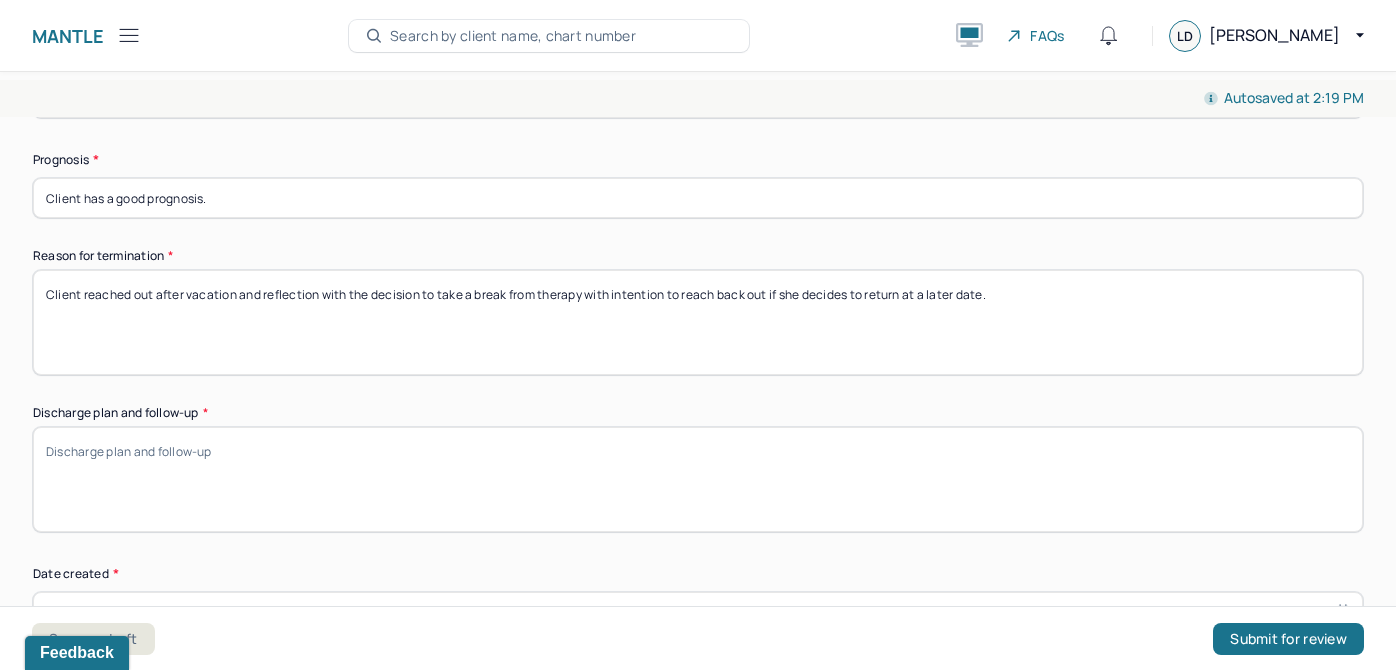 type on "Client reached out after vacation and reflection with the decision to take a break from therapy with intention to reach back out if she decides to return at a later date." 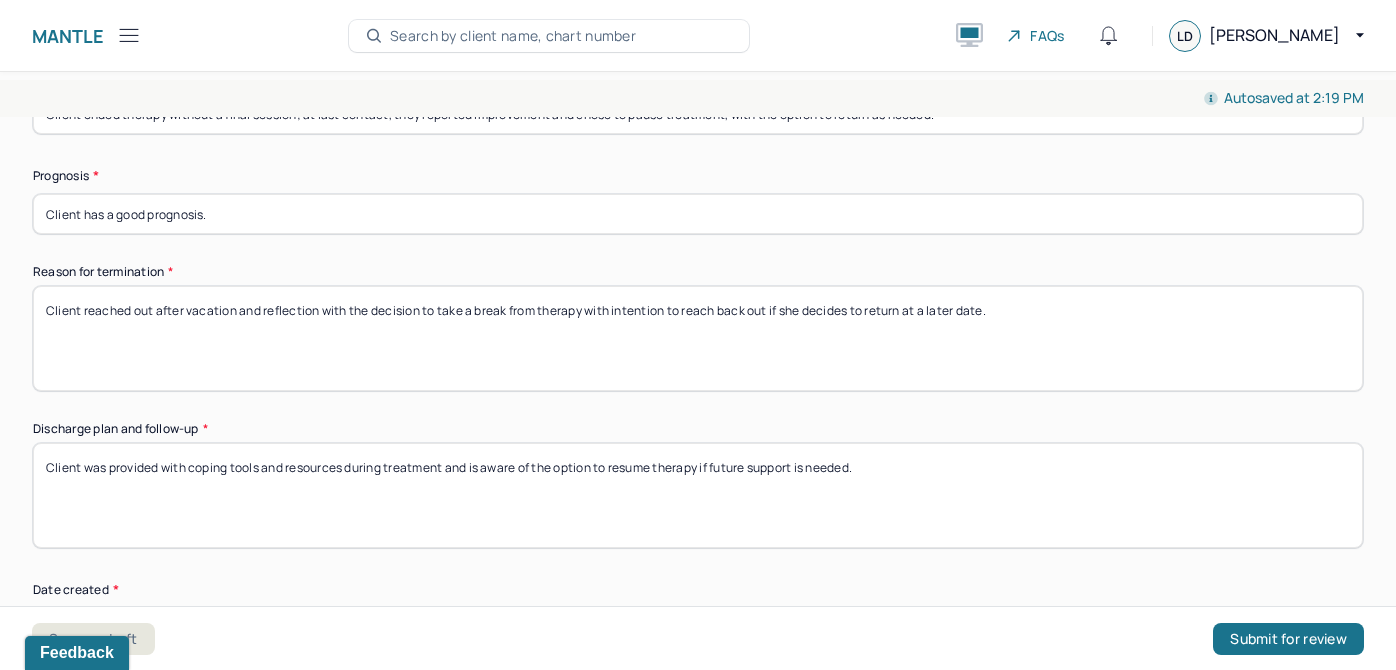 scroll, scrollTop: 1742, scrollLeft: 0, axis: vertical 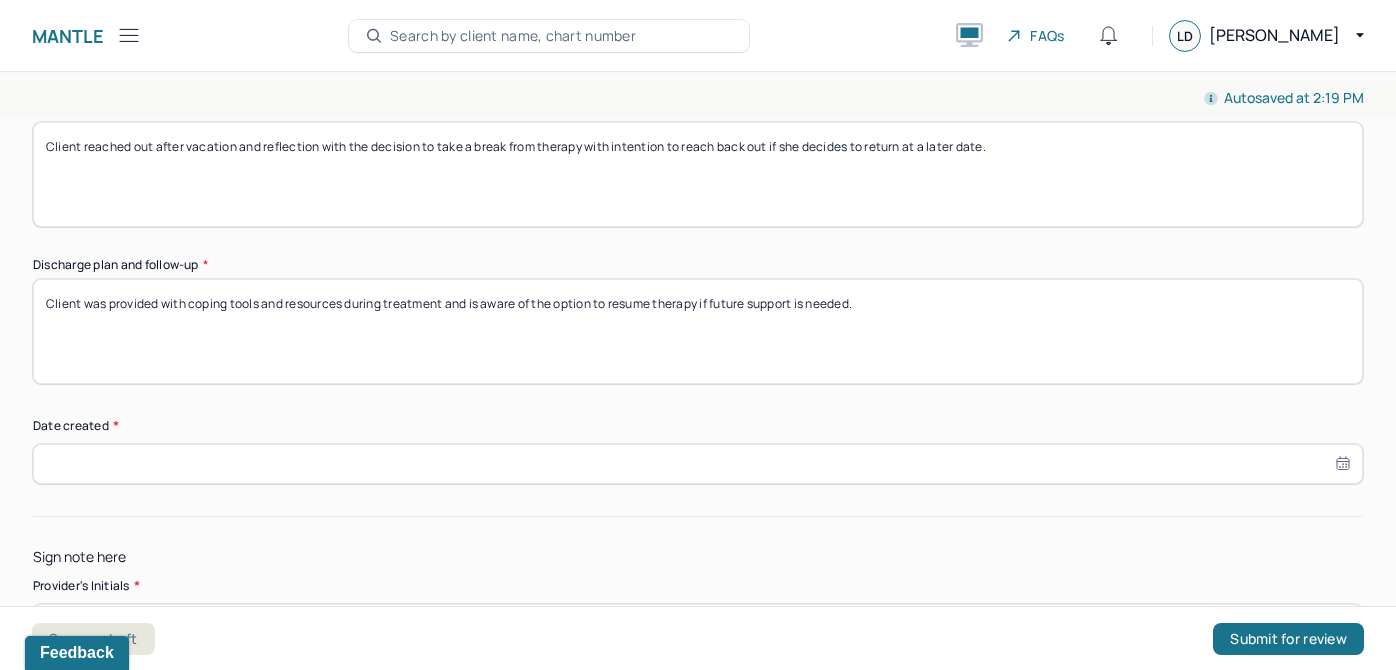type on "Client was provided with coping tools and resources during treatment and is aware of the option to resume therapy if future support is needed." 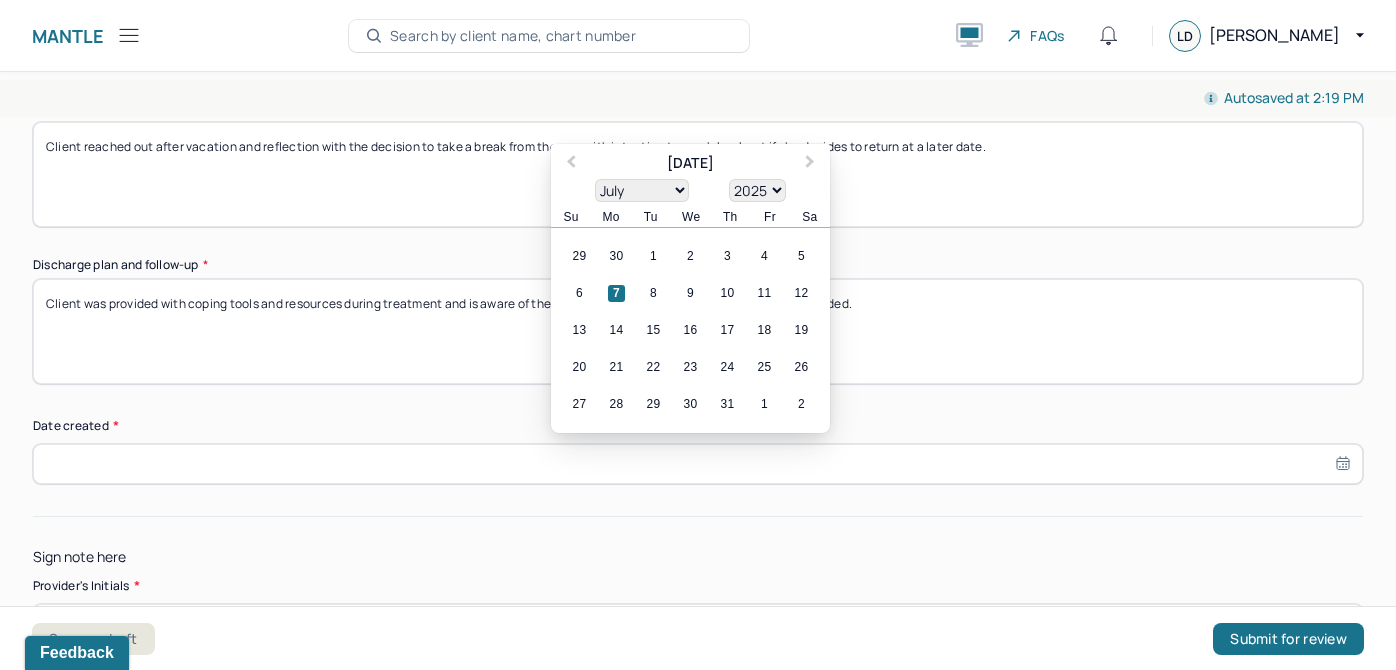 click on "7" at bounding box center (616, 293) 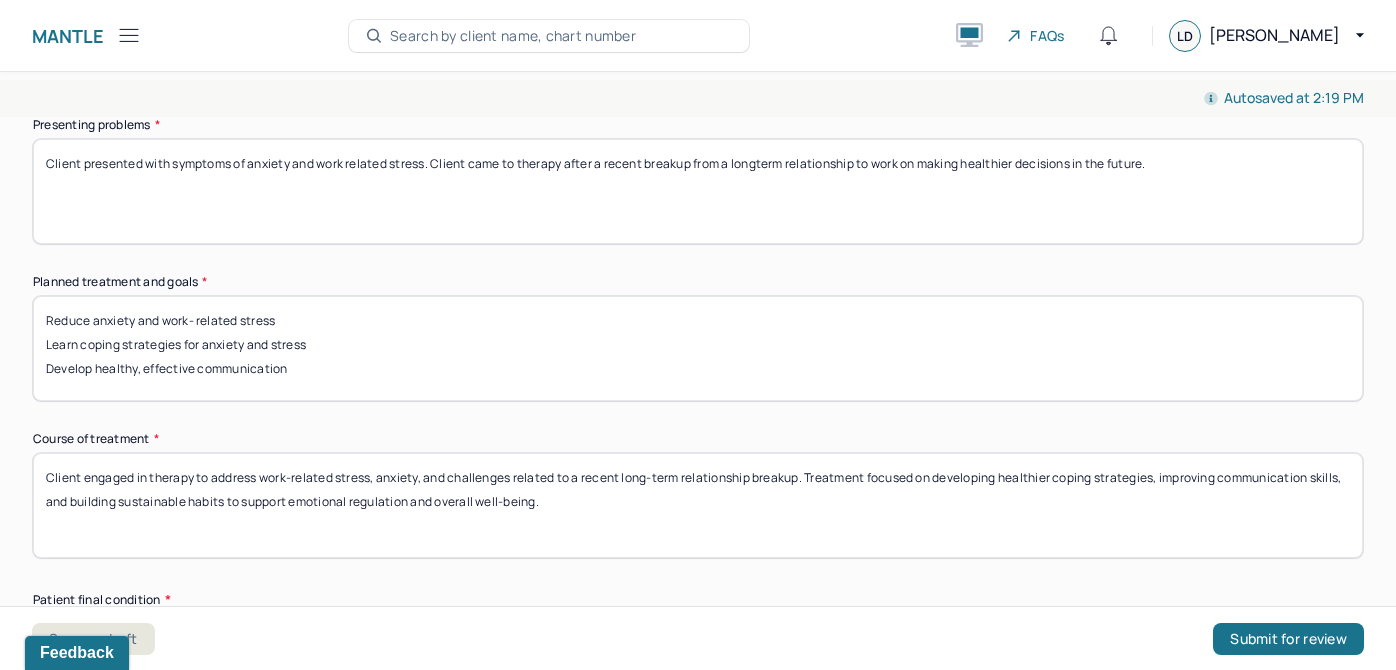 scroll, scrollTop: 1053, scrollLeft: 0, axis: vertical 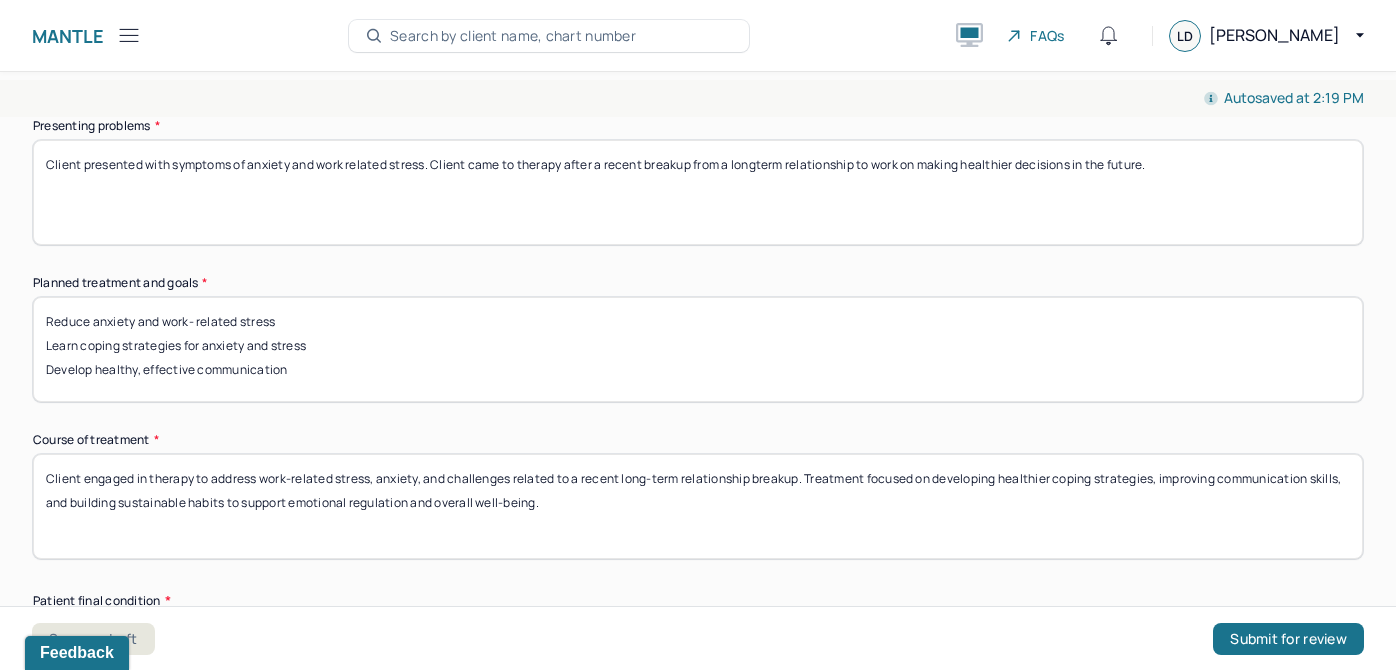 click on "Client presented with symptoms of anxiety and work related stress. Client came to therapy after a recent breakup from a longterm relationship to work on making healthier decisions in the future." at bounding box center (698, 192) 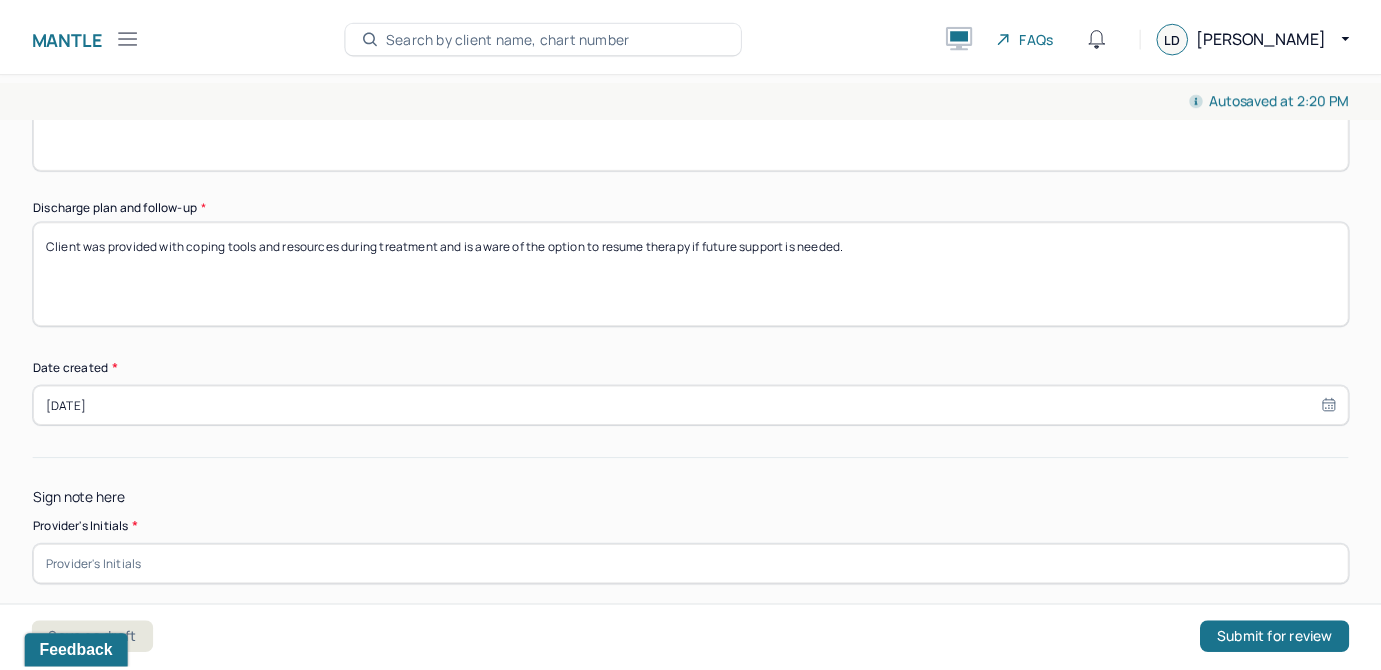 scroll, scrollTop: 1898, scrollLeft: 0, axis: vertical 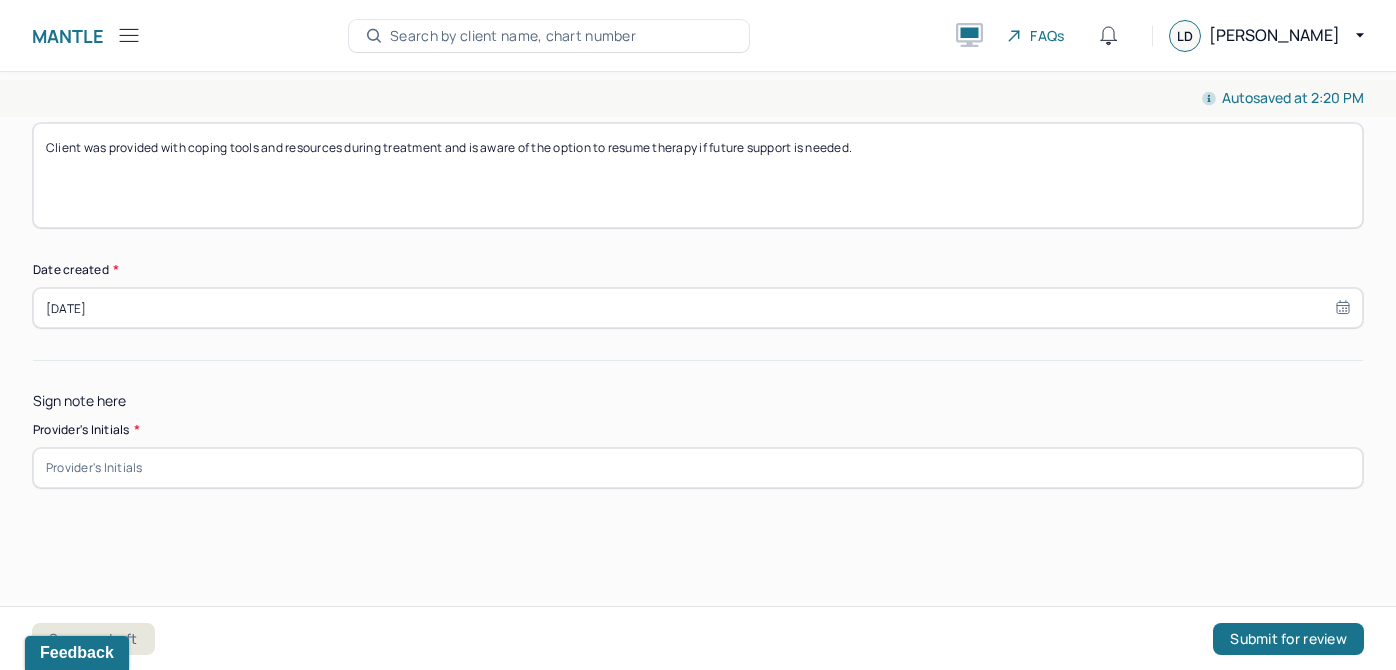 type on "Client presented with symptoms of anxiety and work related stress. Client came to therapy after a recent breakup from a longterm relationship to work on making healthier decisions and creating better habits." 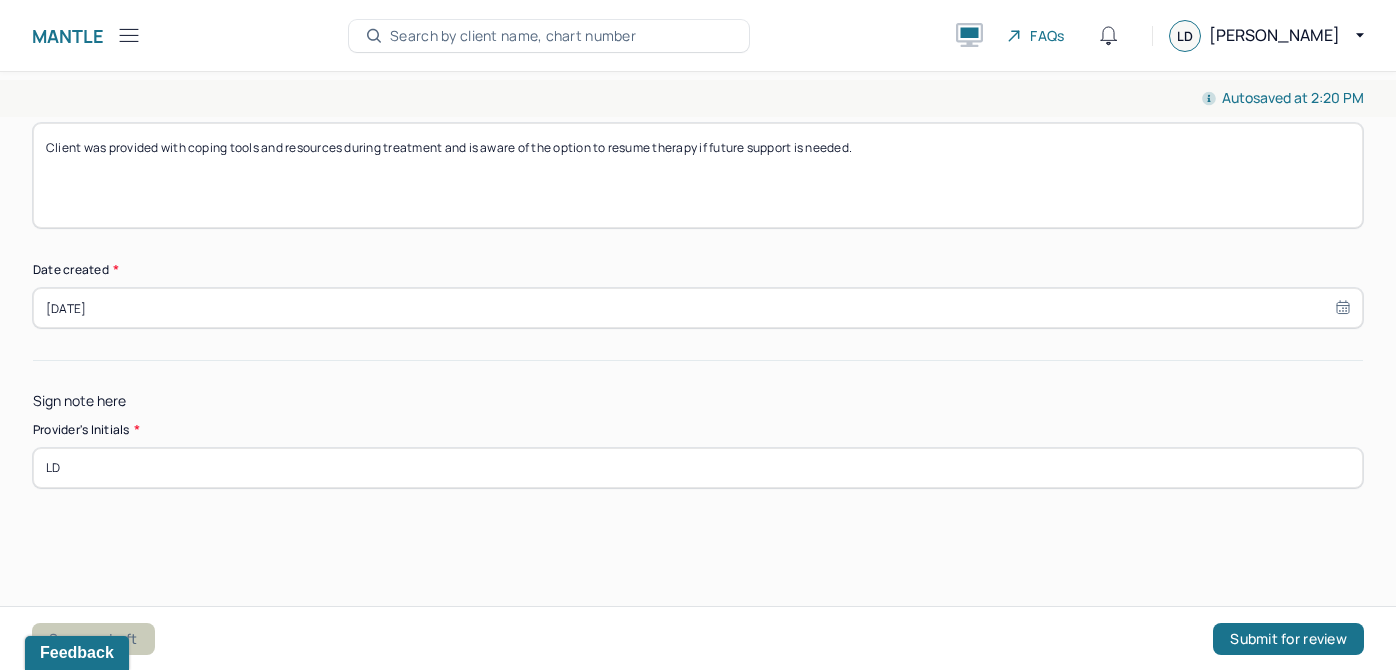 type on "LD" 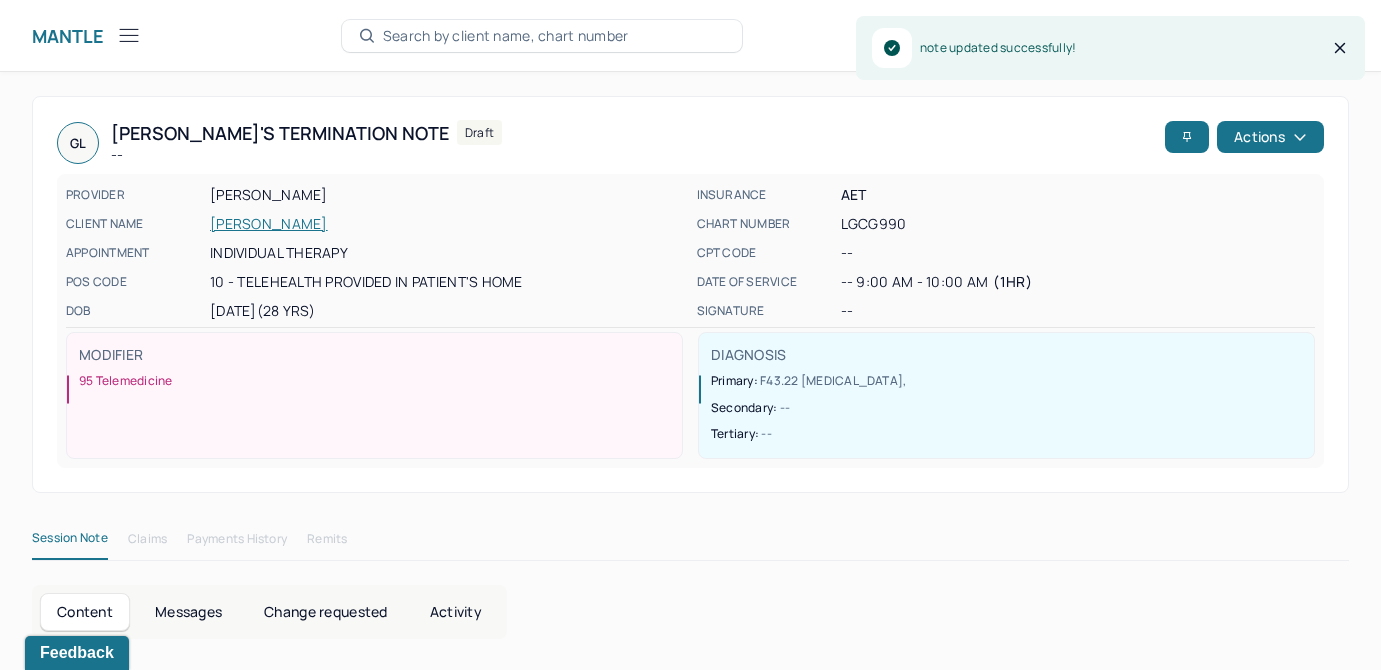 click 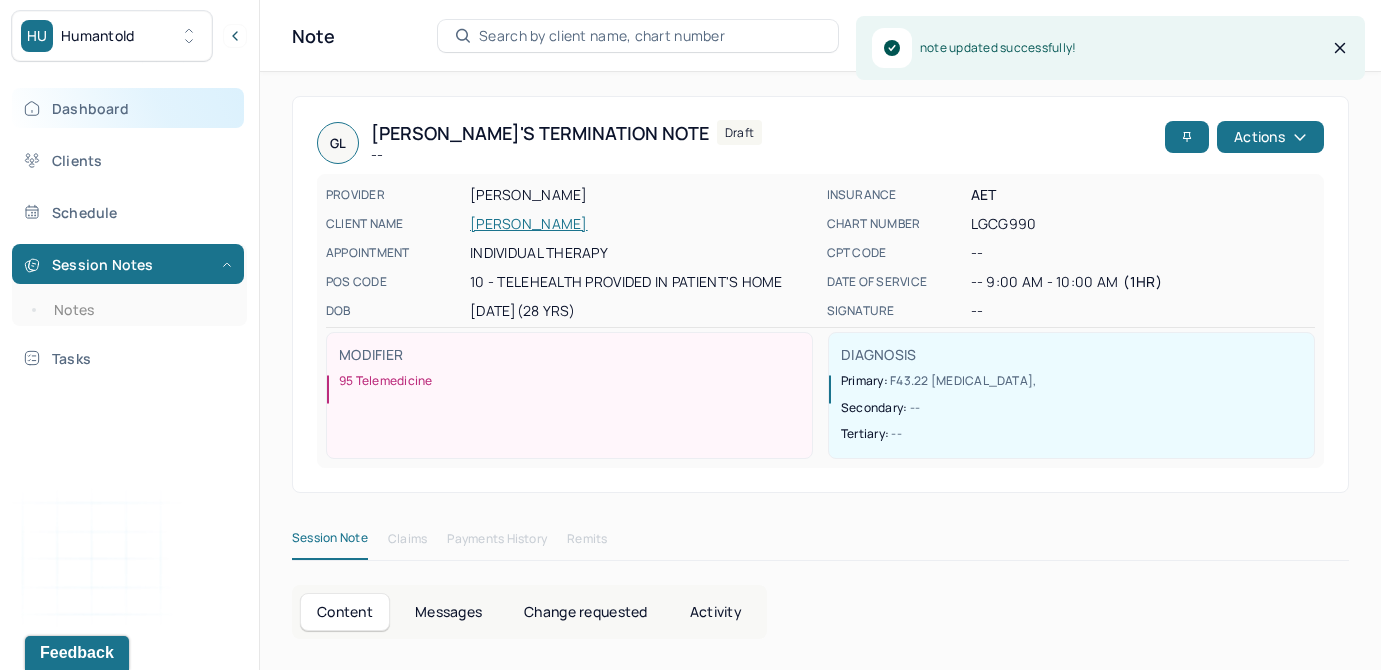 click on "Dashboard" at bounding box center (128, 108) 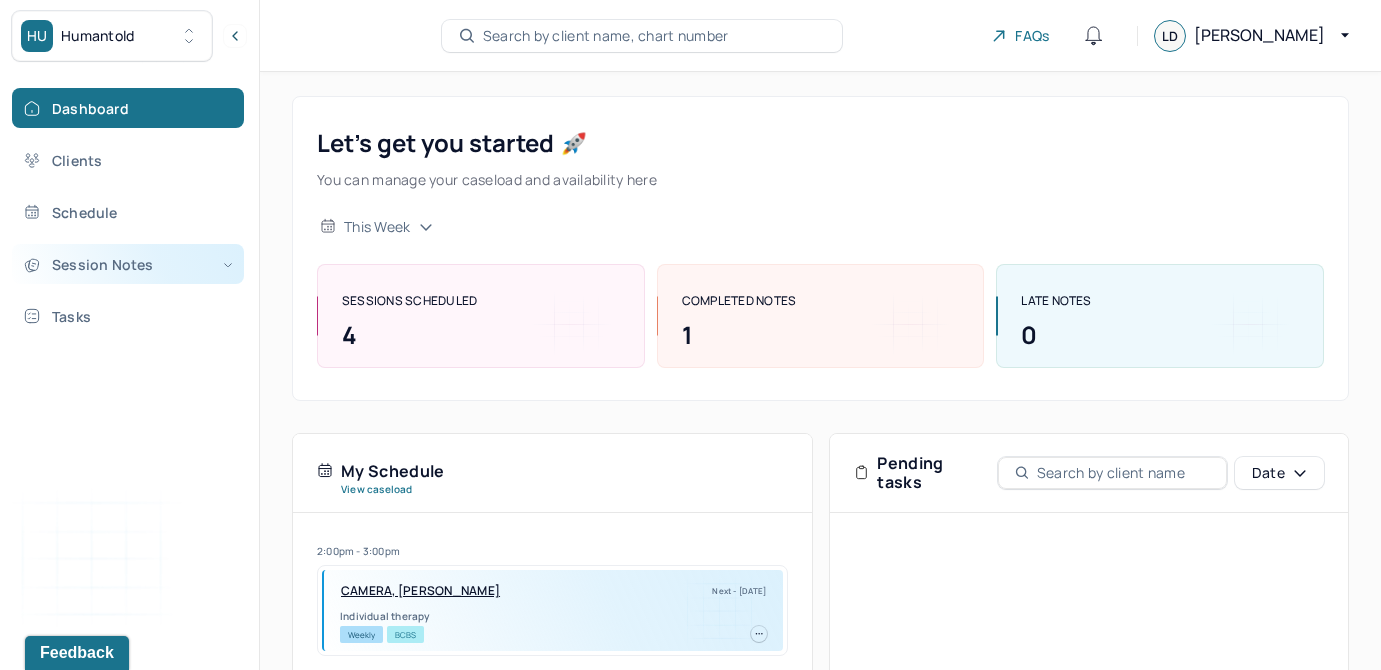 click on "Session Notes" at bounding box center (128, 264) 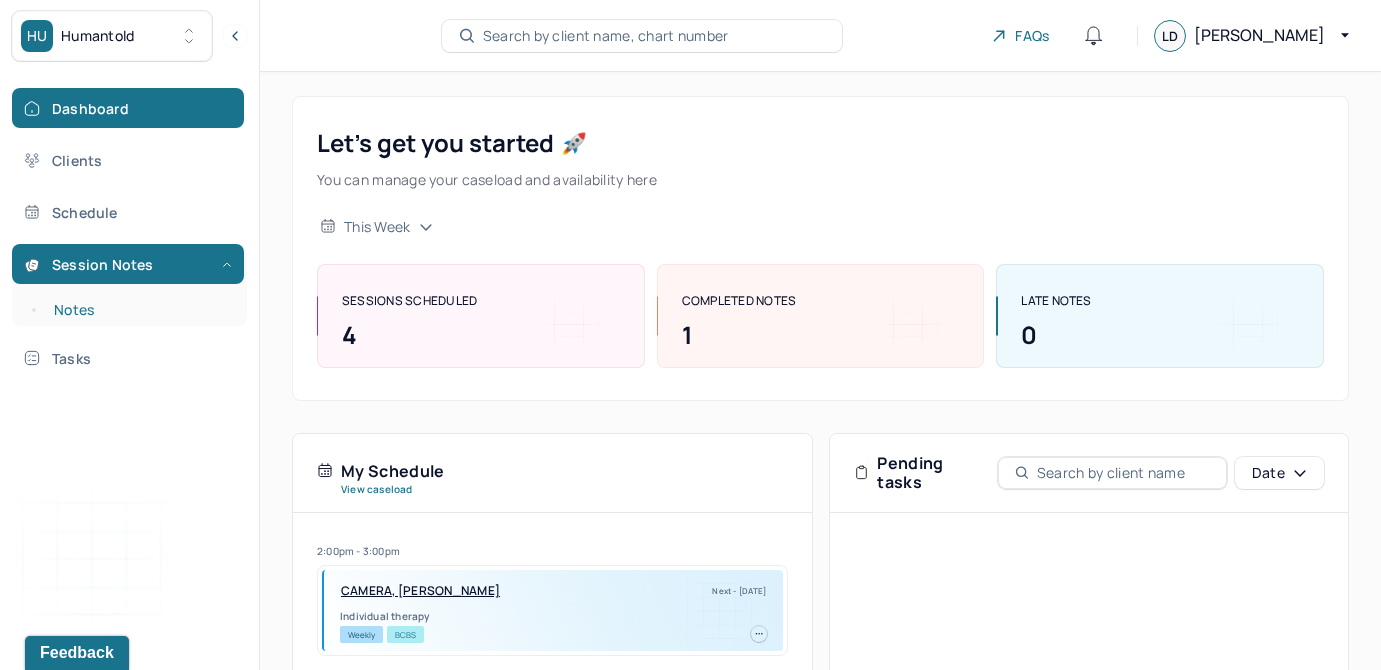 click on "Notes" at bounding box center [139, 310] 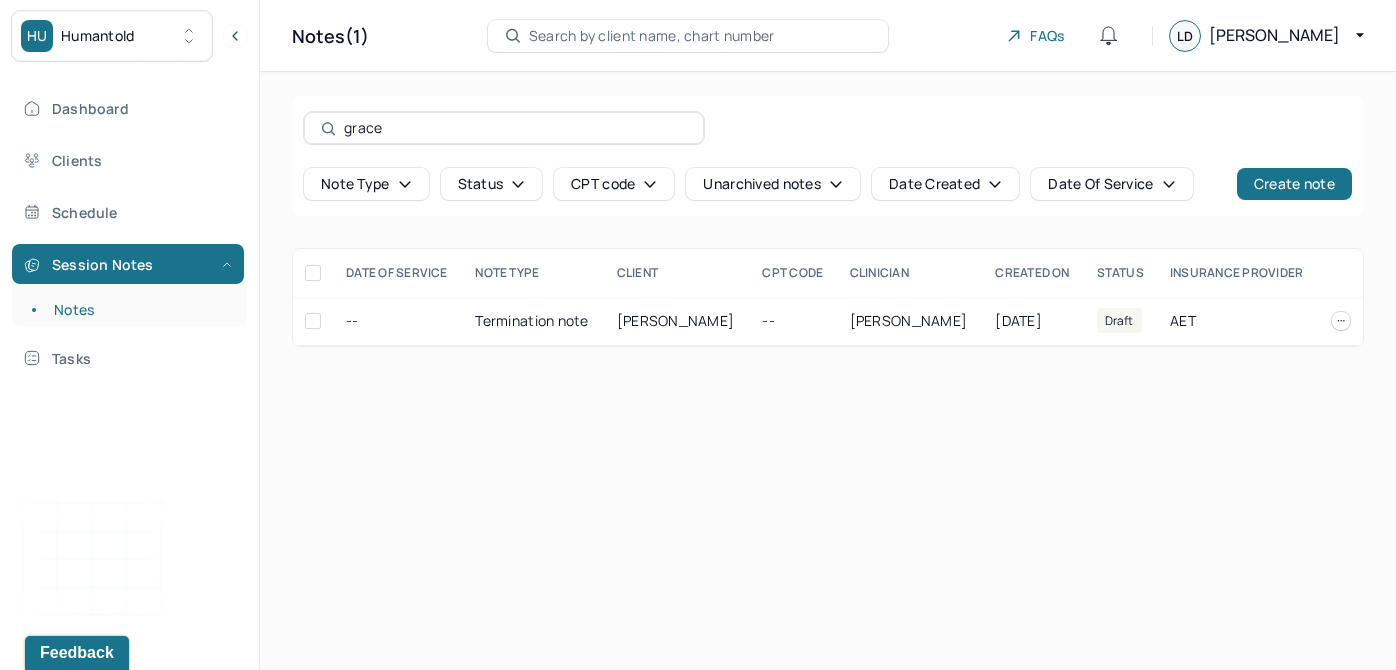 click on "grace" at bounding box center [504, 128] 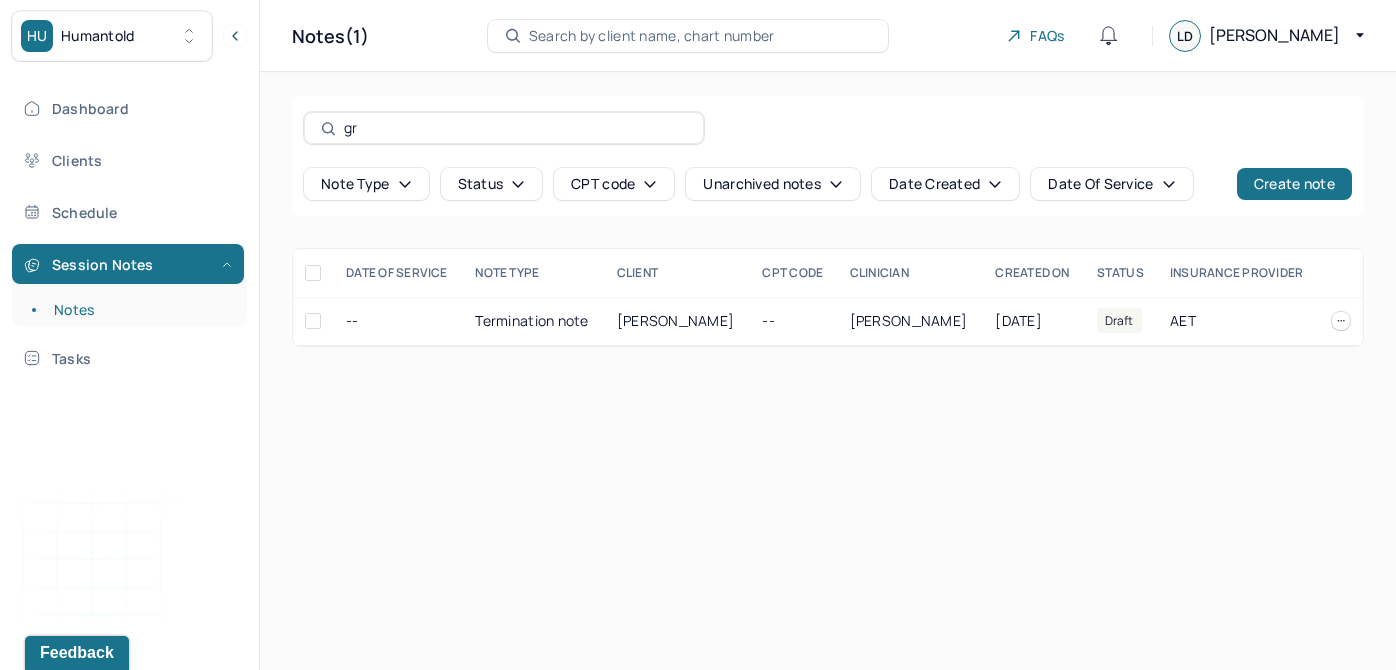 type on "g" 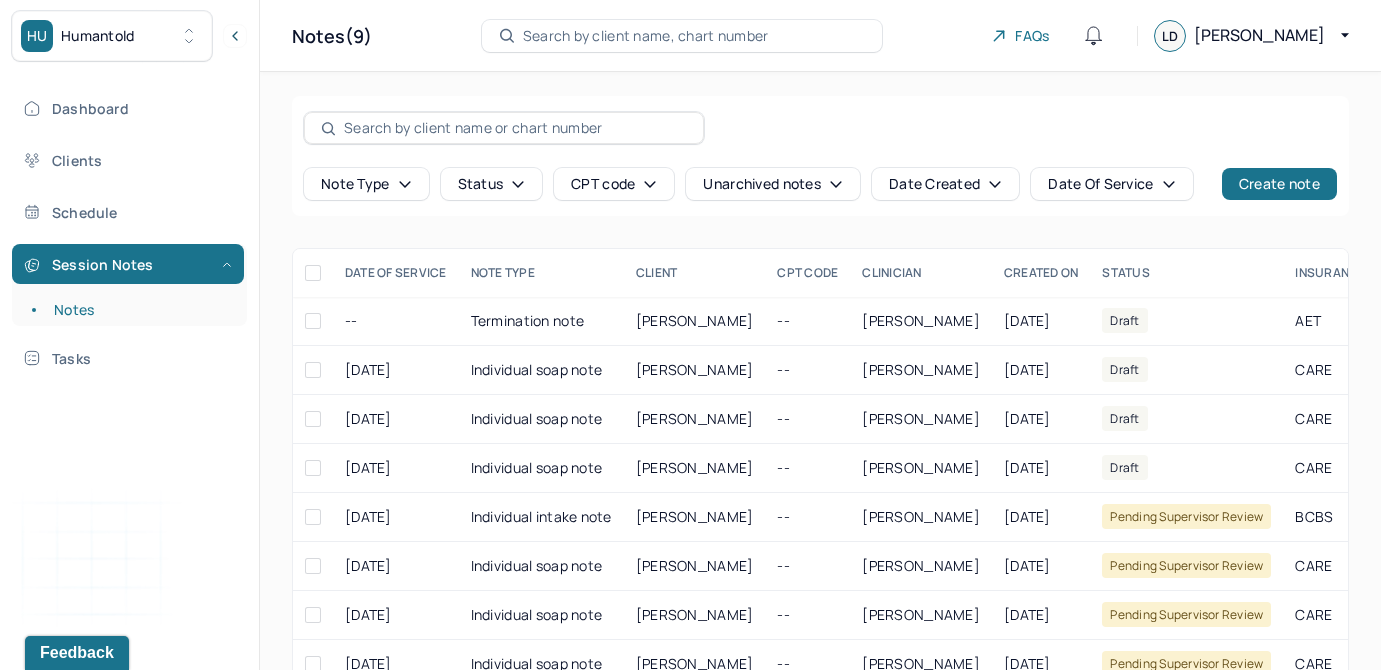 type 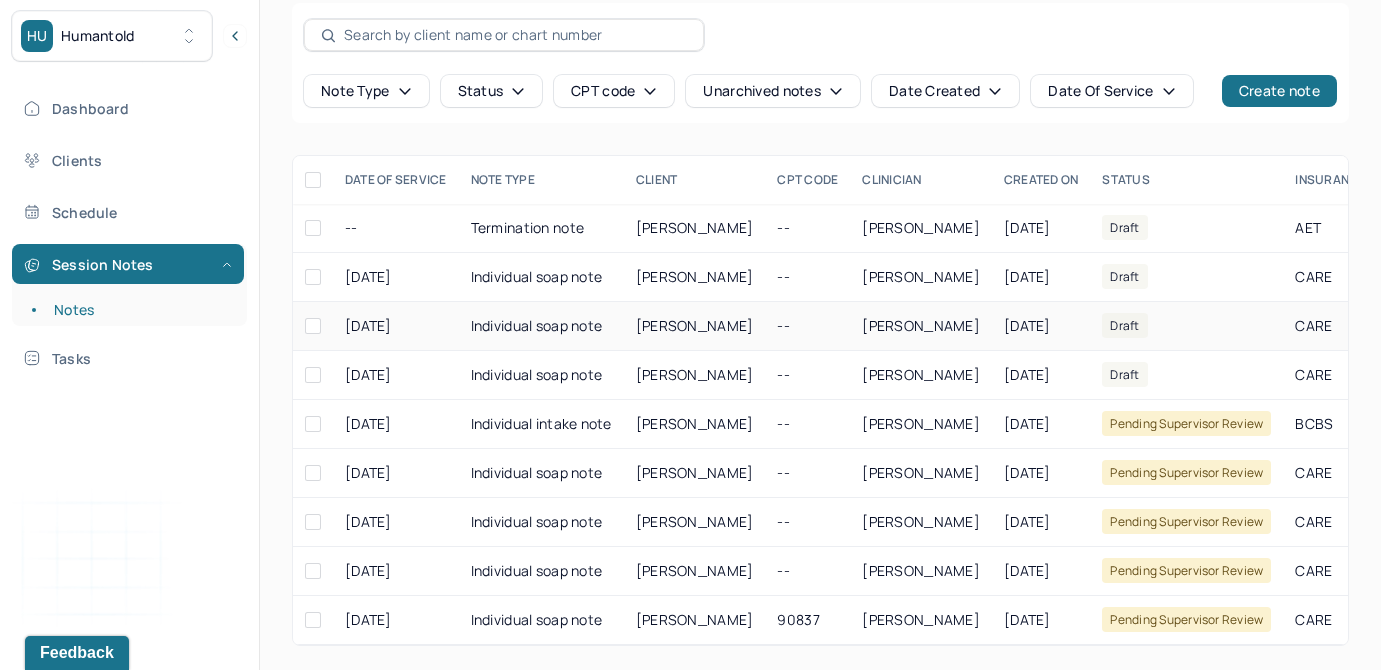 scroll, scrollTop: 0, scrollLeft: 0, axis: both 